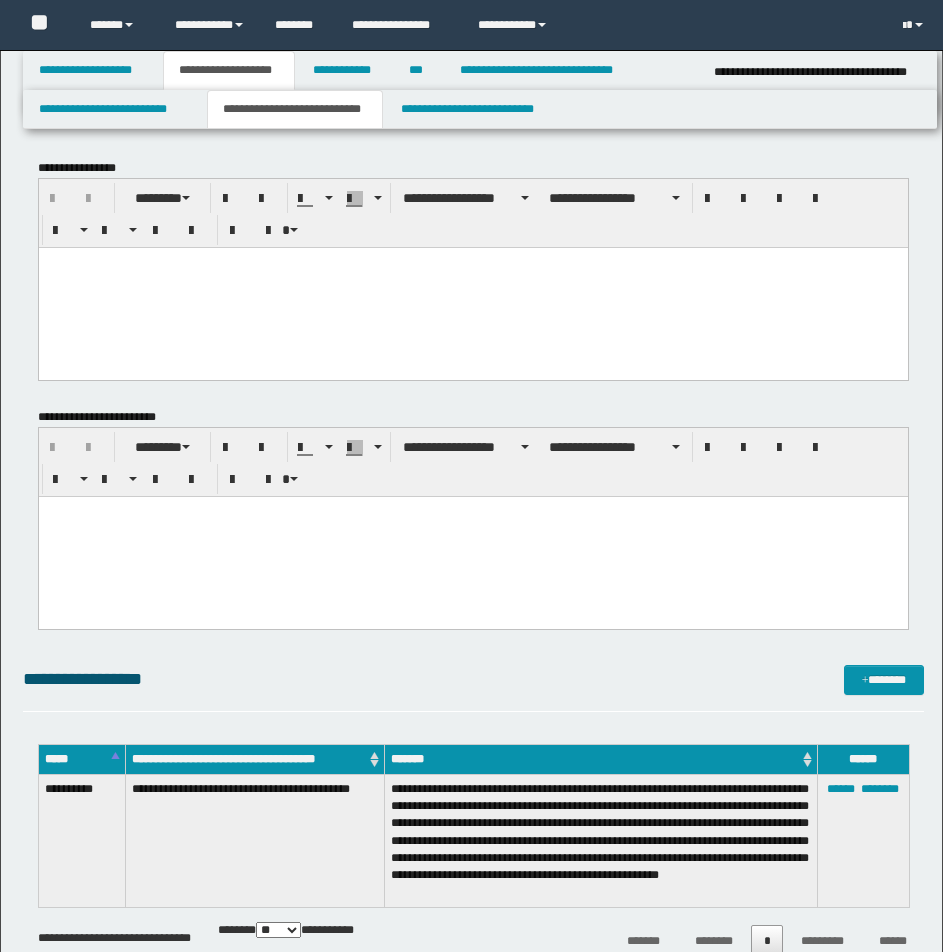 scroll, scrollTop: 0, scrollLeft: 0, axis: both 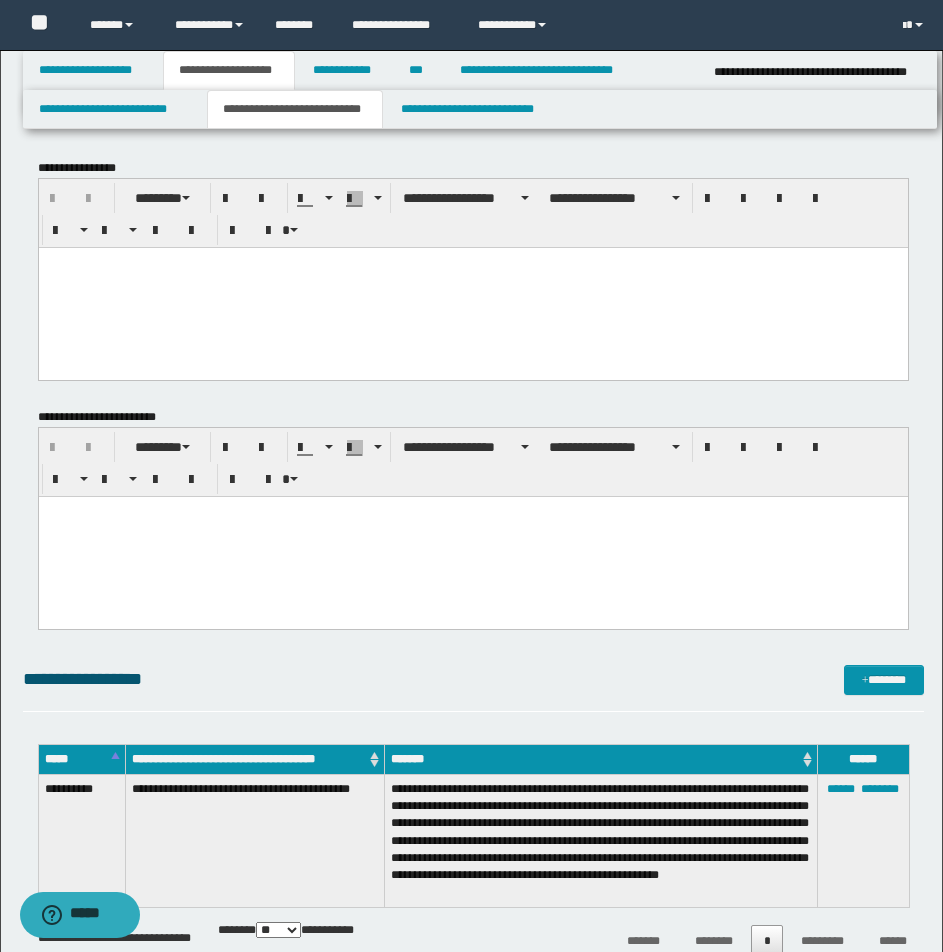 click at bounding box center (472, 262) 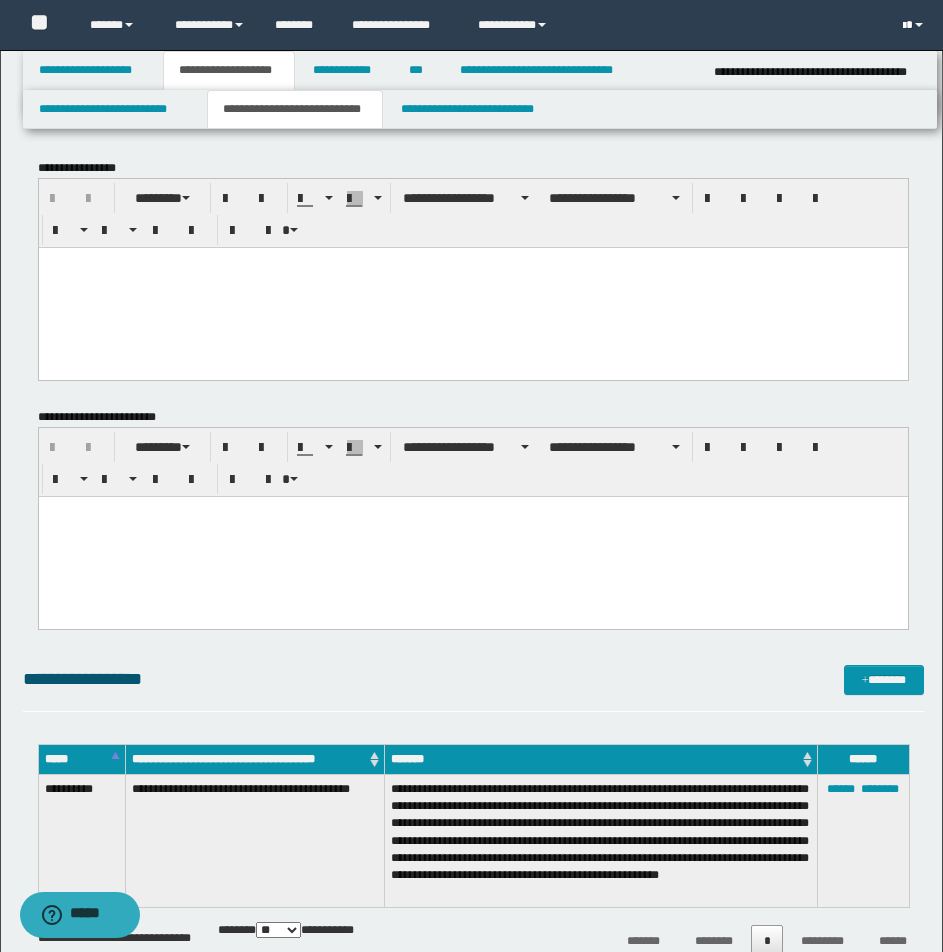 click at bounding box center (915, 25) 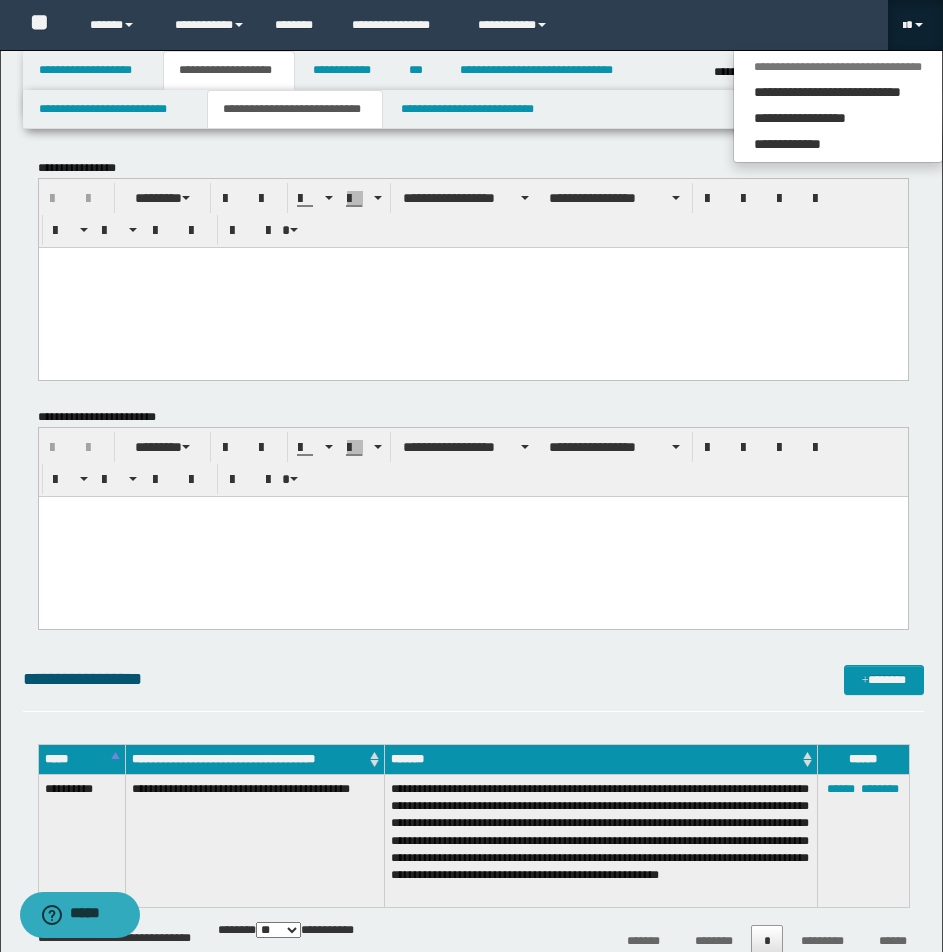 click at bounding box center (915, 25) 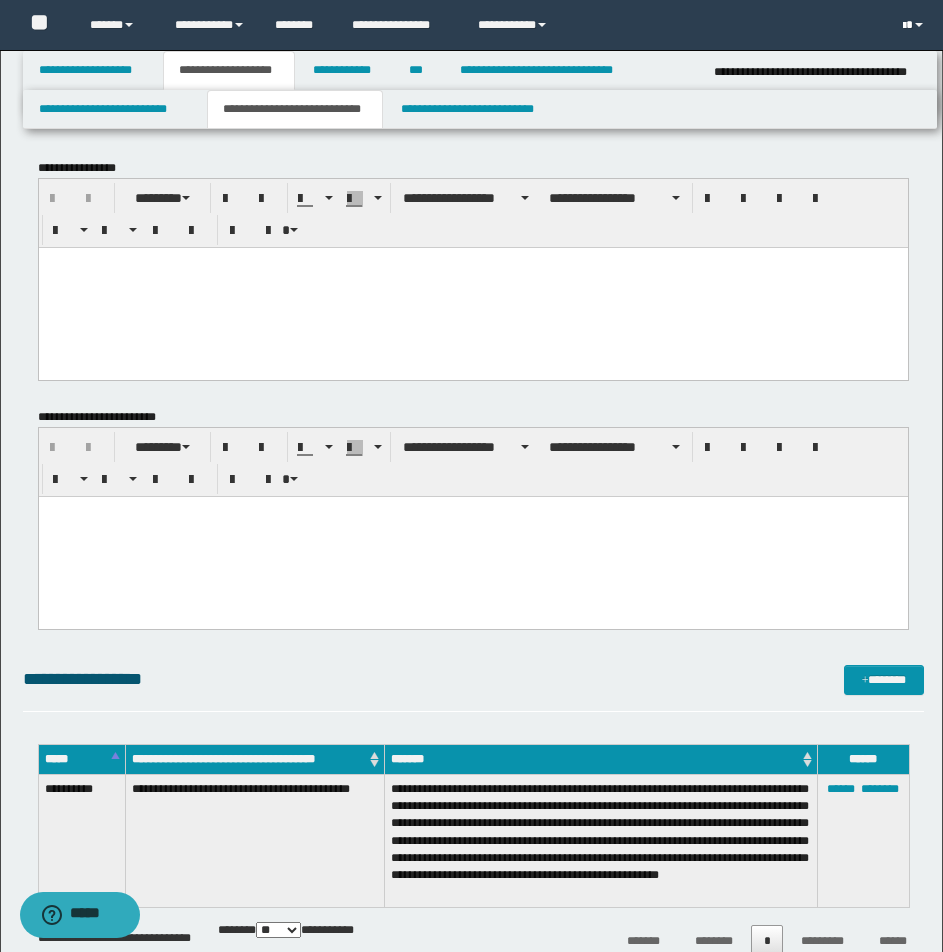 click at bounding box center [915, 25] 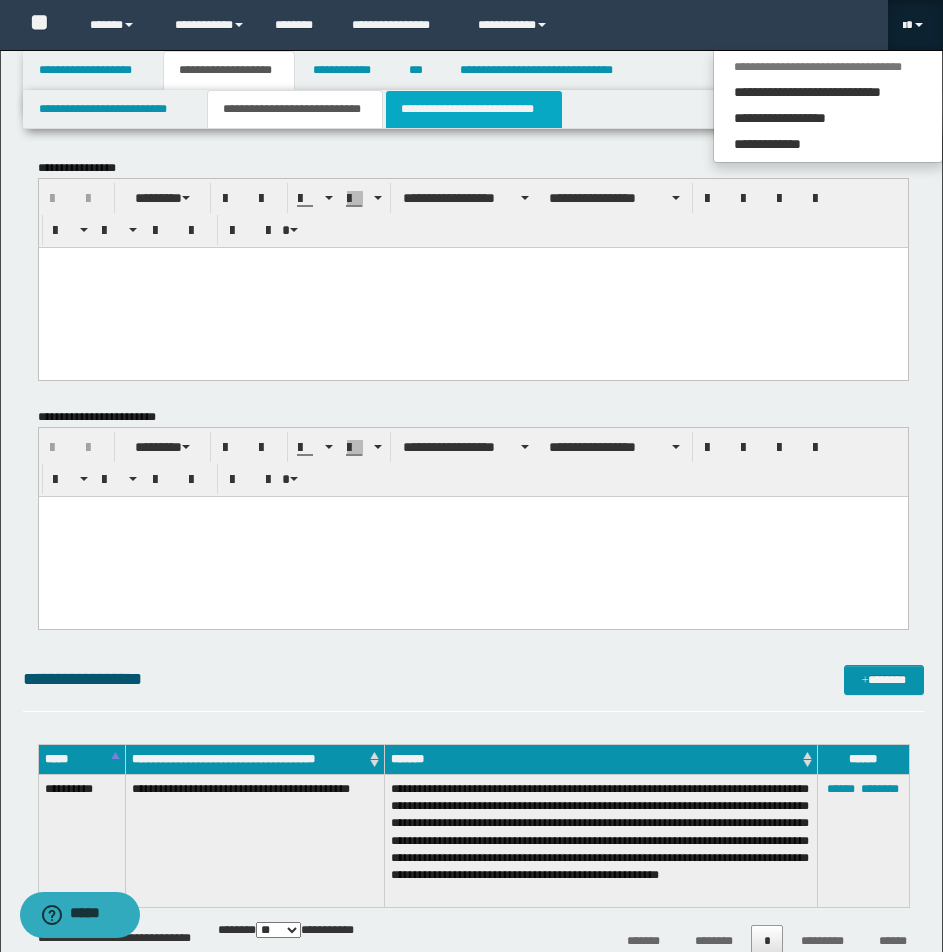 click on "**********" at bounding box center [474, 109] 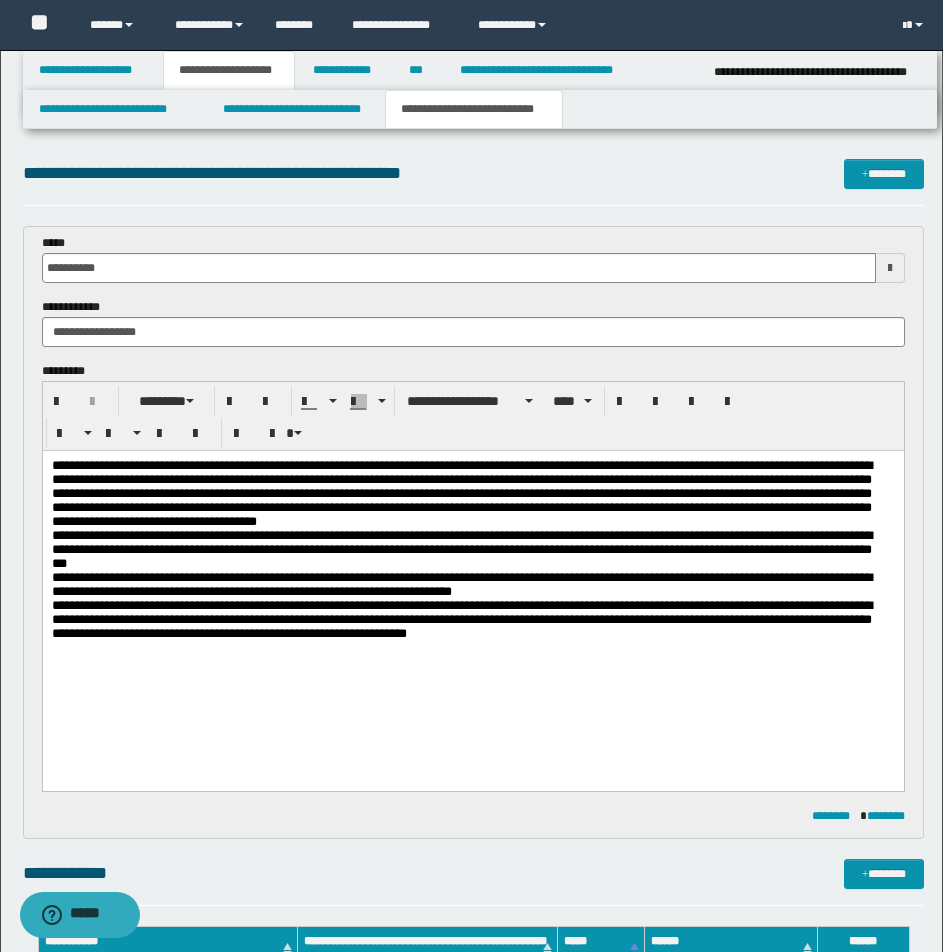 scroll, scrollTop: 833, scrollLeft: 0, axis: vertical 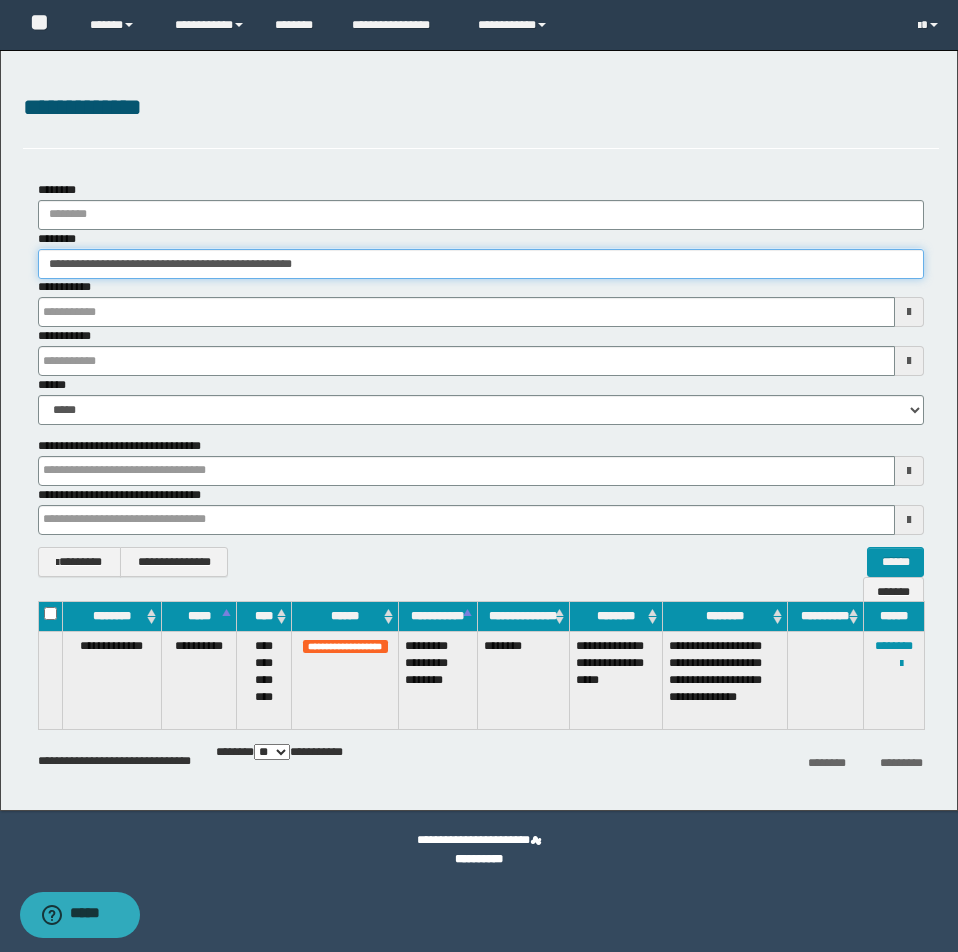 click on "**********" at bounding box center (481, 264) 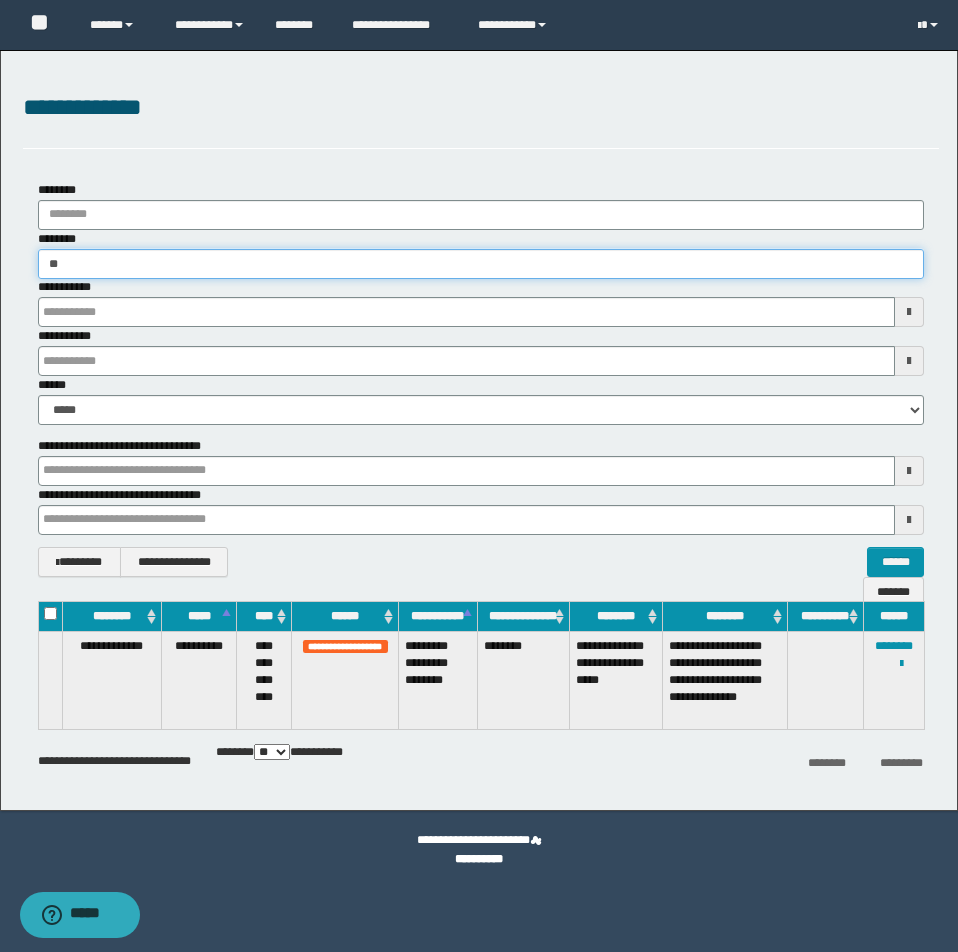 type on "*" 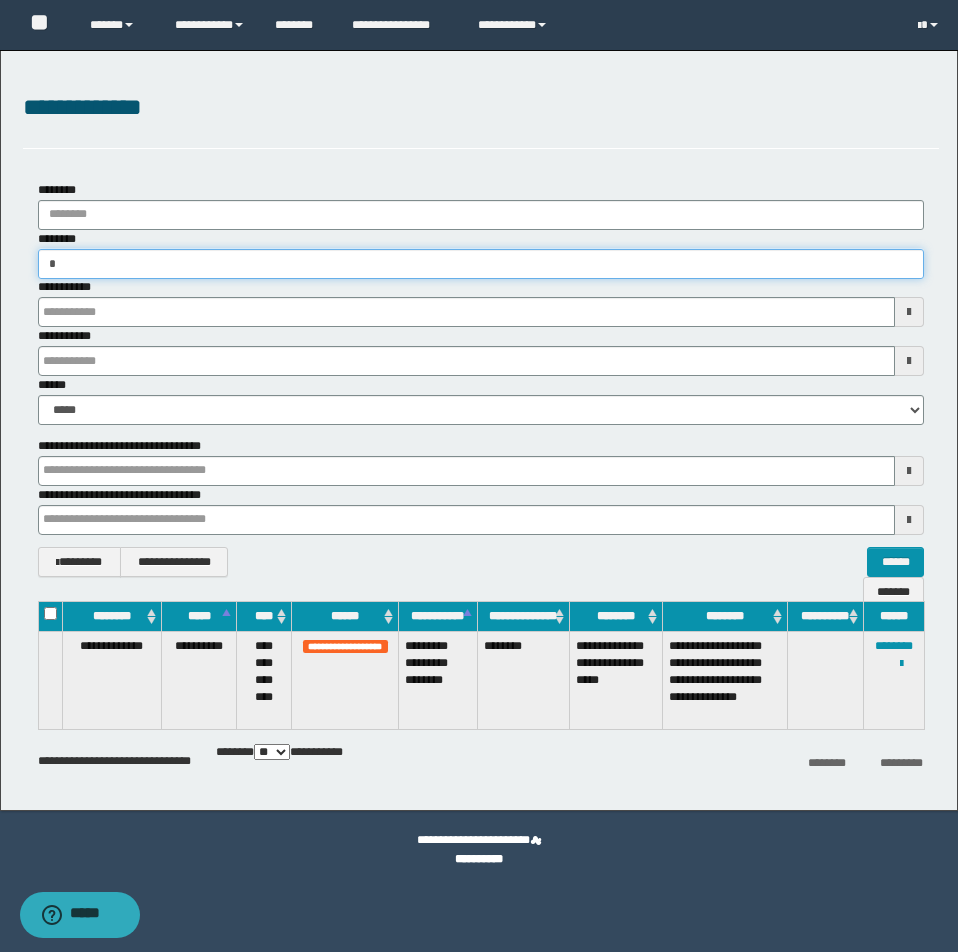 type on "**" 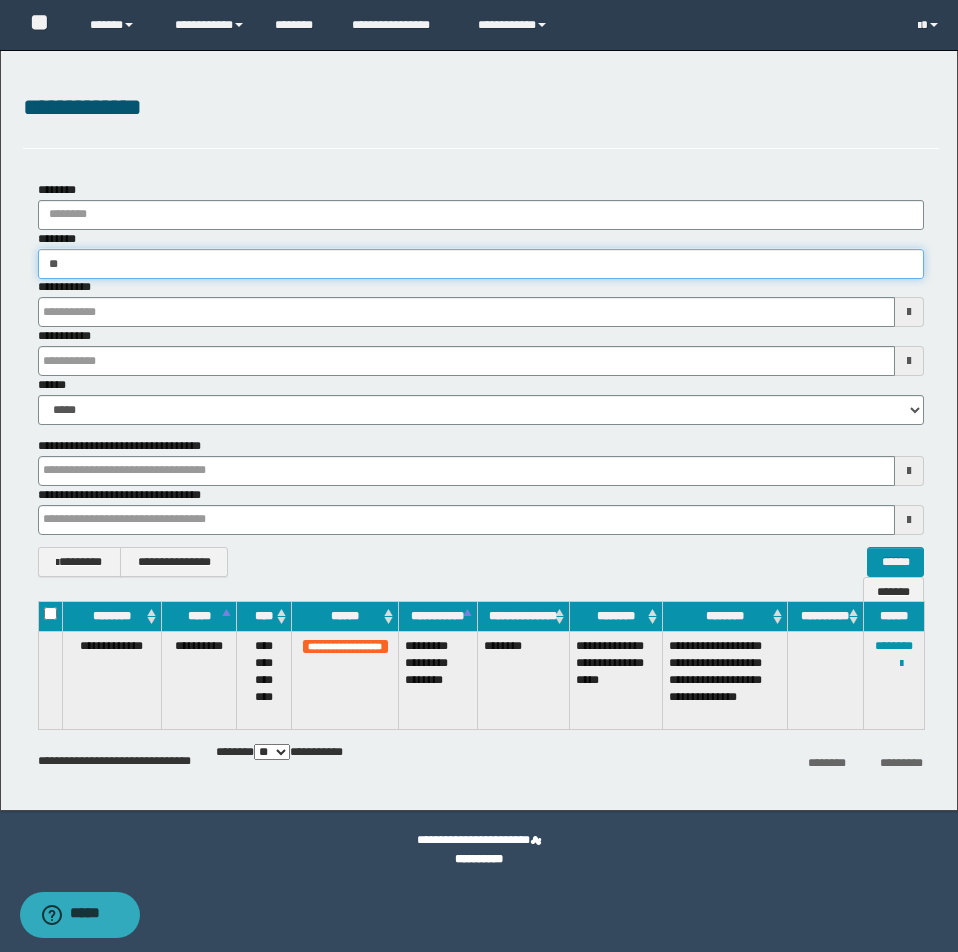 type on "**" 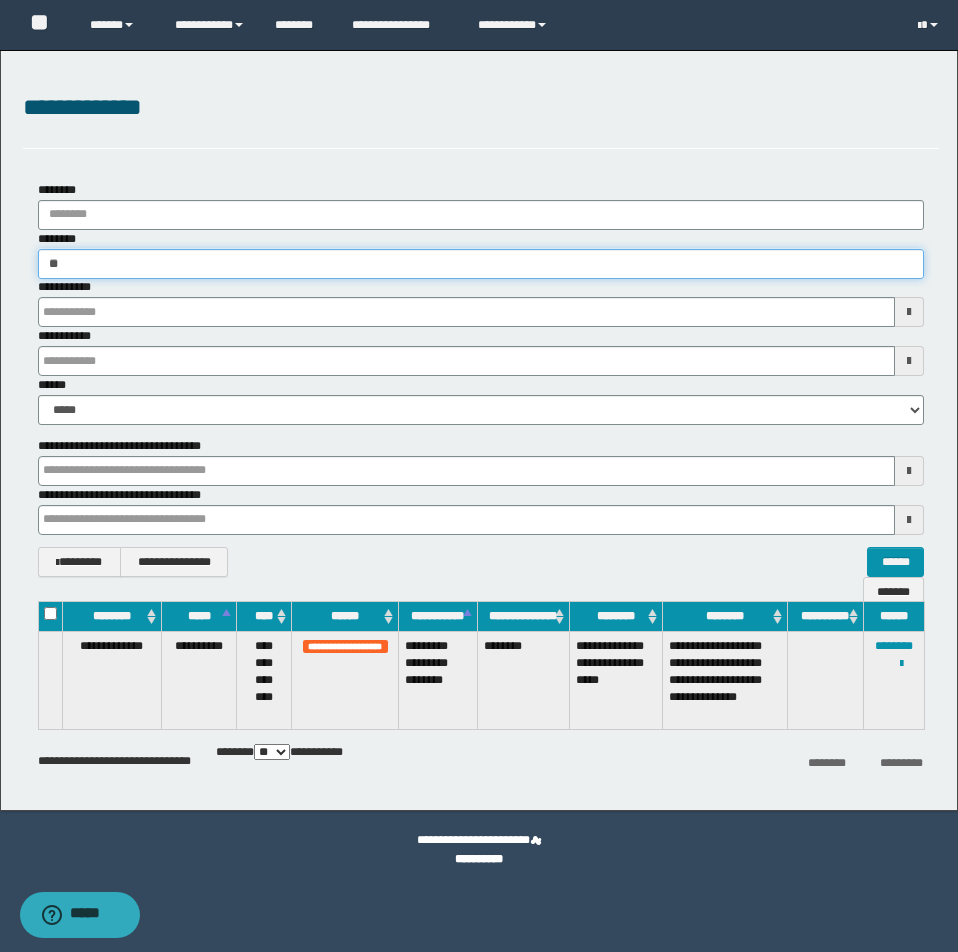 type 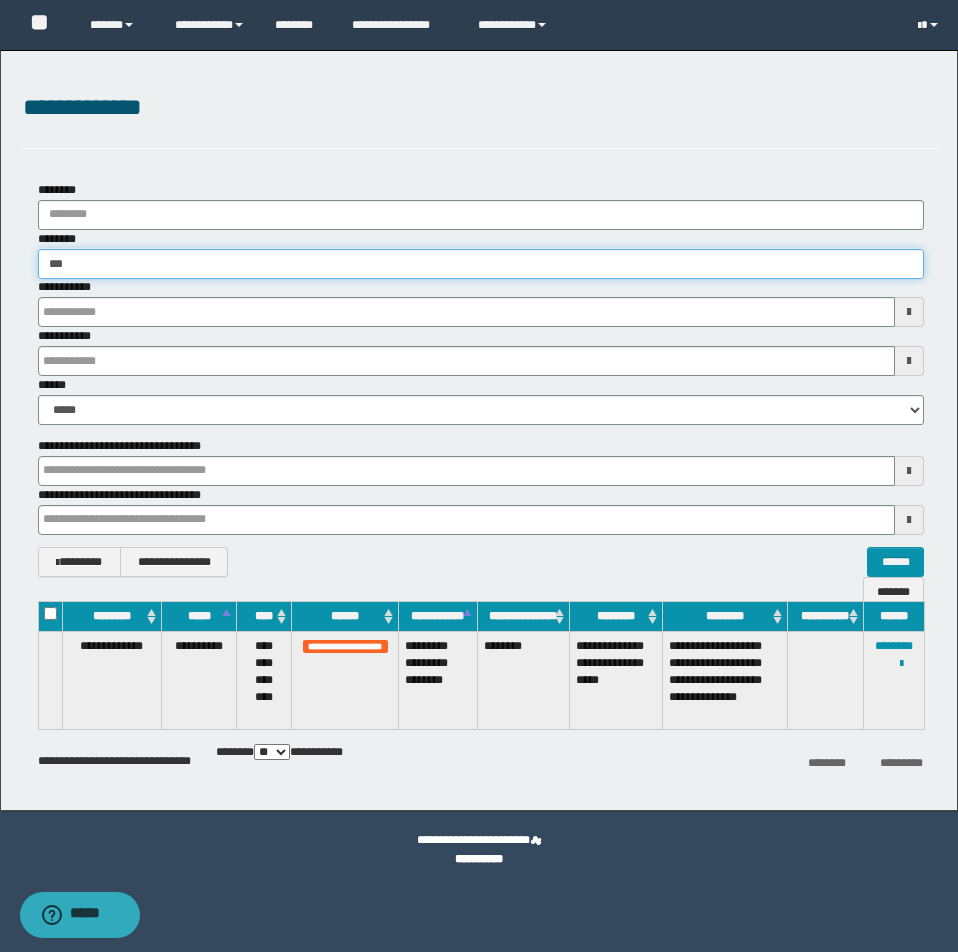 type on "****" 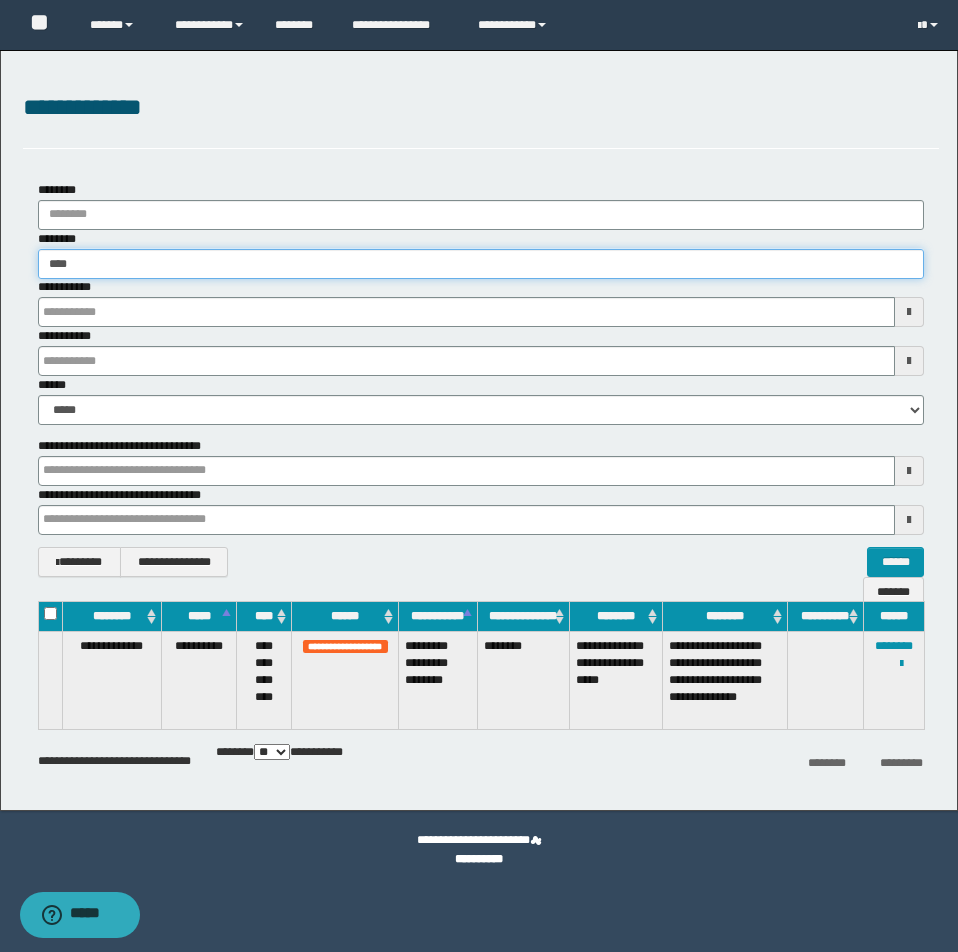 type on "****" 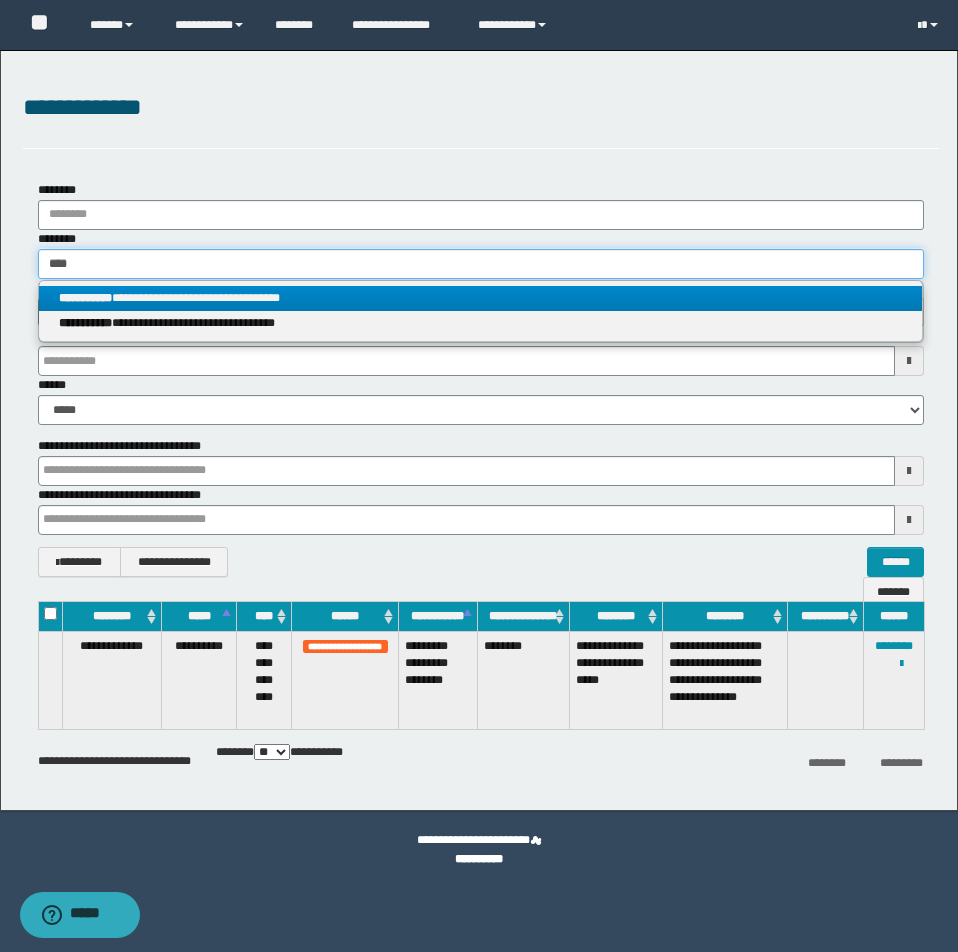 type on "****" 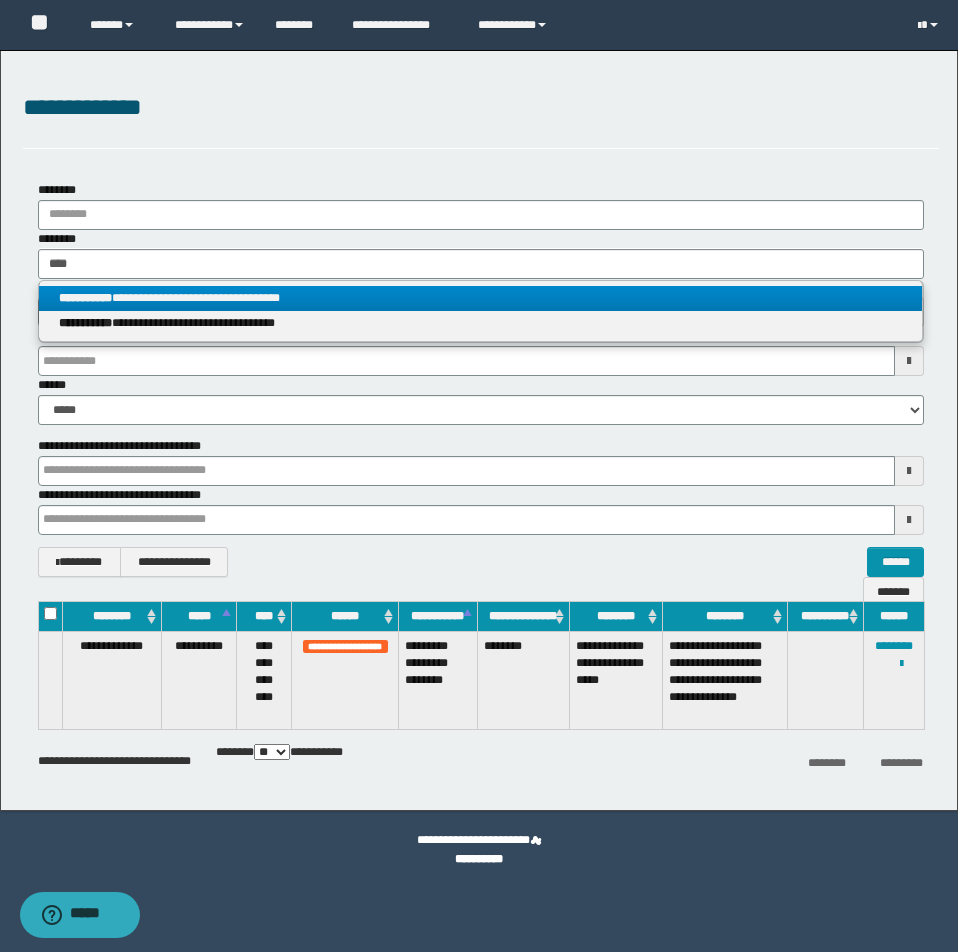 click on "**********" at bounding box center (480, 298) 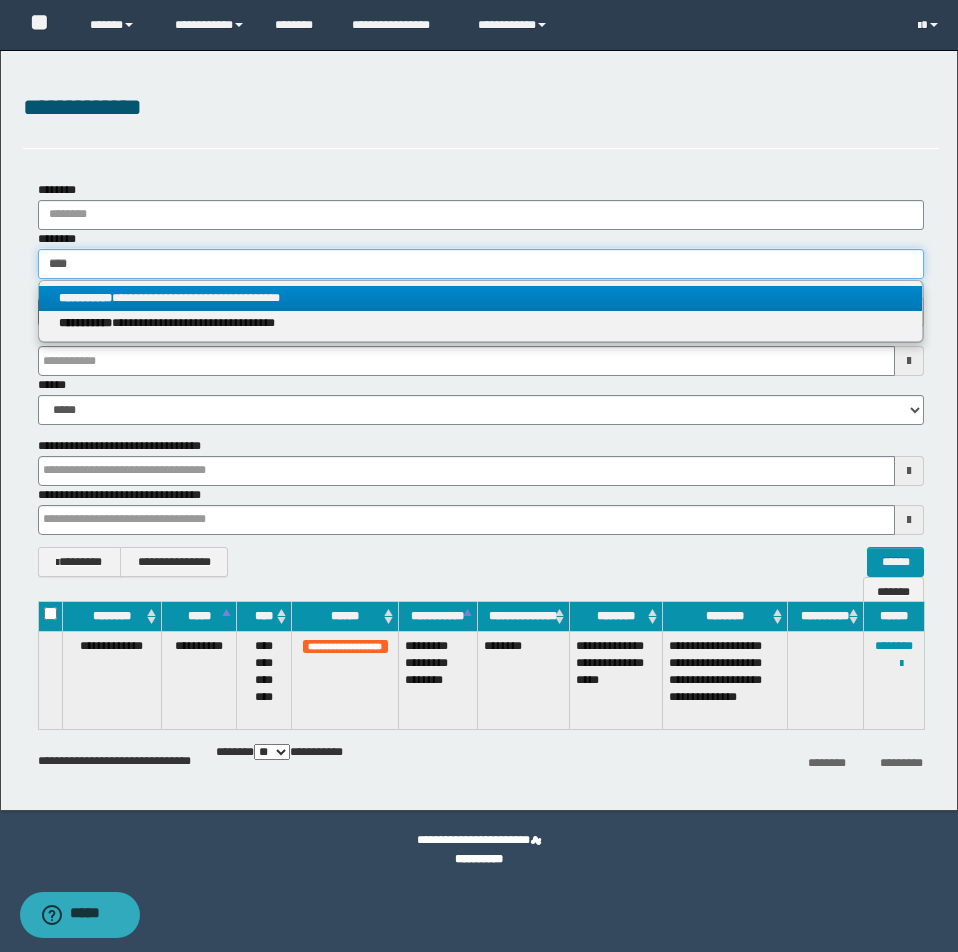 type 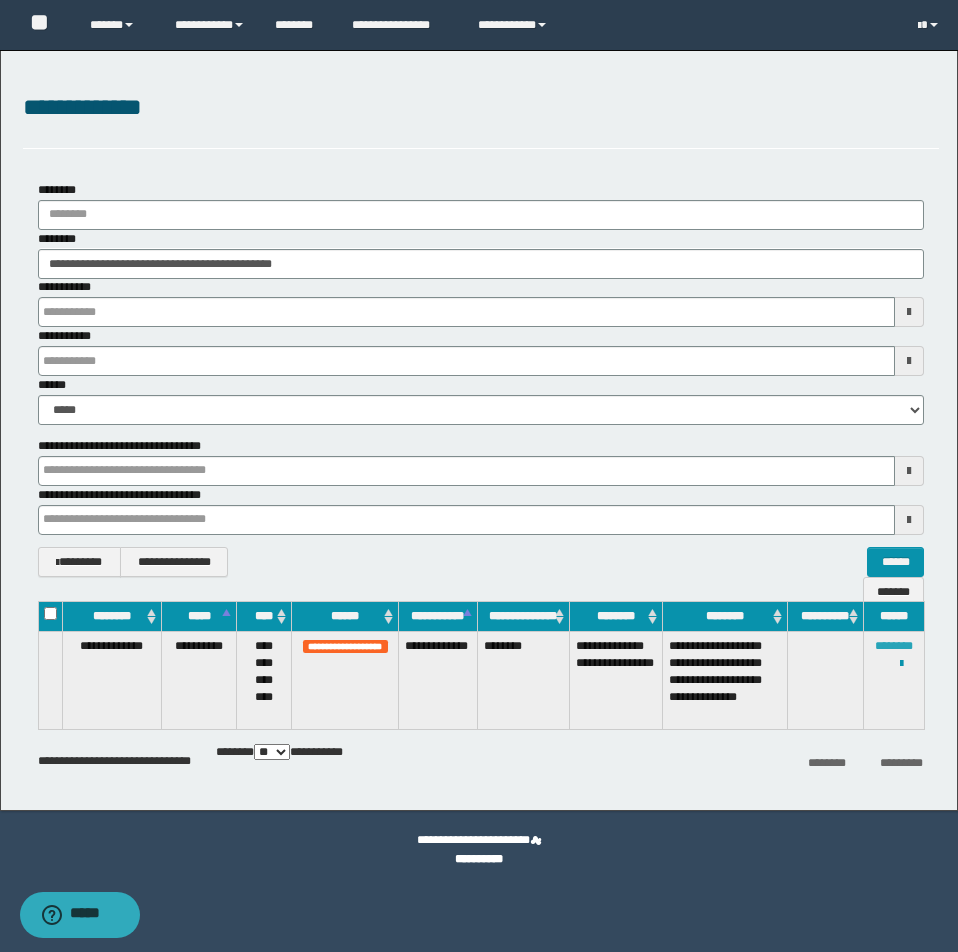 click on "********" at bounding box center [894, 646] 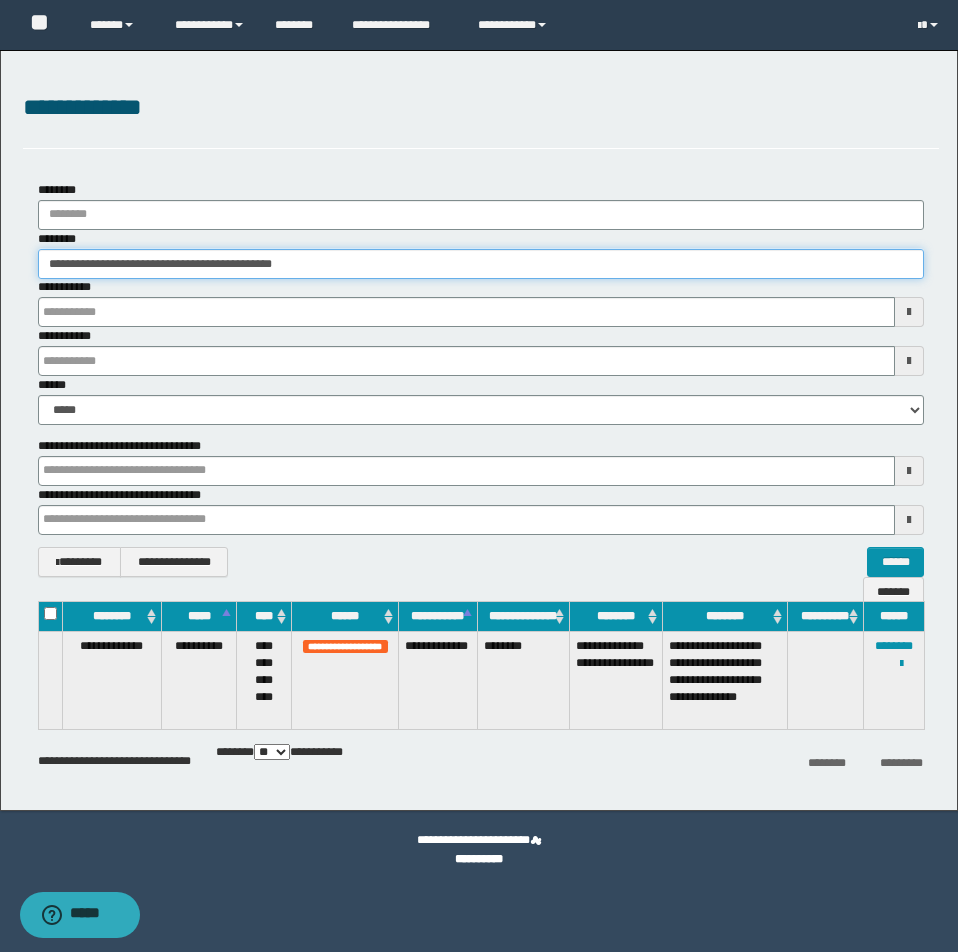 click on "**********" at bounding box center (481, 264) 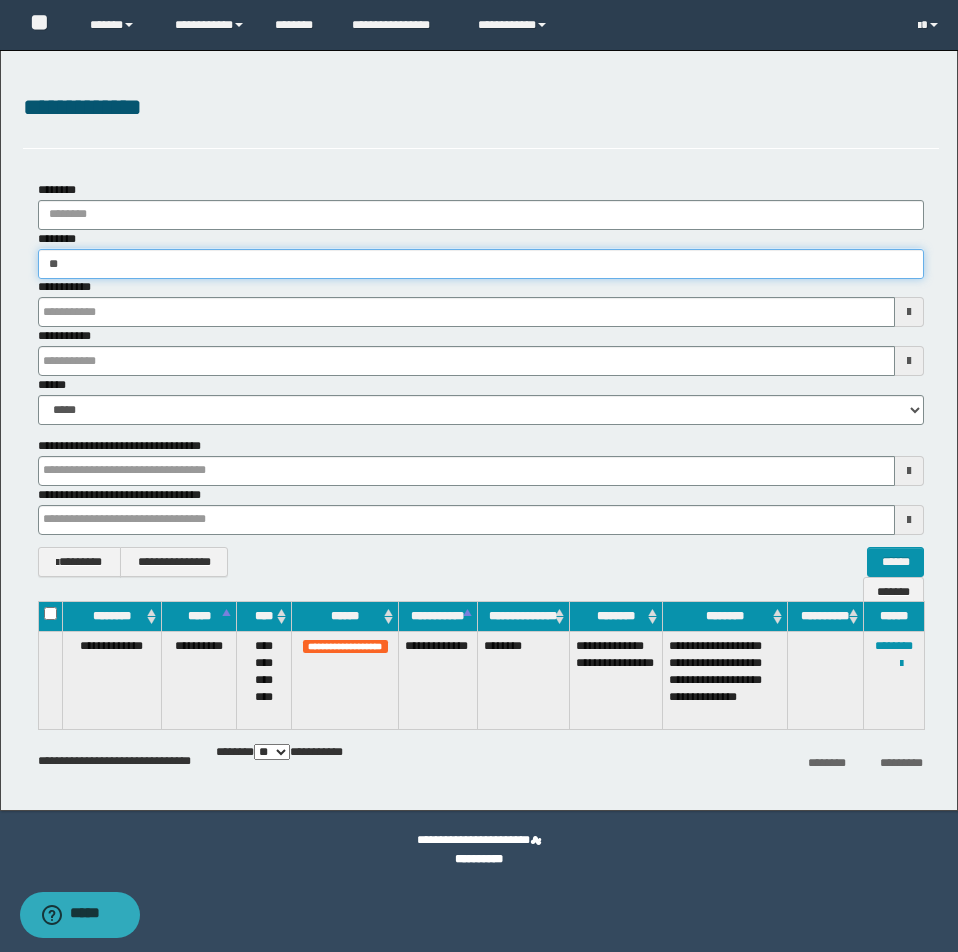 type on "*" 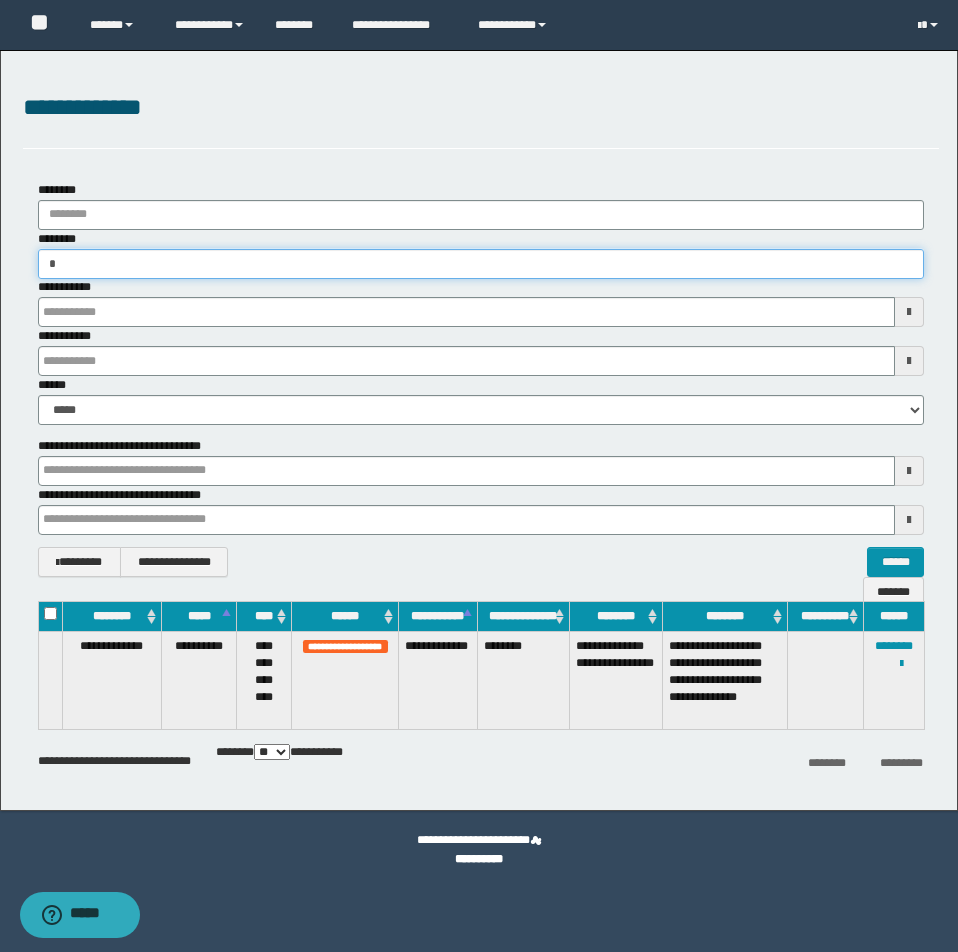 type on "**" 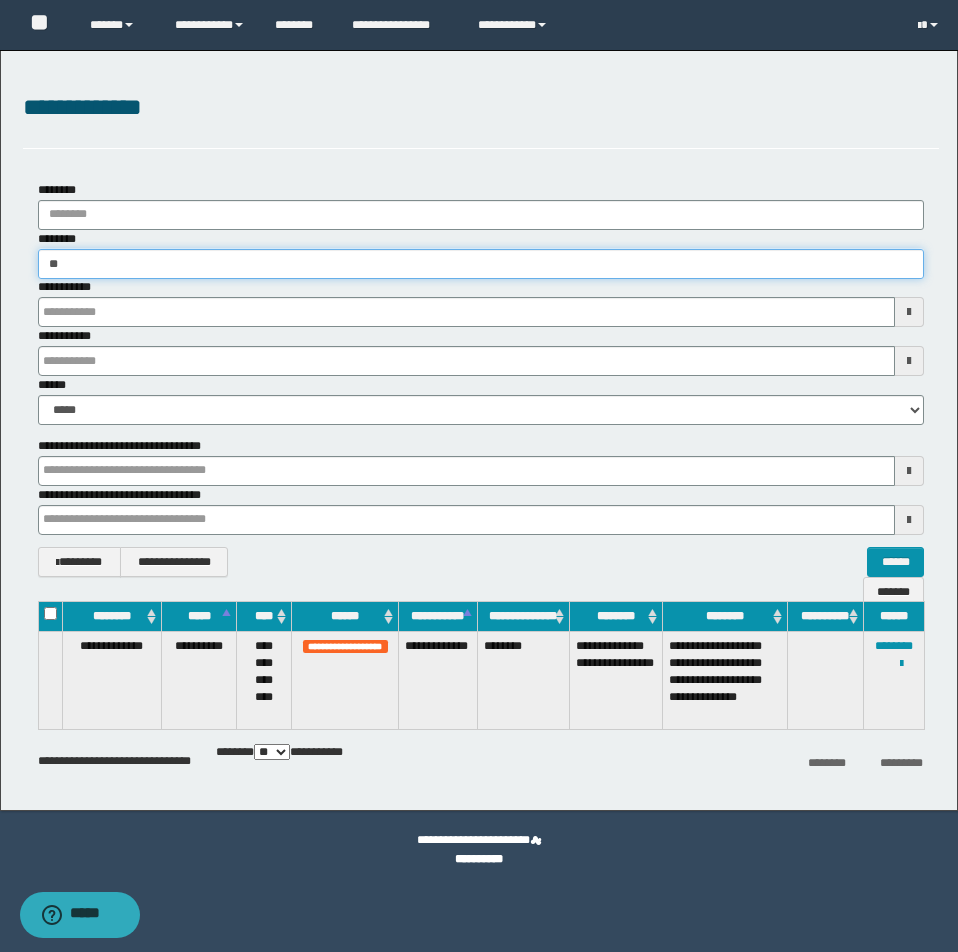 type on "**" 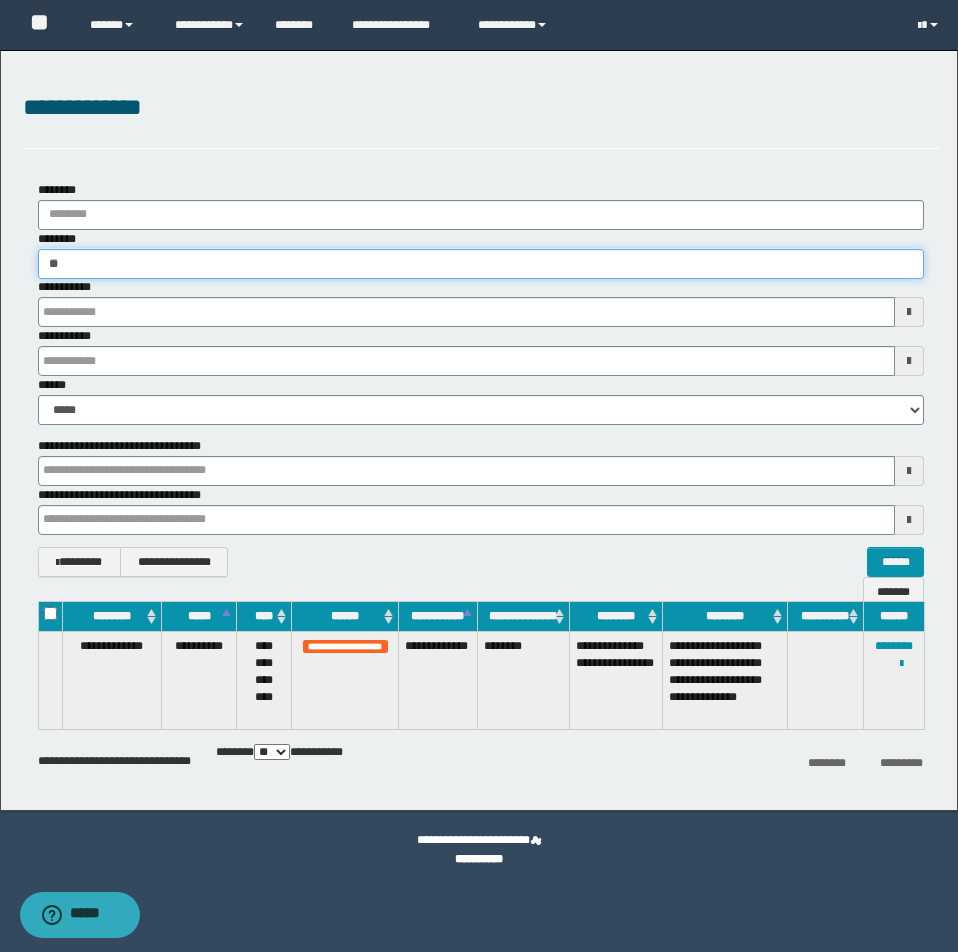 type 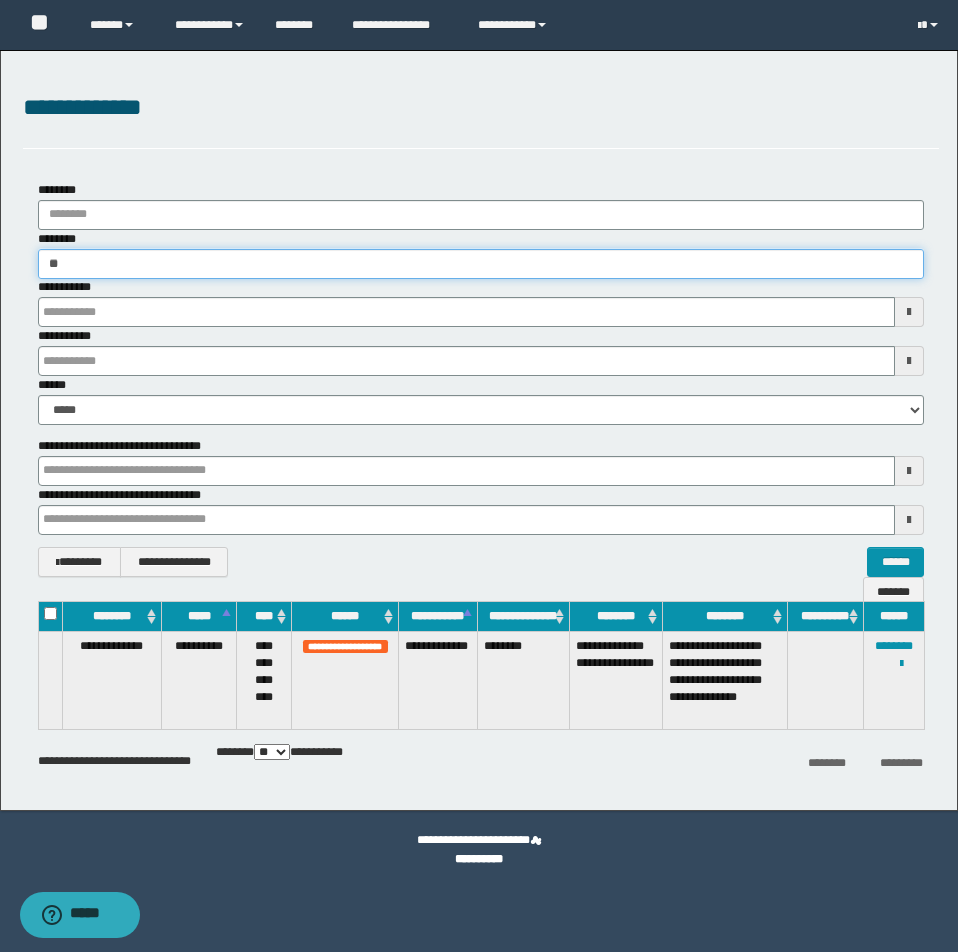type on "***" 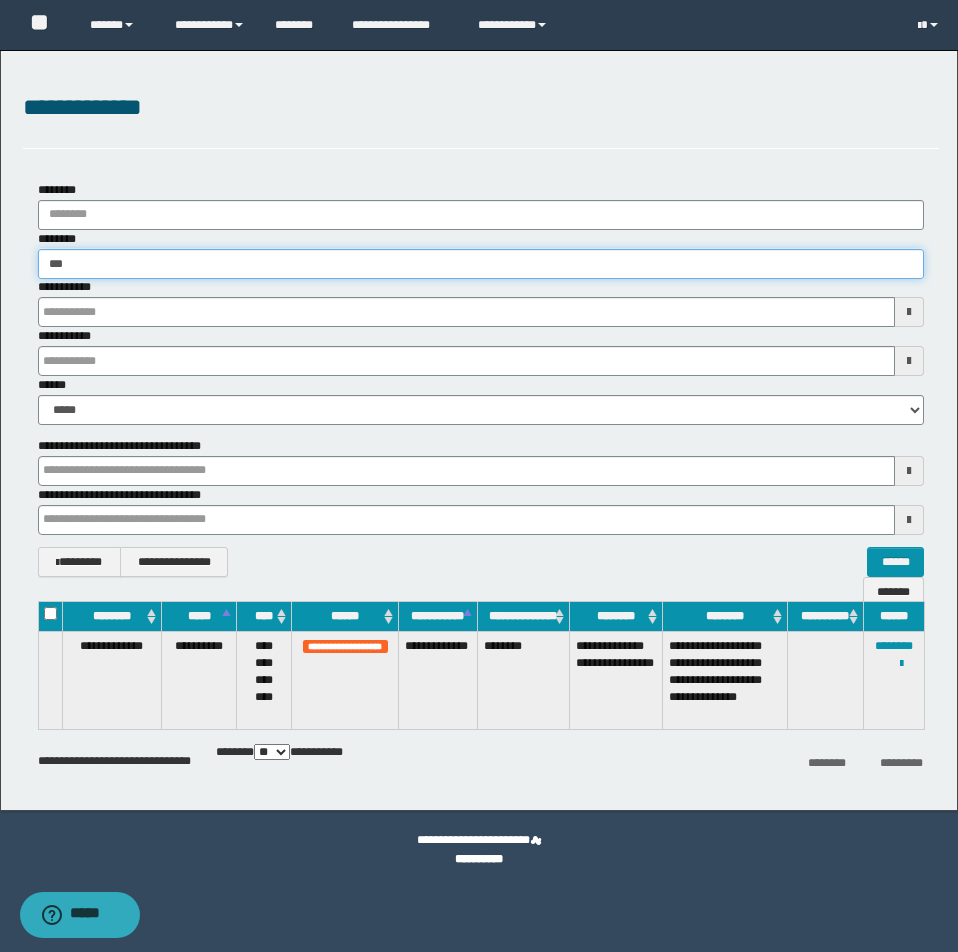 type on "***" 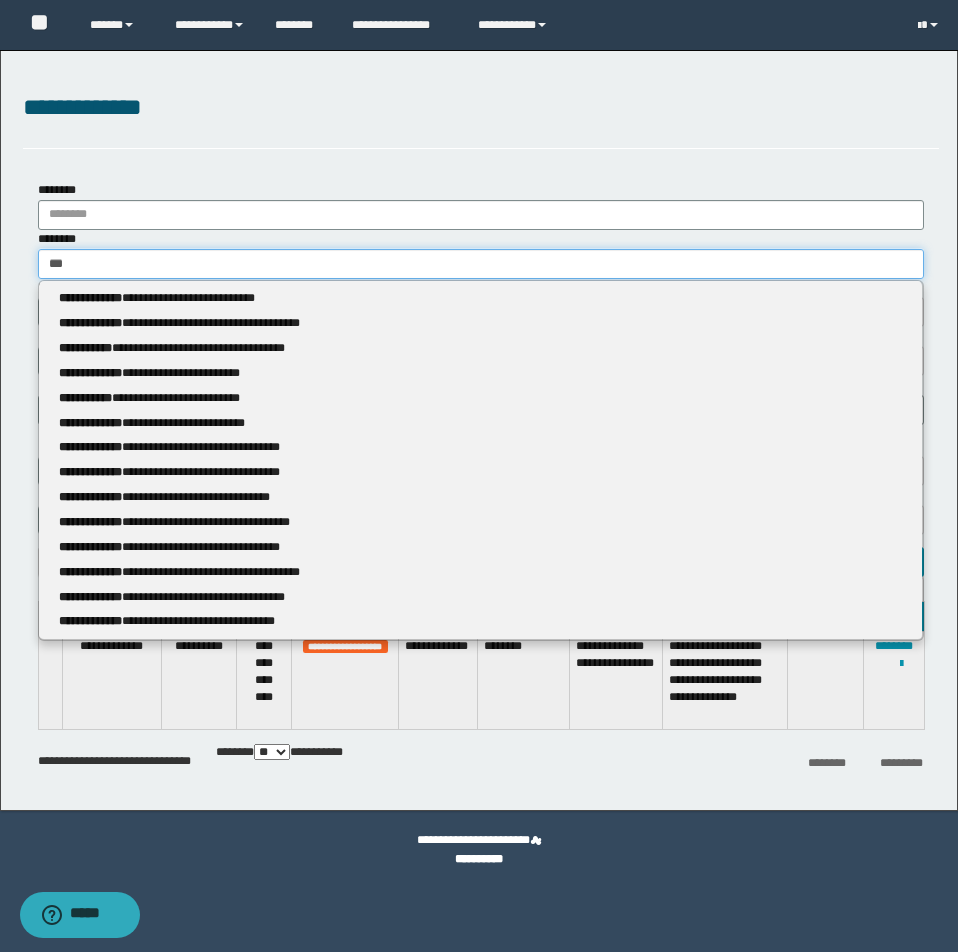 type 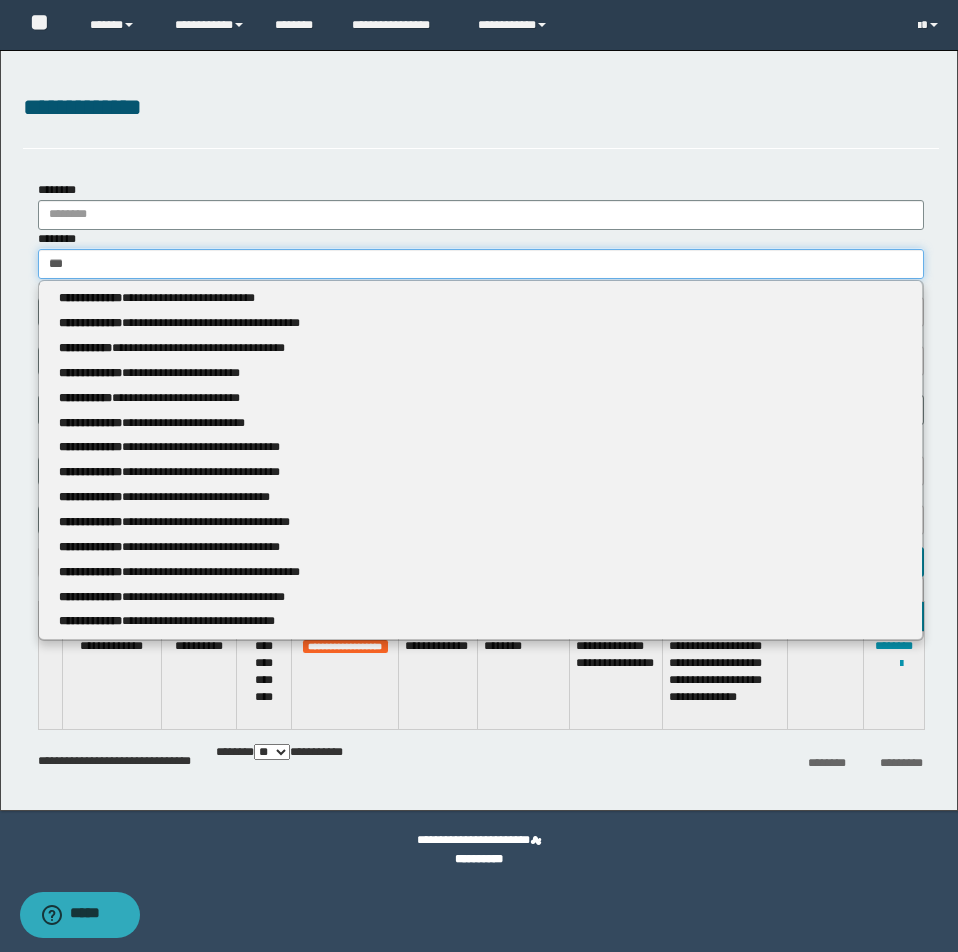 type on "****" 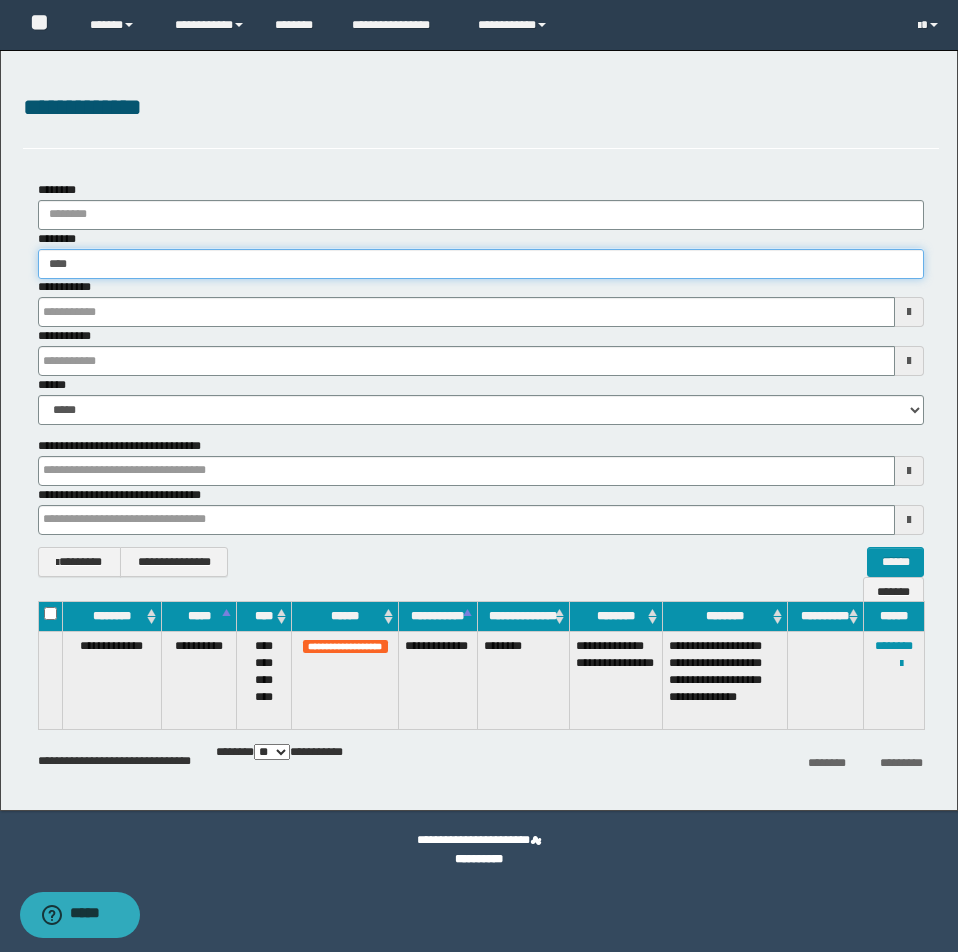 type on "****" 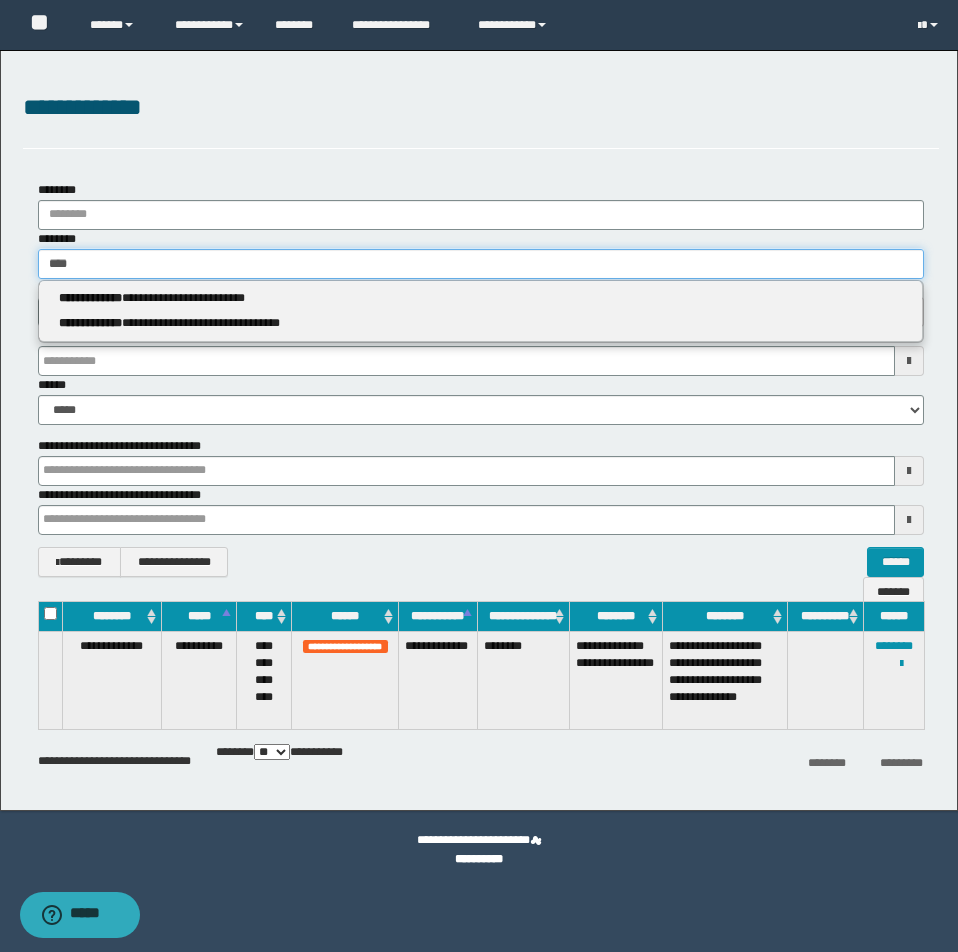 type 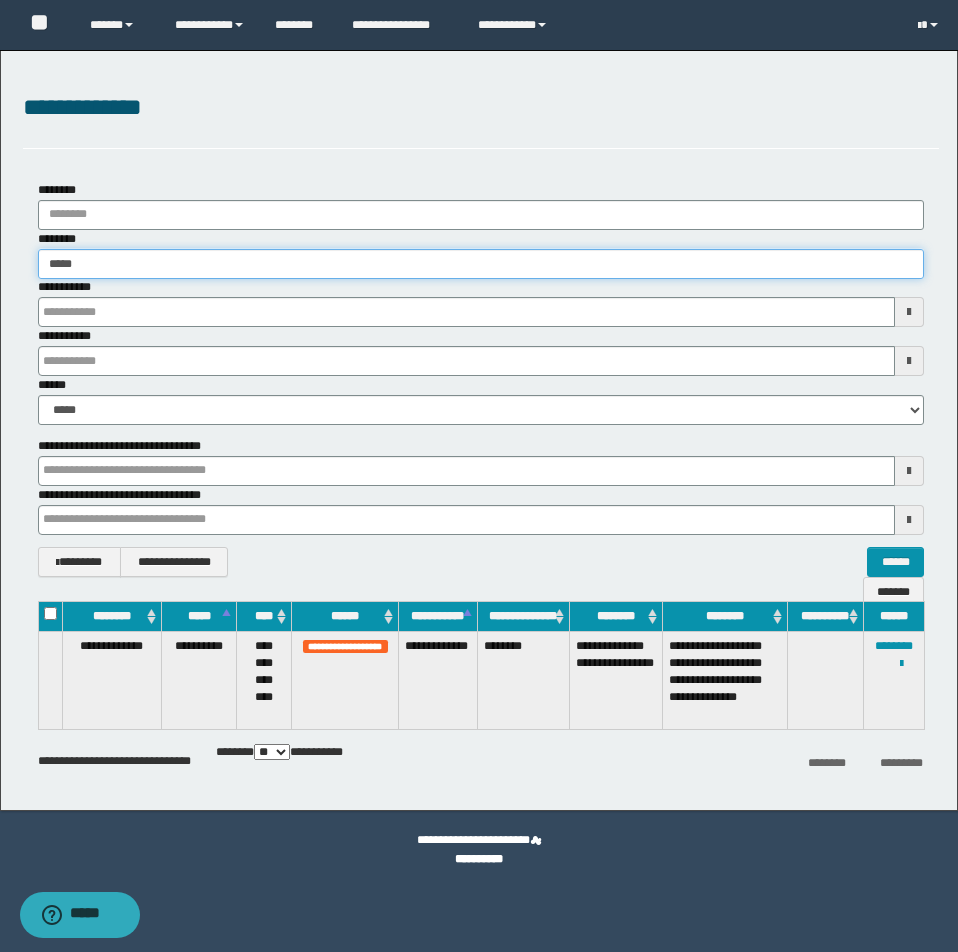 type on "*****" 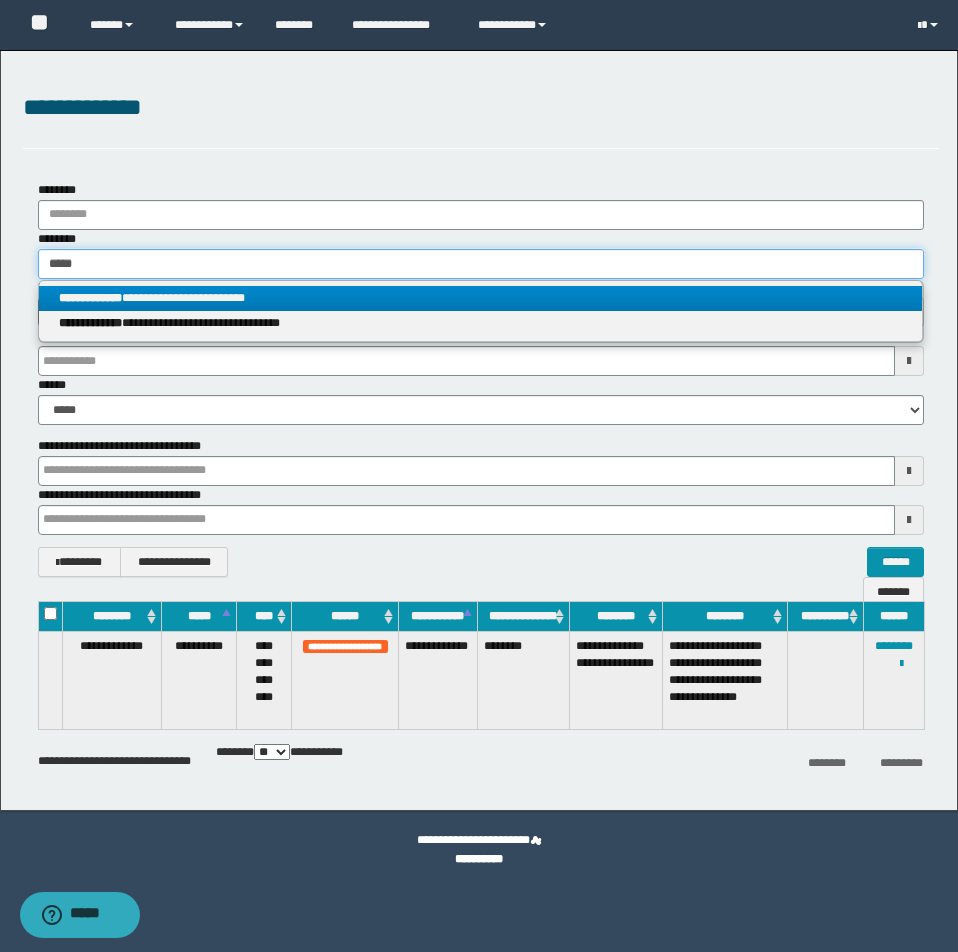 type on "*****" 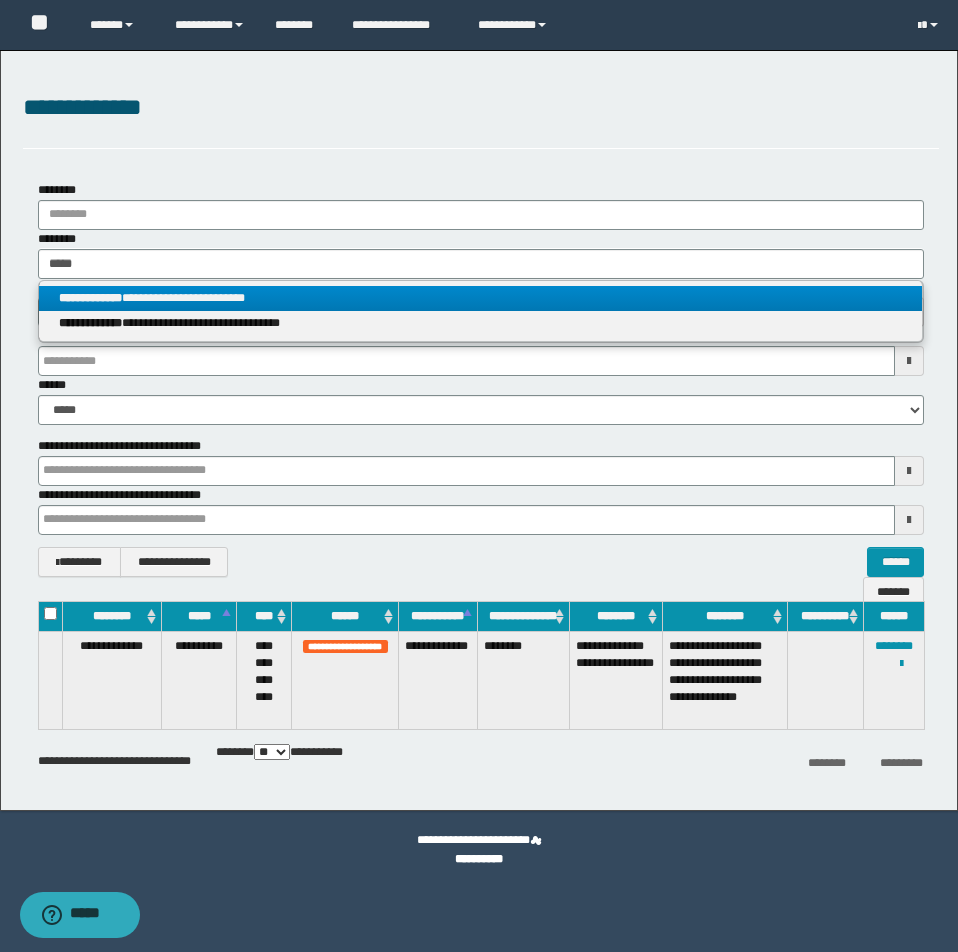 click on "**********" at bounding box center (480, 298) 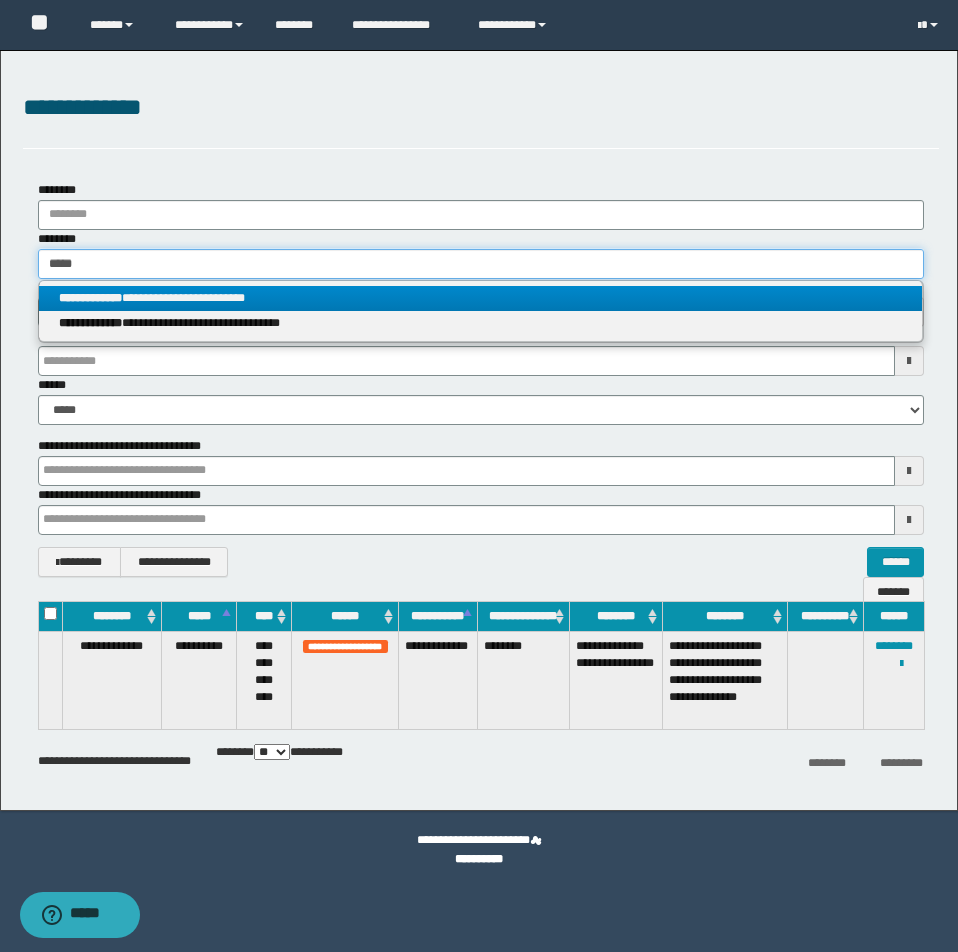 type 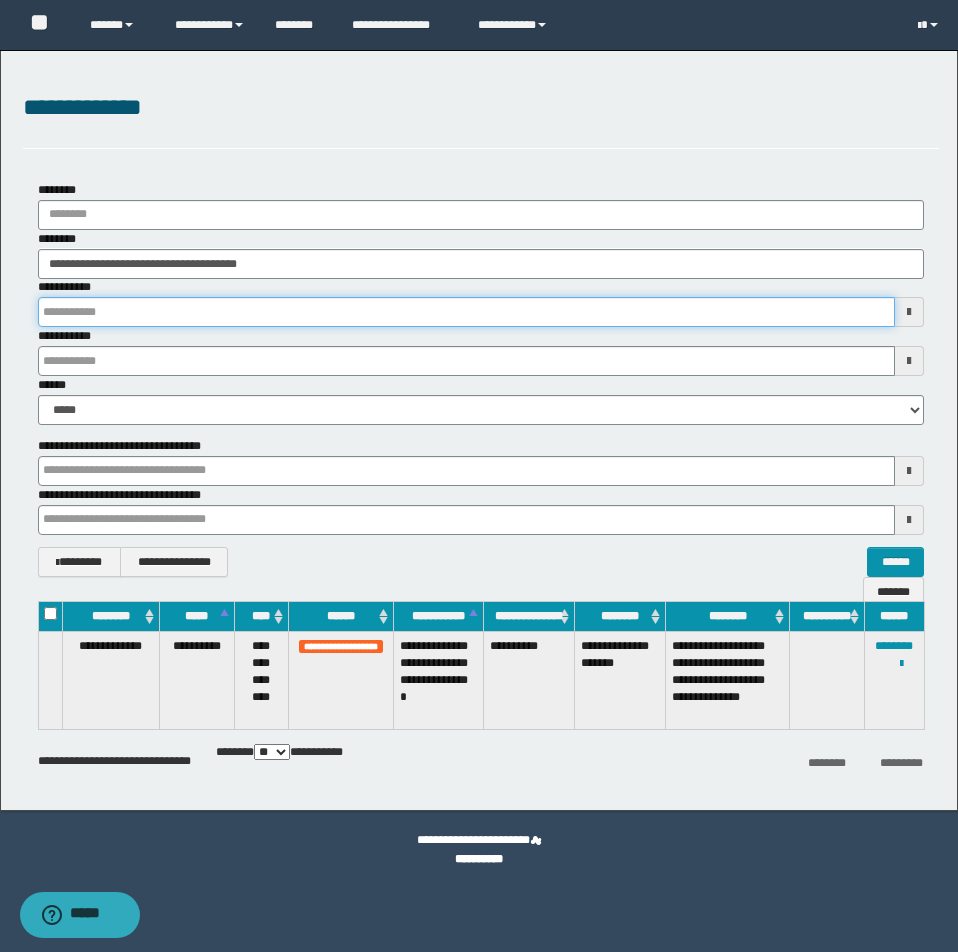 drag, startPoint x: 307, startPoint y: 307, endPoint x: 390, endPoint y: 289, distance: 84.92938 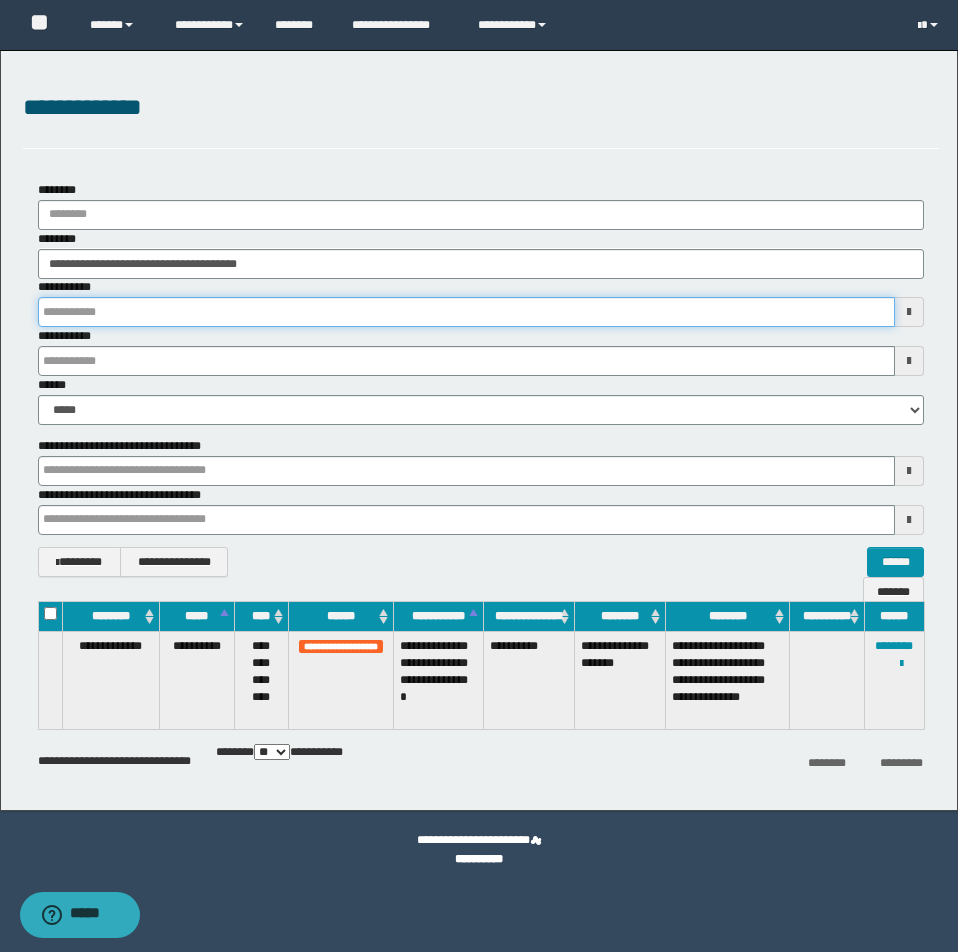 click on "**********" at bounding box center (466, 312) 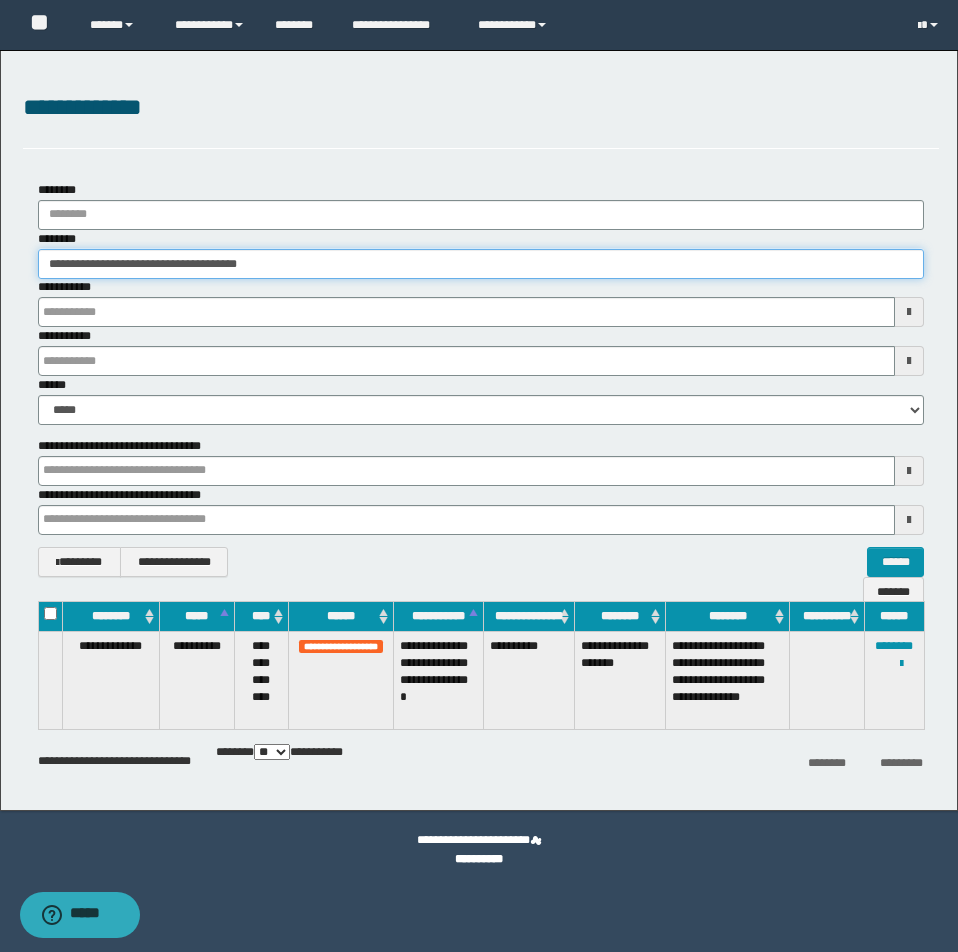 click on "**********" at bounding box center [481, 264] 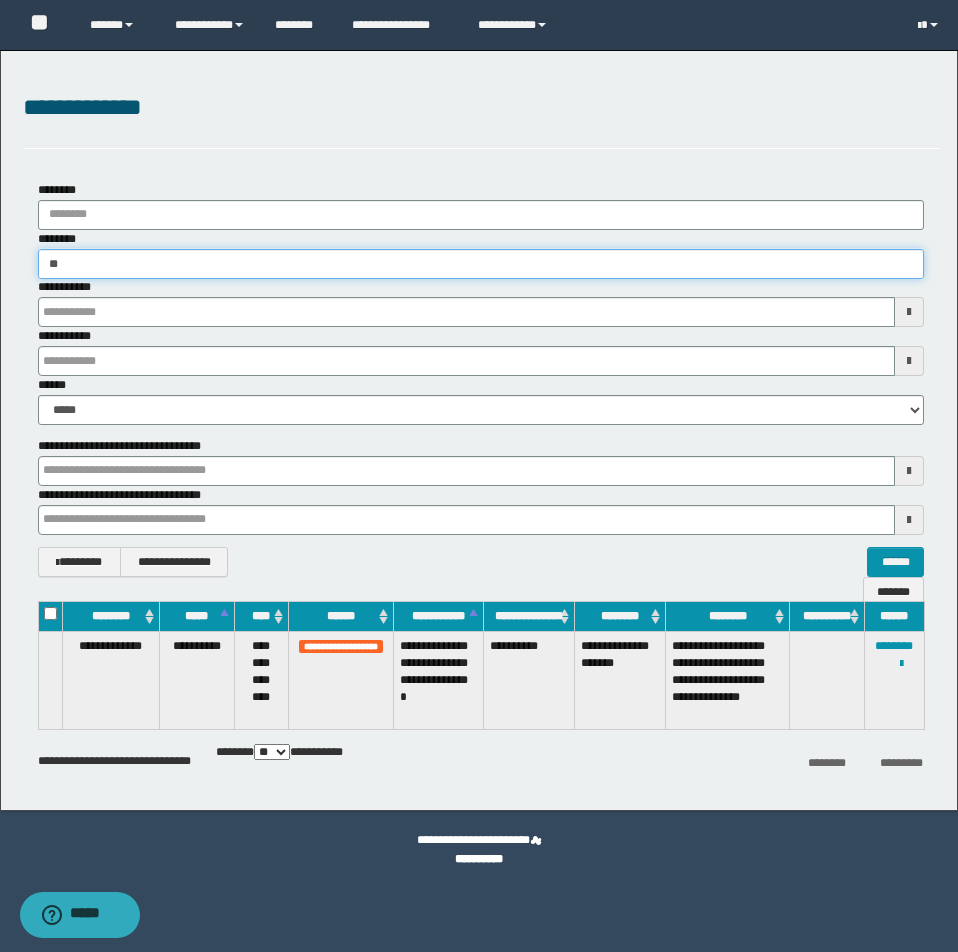type on "*" 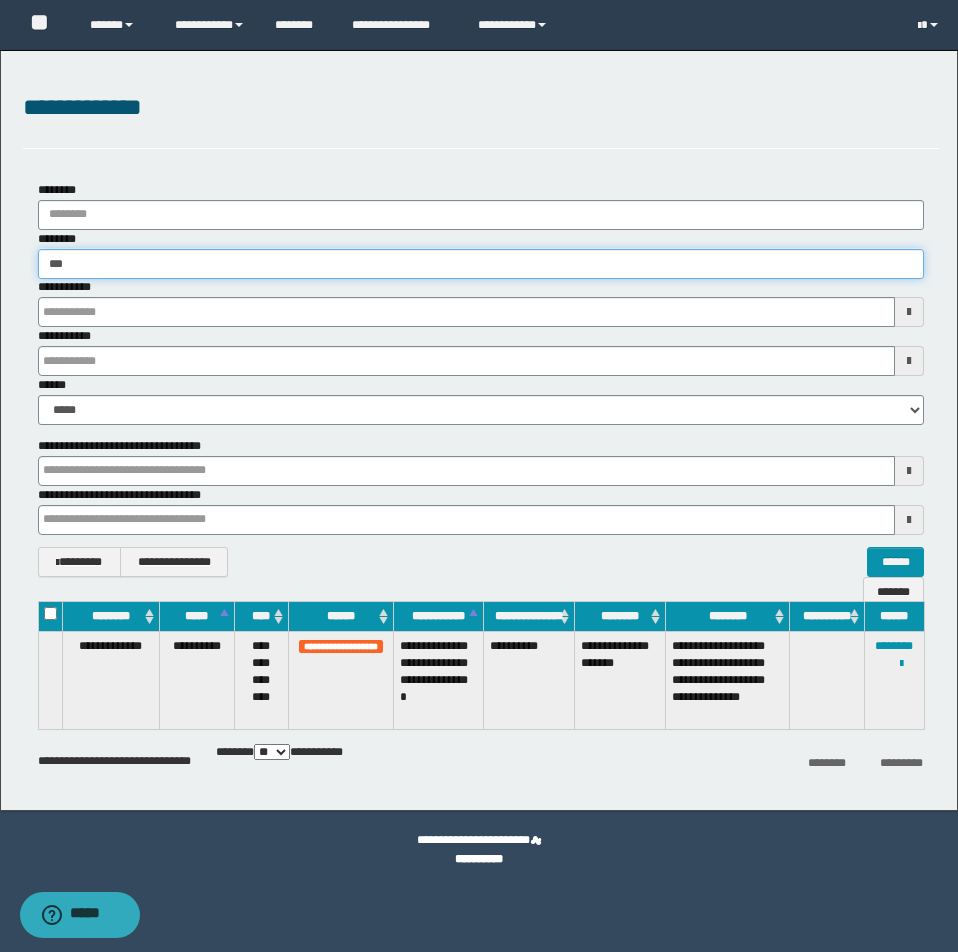 type on "****" 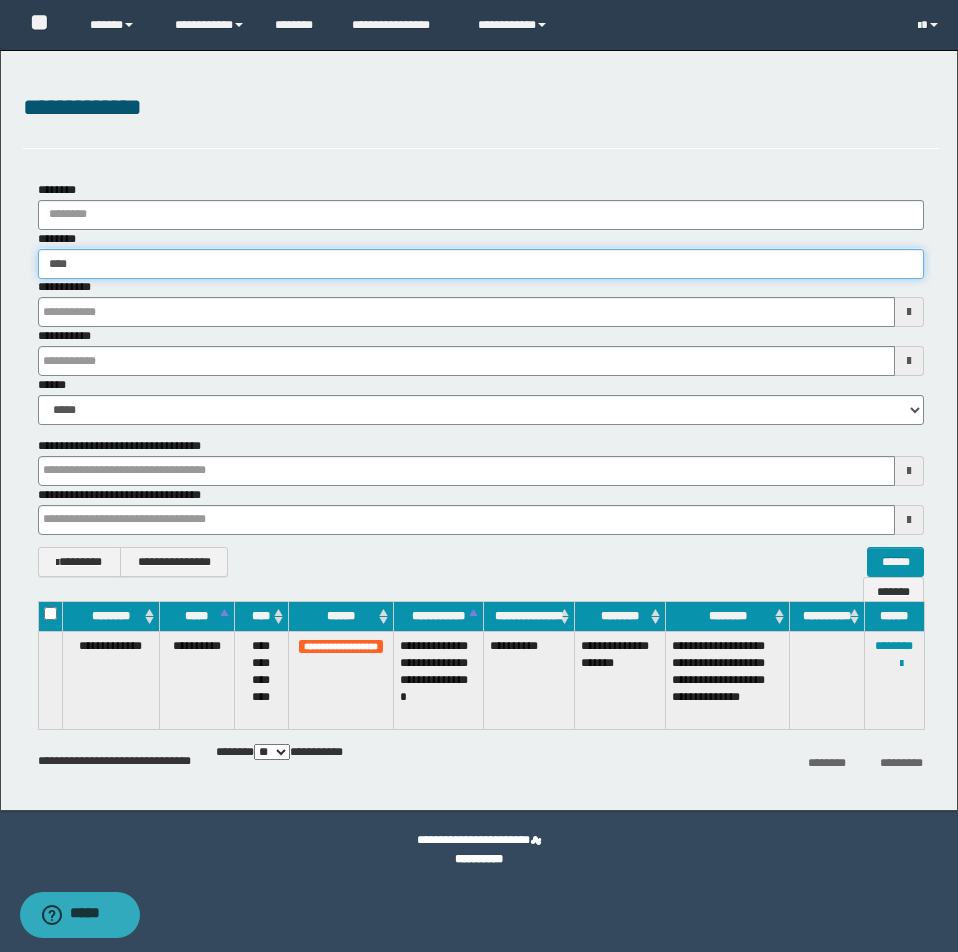 type on "****" 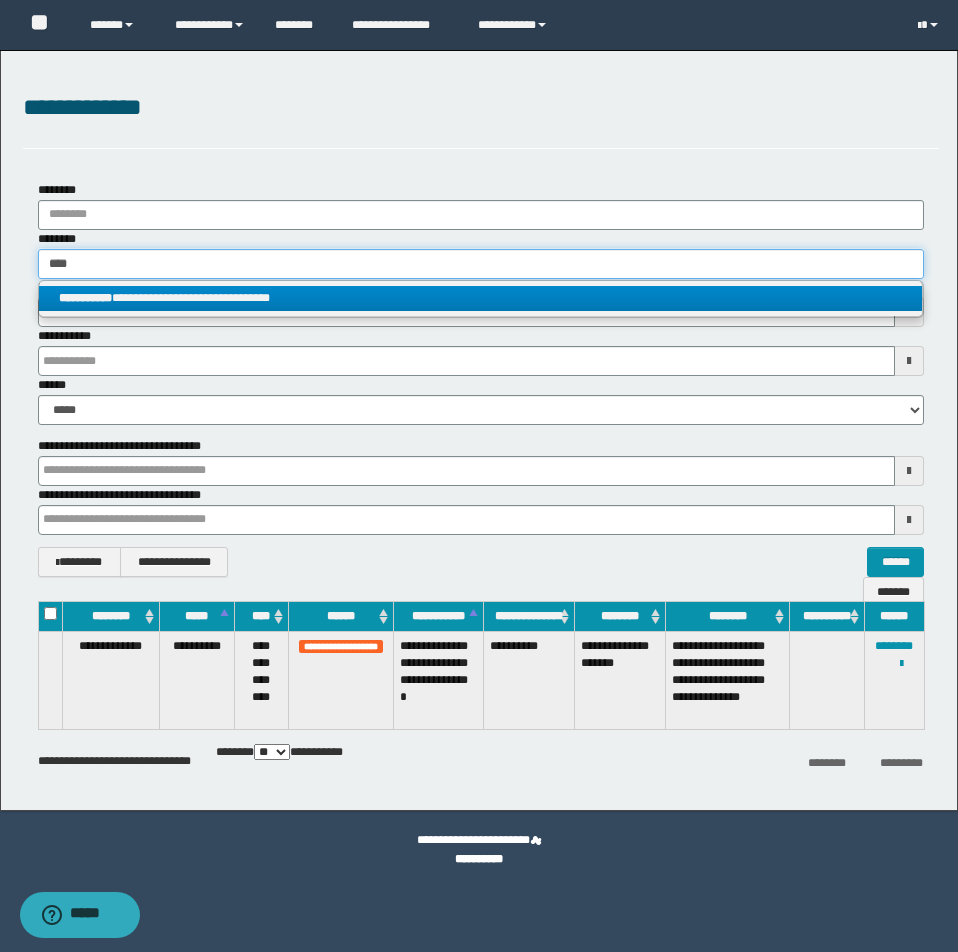 type on "****" 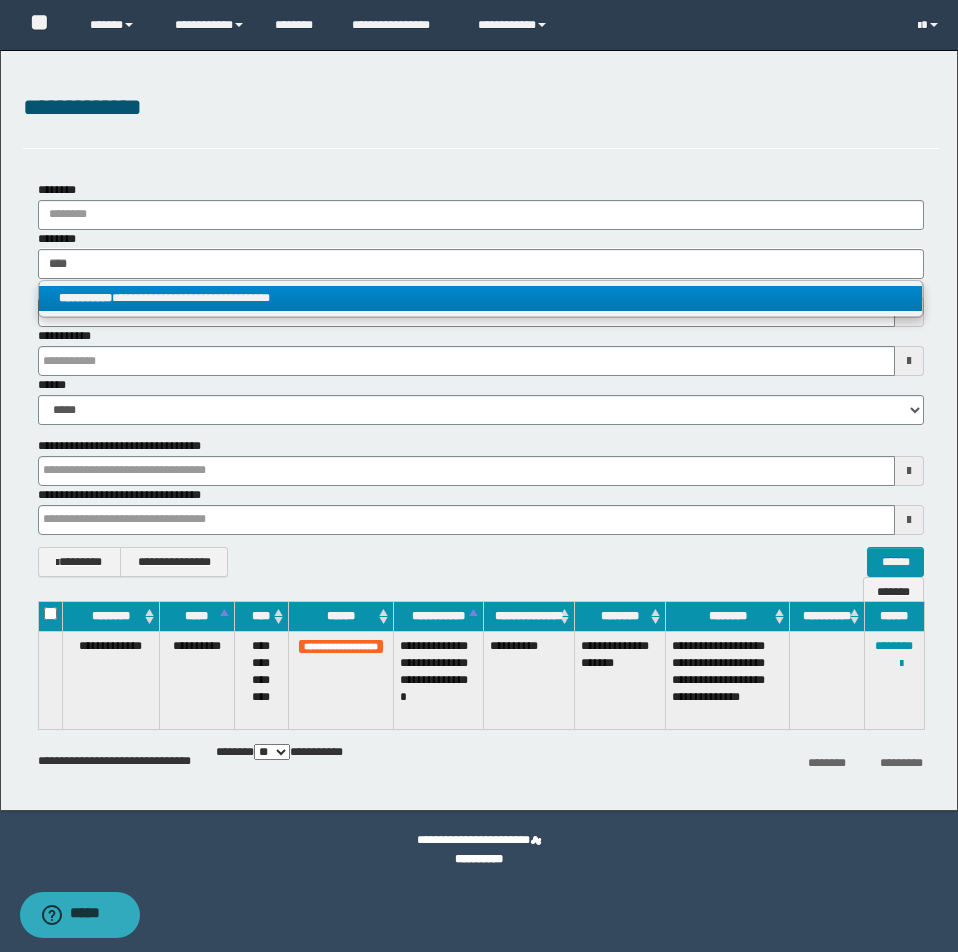 click on "**********" at bounding box center (480, 298) 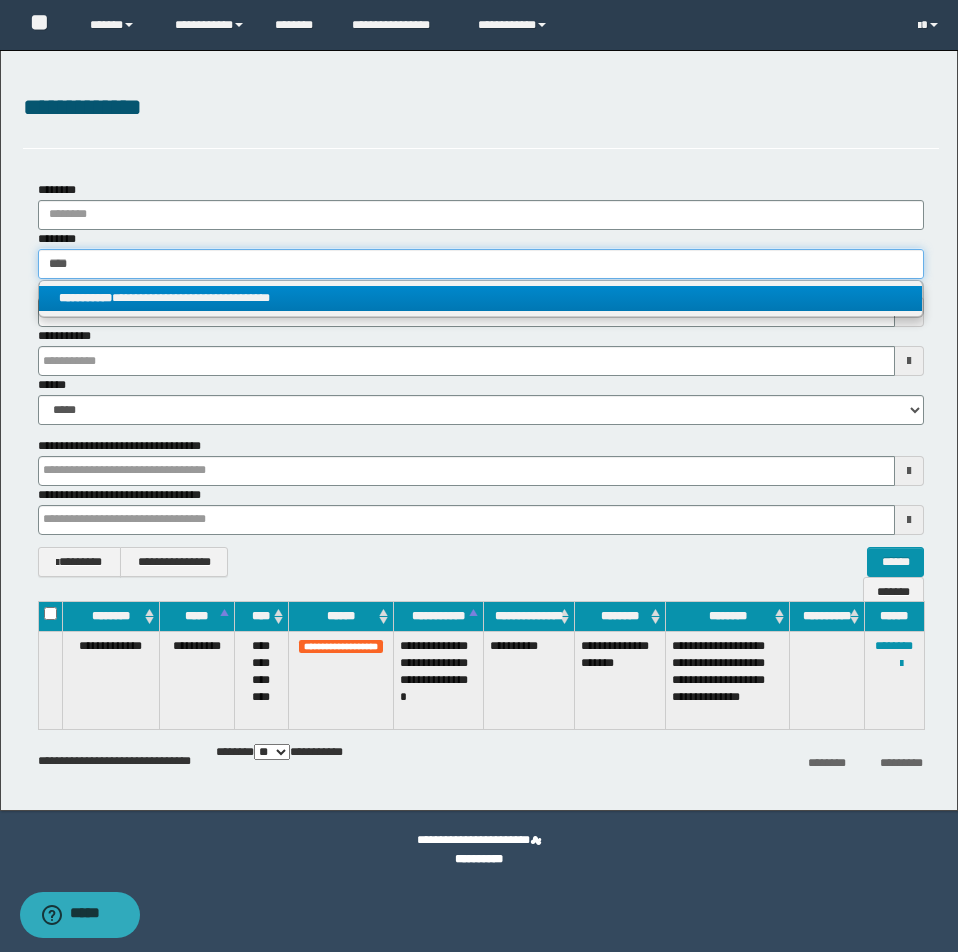 type 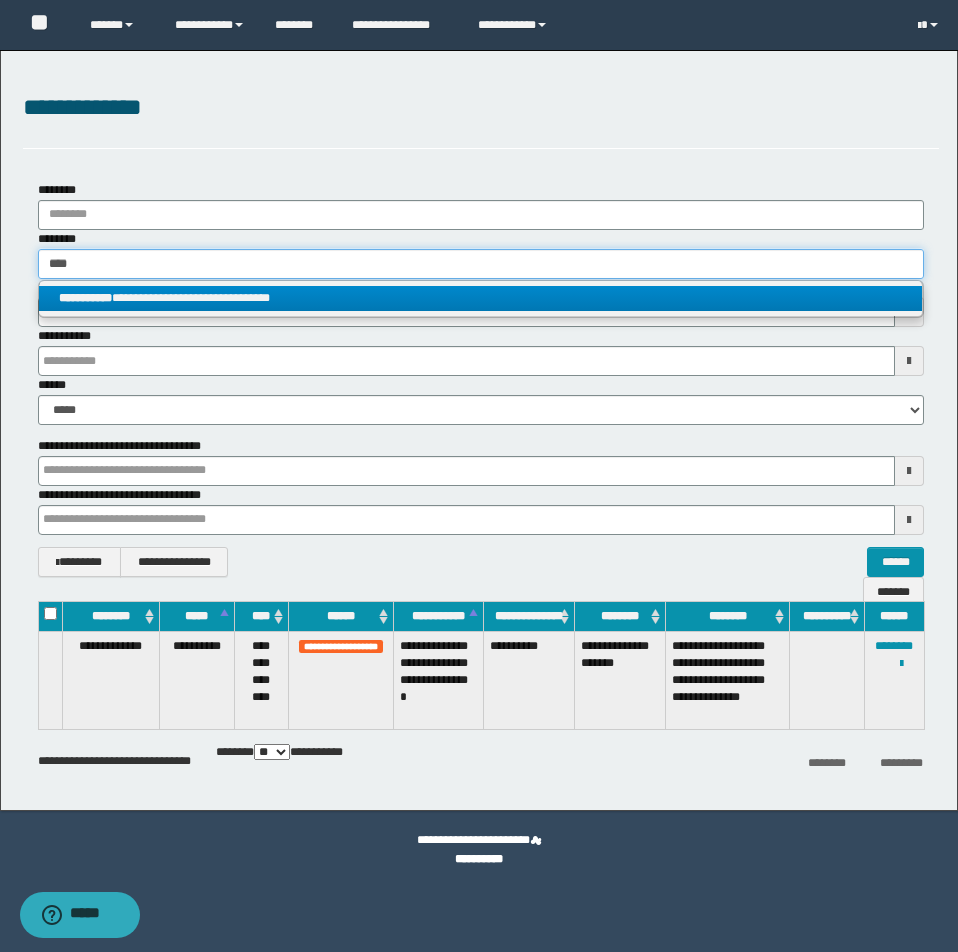 type on "**********" 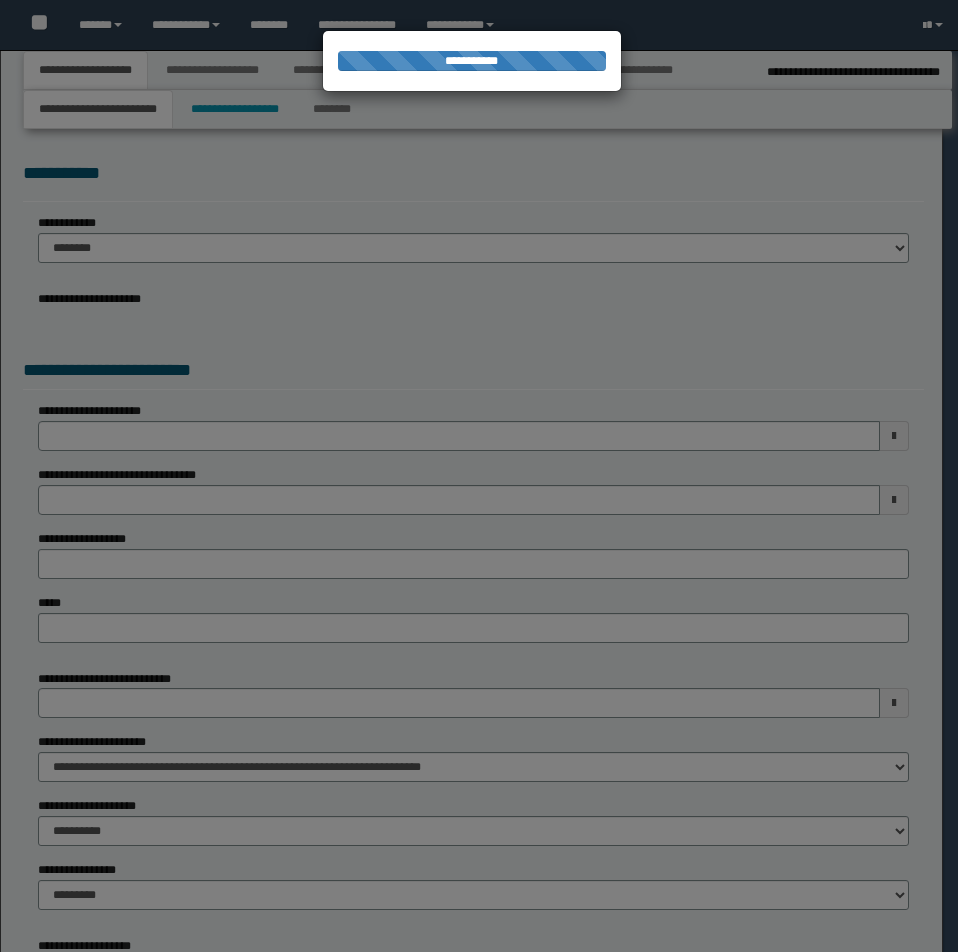 select on "*" 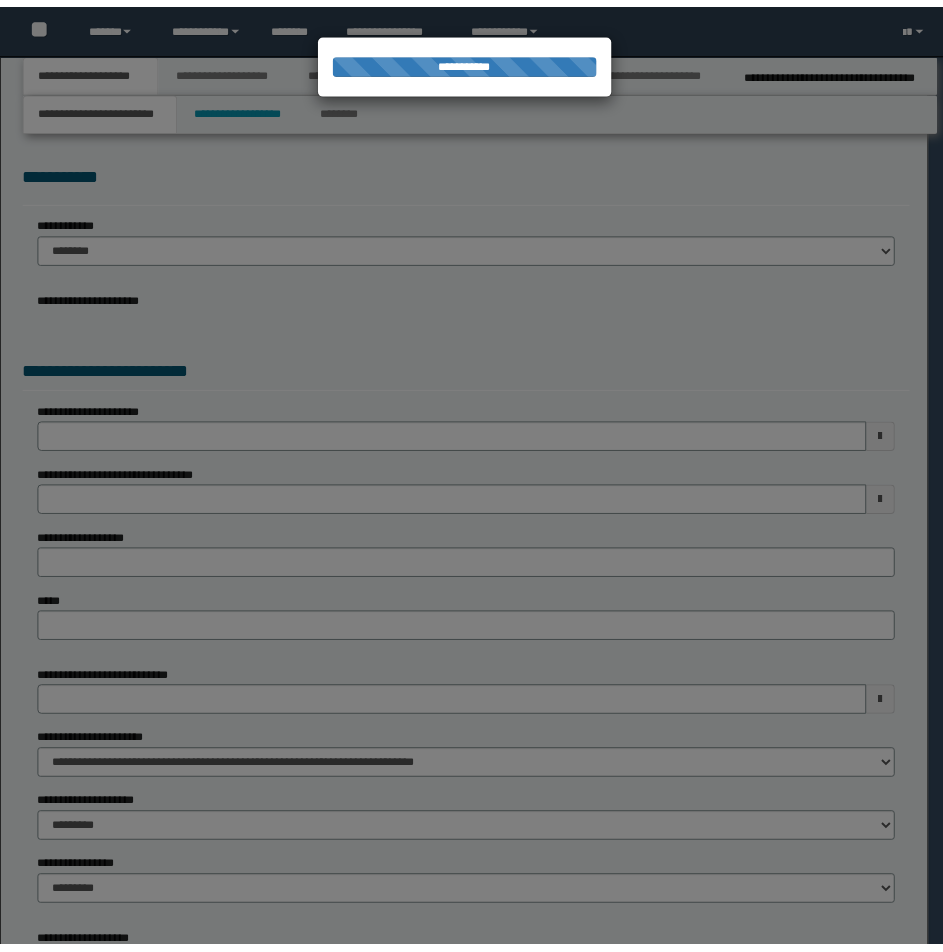 scroll, scrollTop: 0, scrollLeft: 0, axis: both 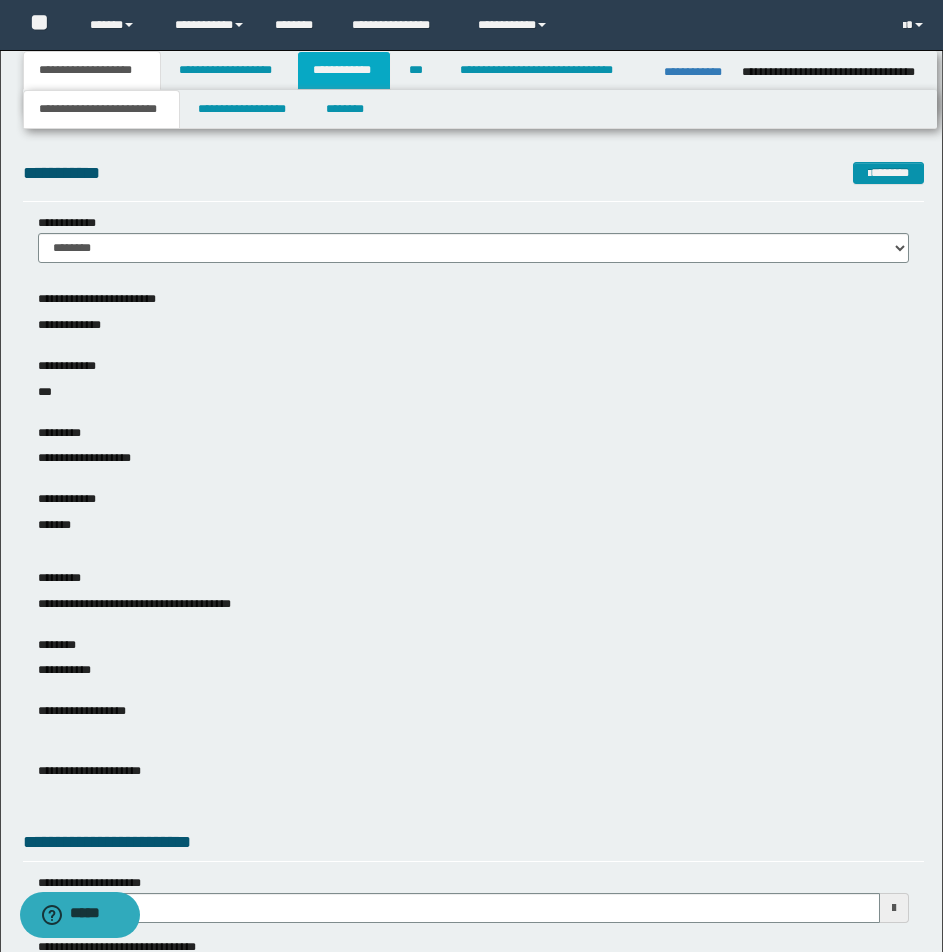 click on "**********" at bounding box center [344, 70] 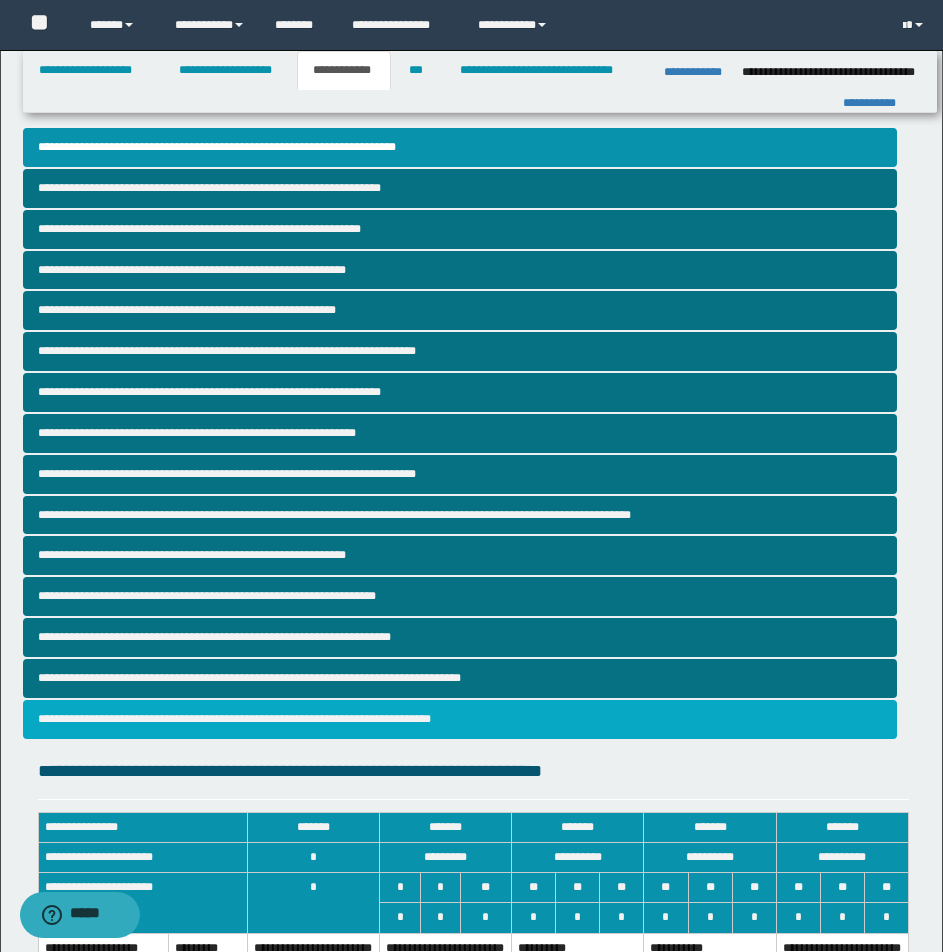click on "**********" at bounding box center [460, 719] 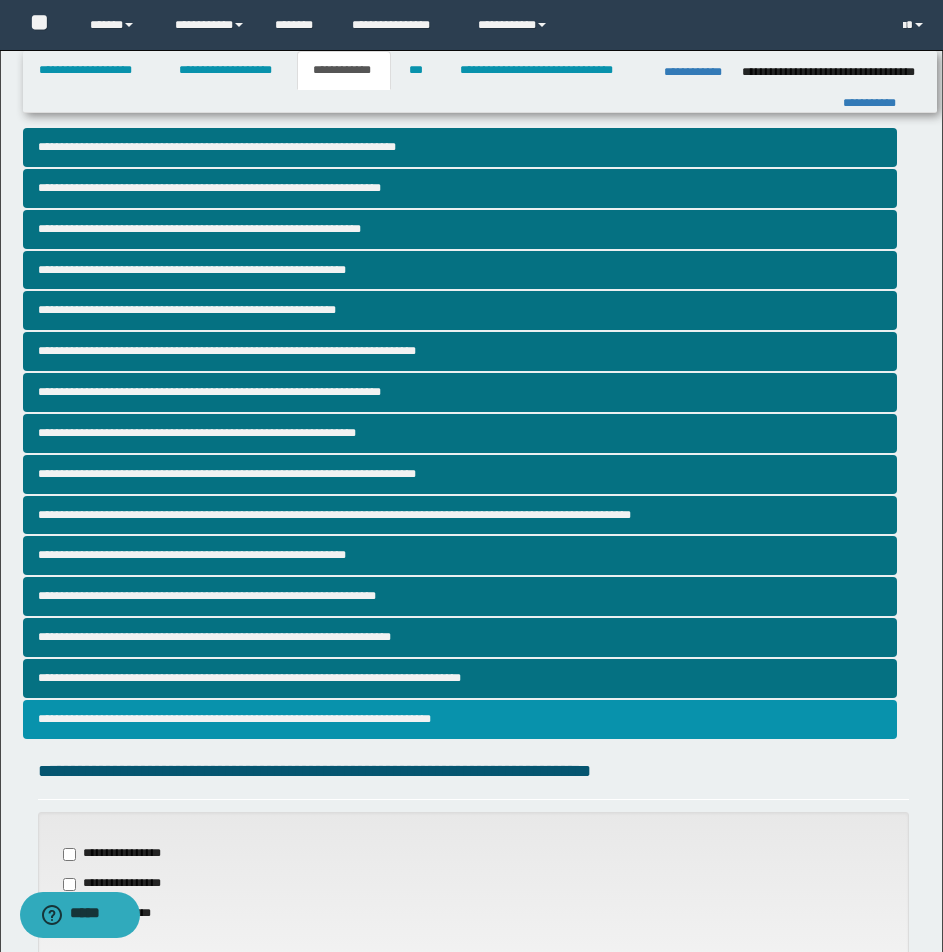 scroll, scrollTop: 414, scrollLeft: 0, axis: vertical 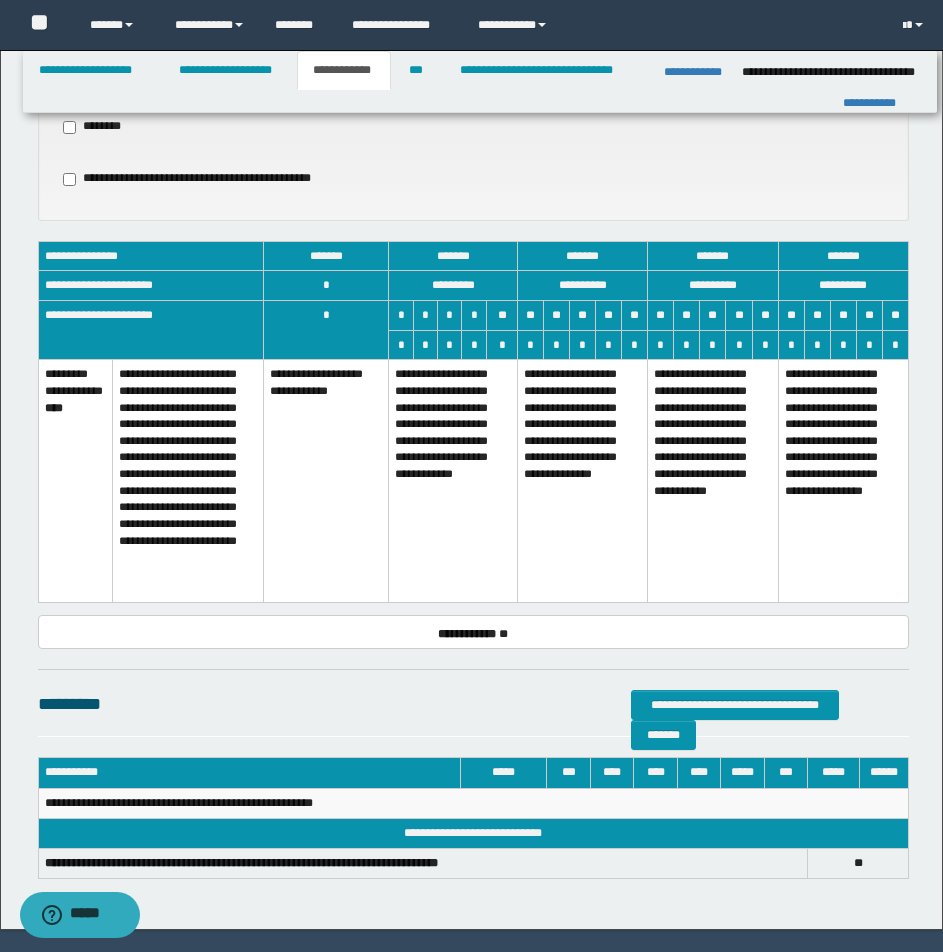 click on "**********" at bounding box center [582, 481] 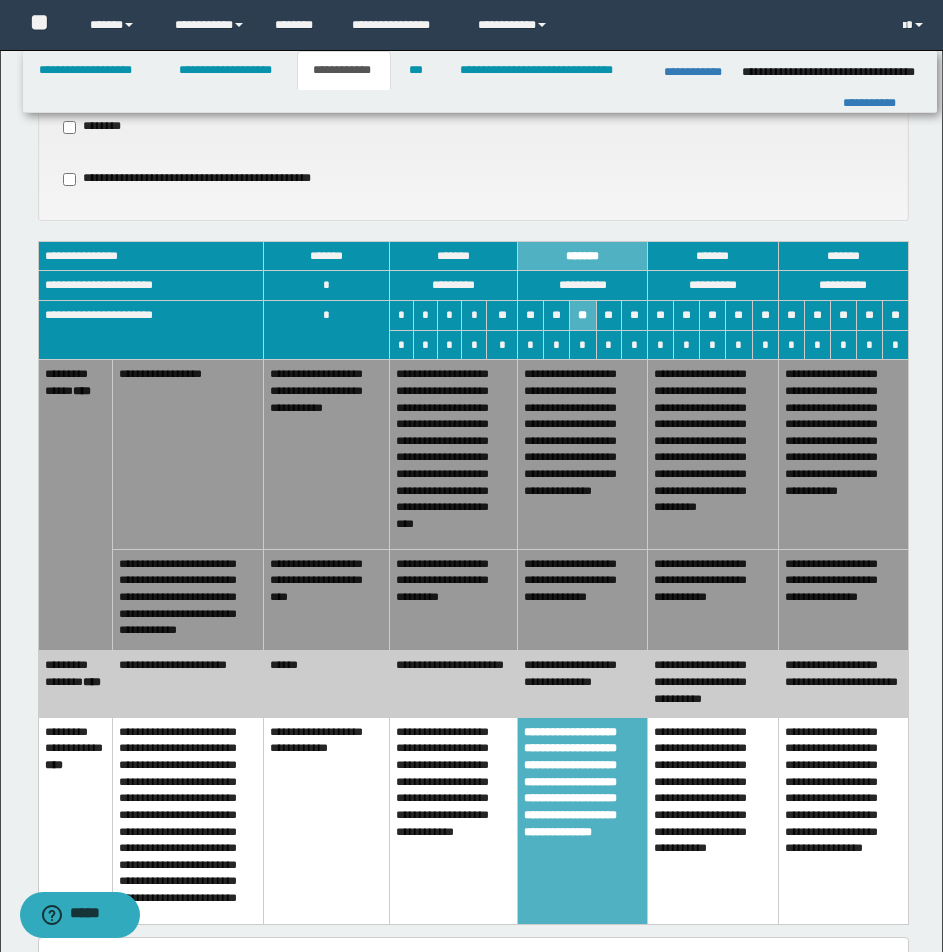 click on "**********" at bounding box center [583, 600] 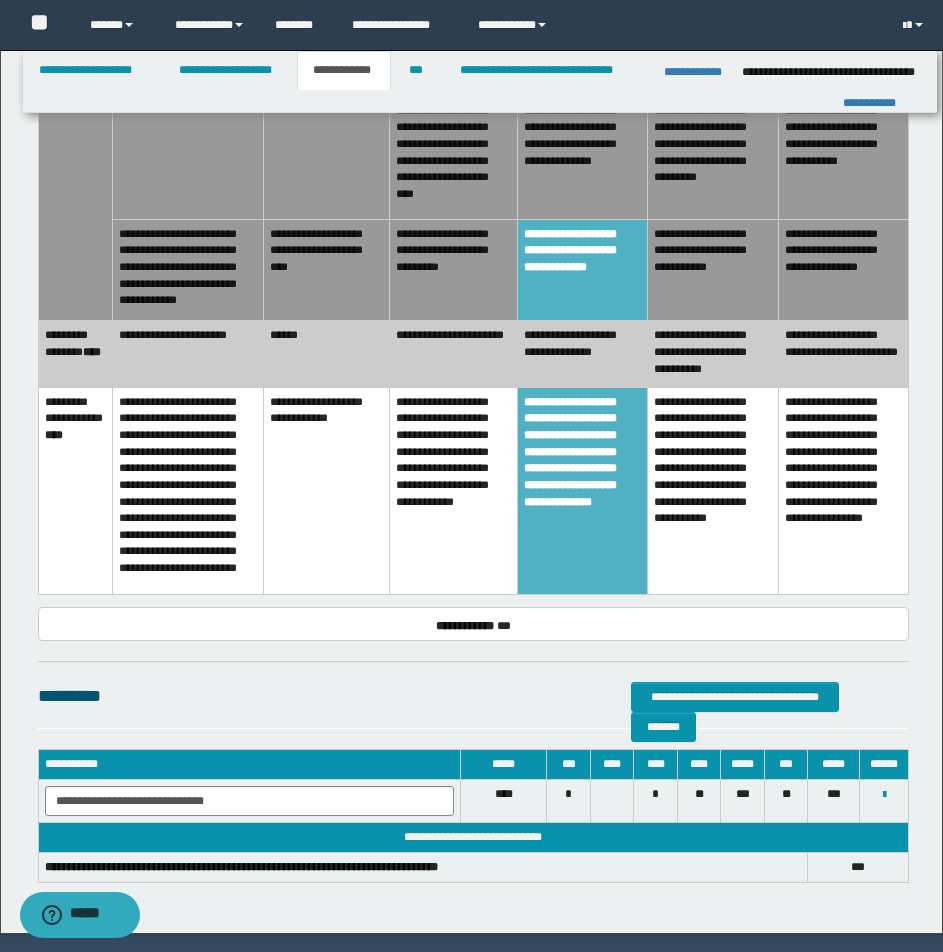 scroll, scrollTop: 1414, scrollLeft: 0, axis: vertical 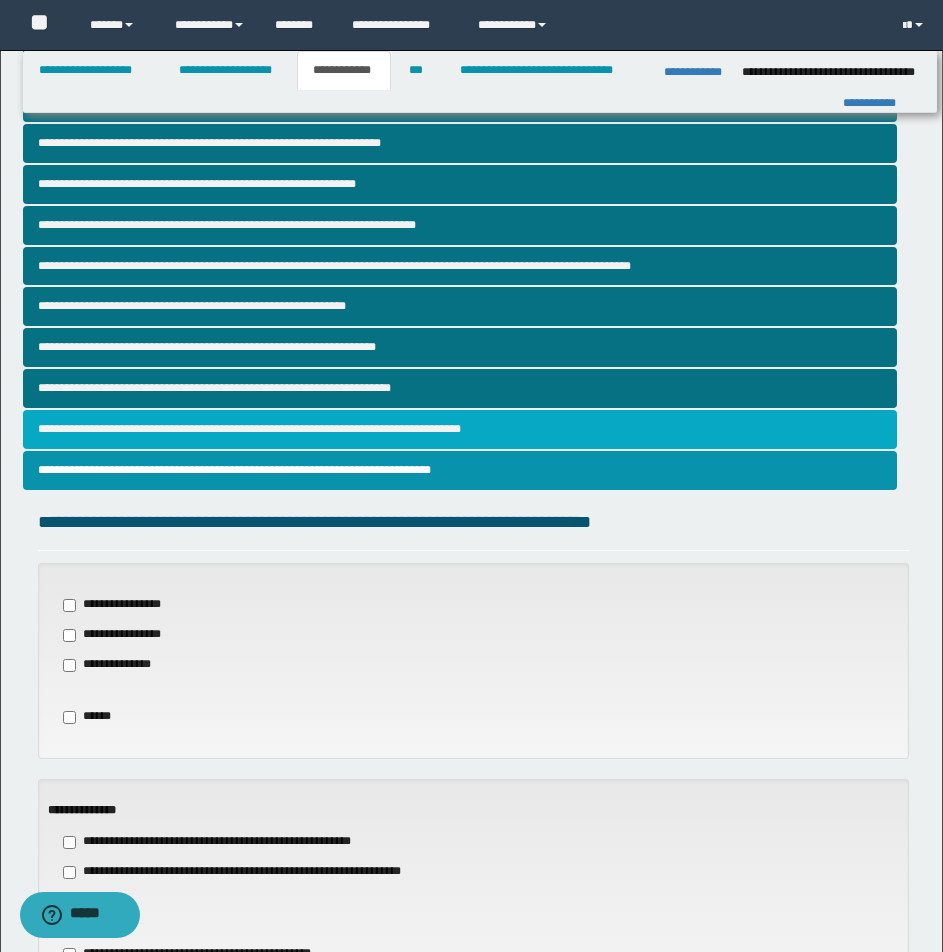 click on "**********" at bounding box center (460, 429) 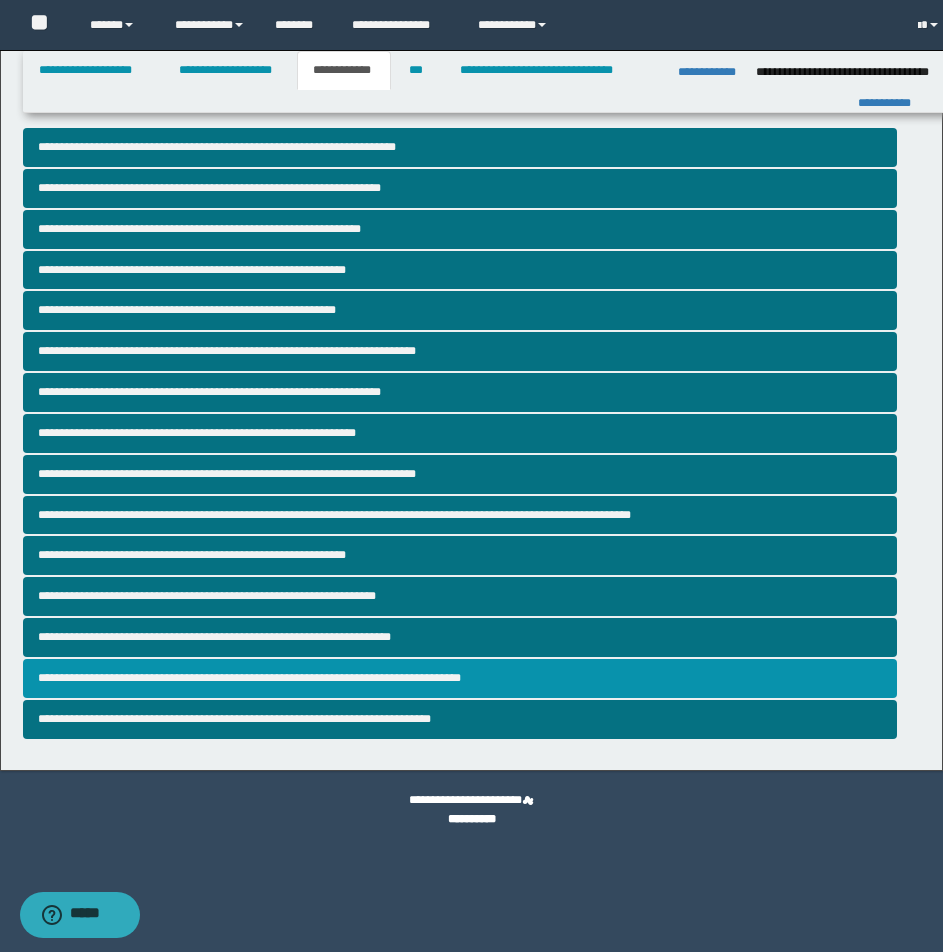 scroll, scrollTop: 0, scrollLeft: 0, axis: both 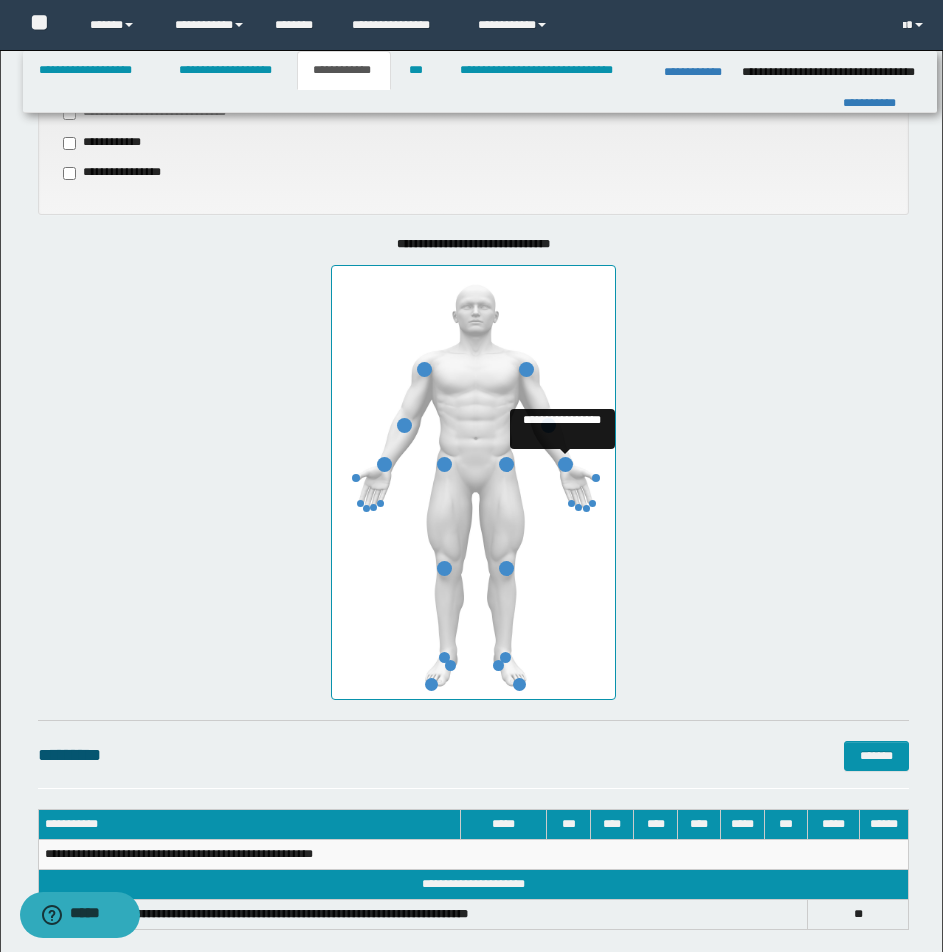 click at bounding box center [565, 464] 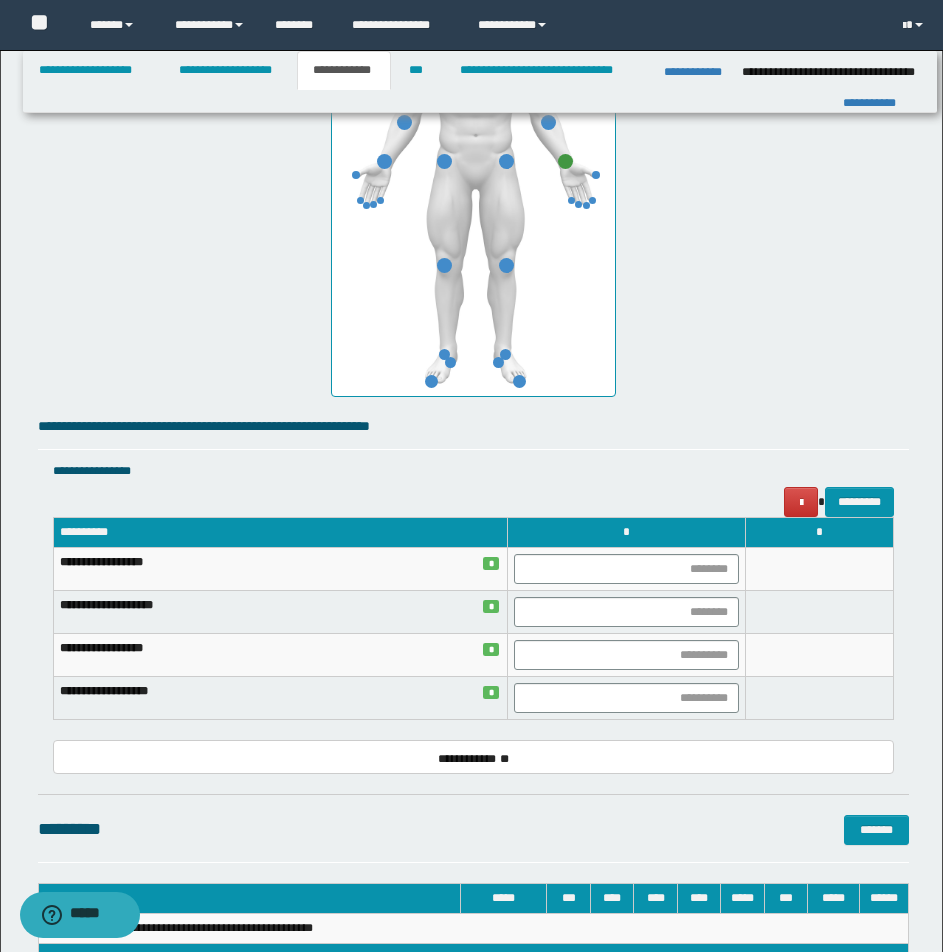 scroll, scrollTop: 1211, scrollLeft: 0, axis: vertical 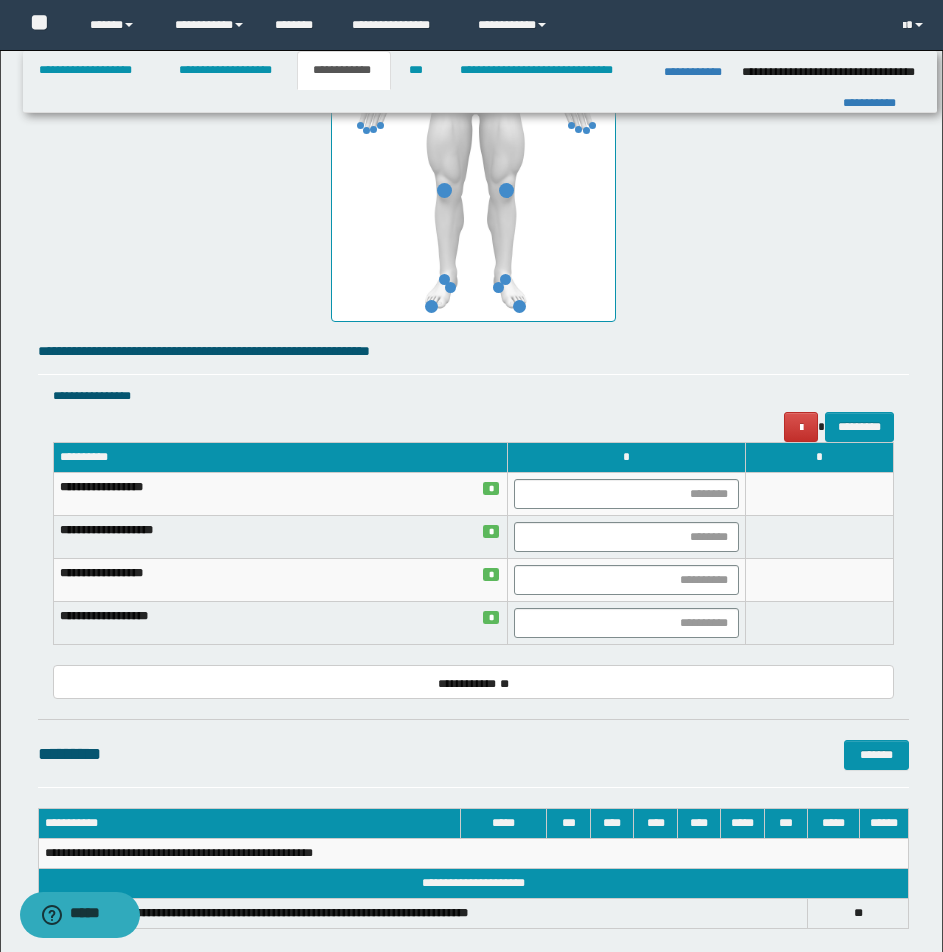 click at bounding box center [626, 580] 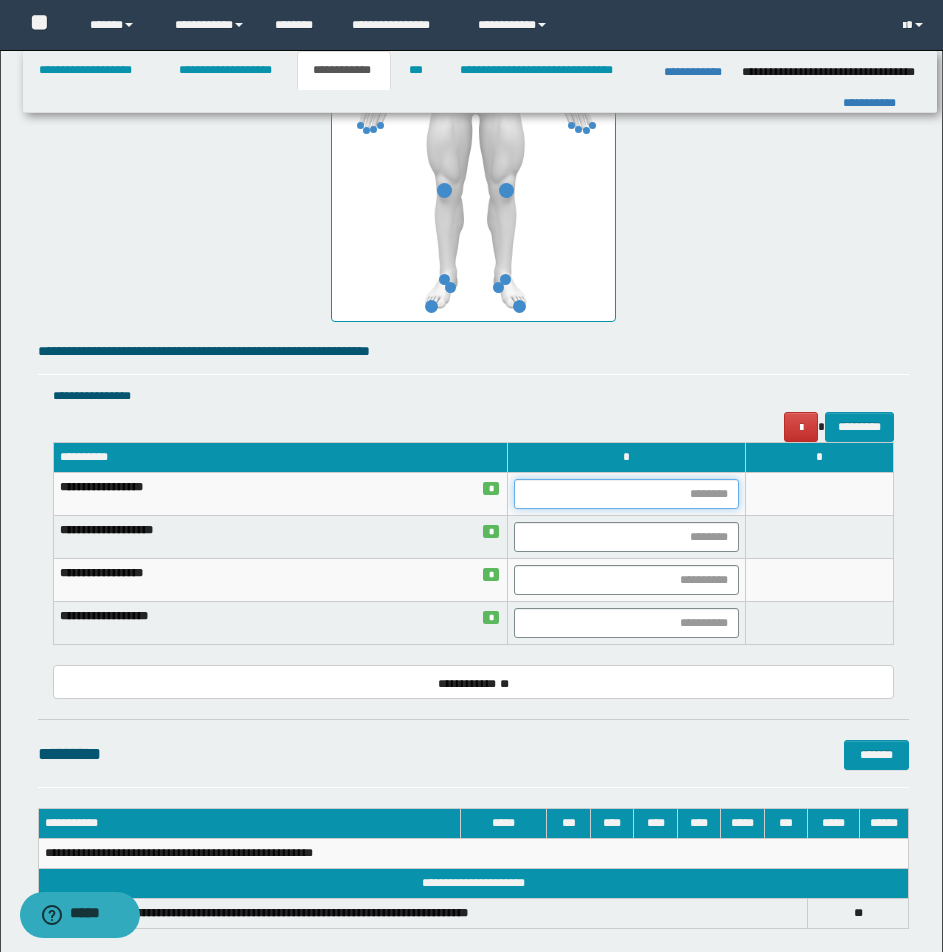 click at bounding box center [626, 494] 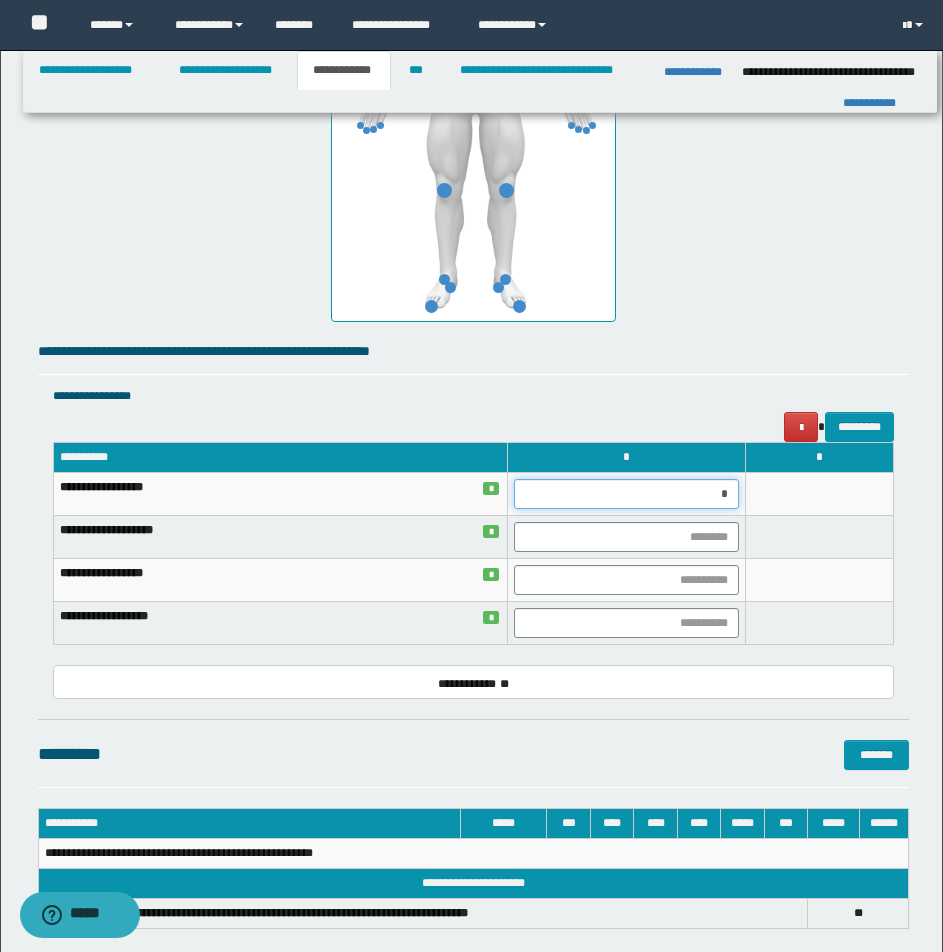 type on "**" 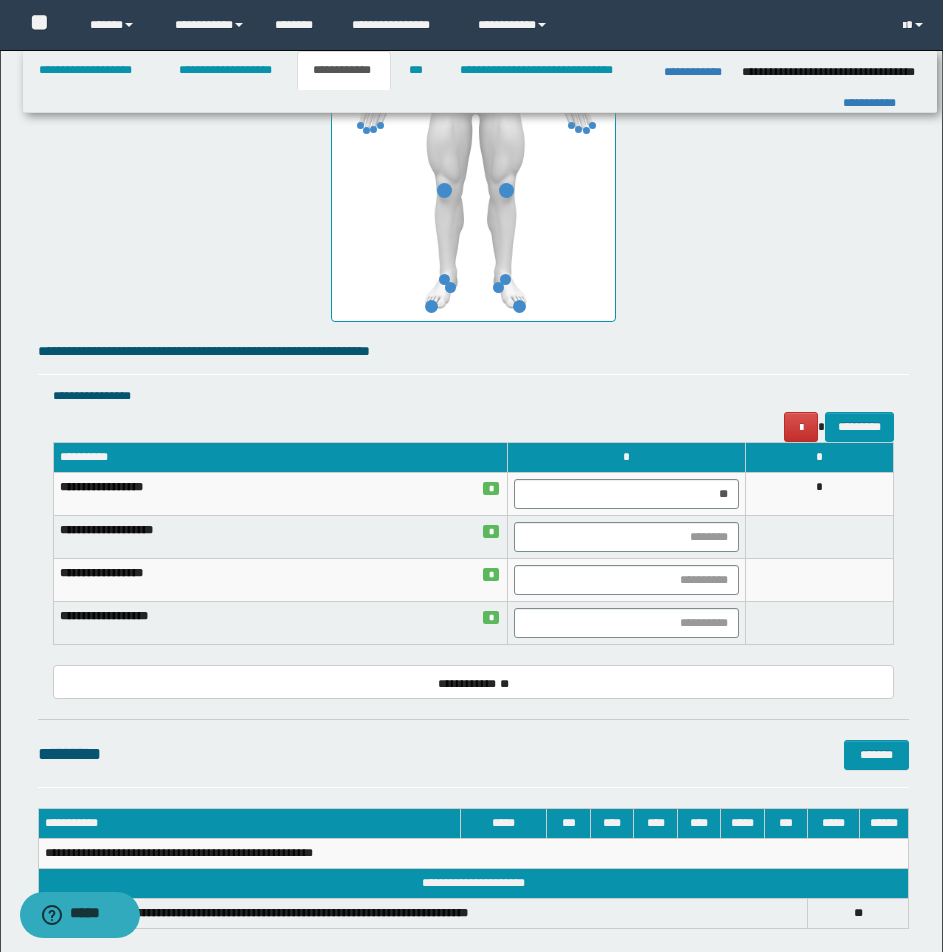 click on "**" at bounding box center (626, 494) 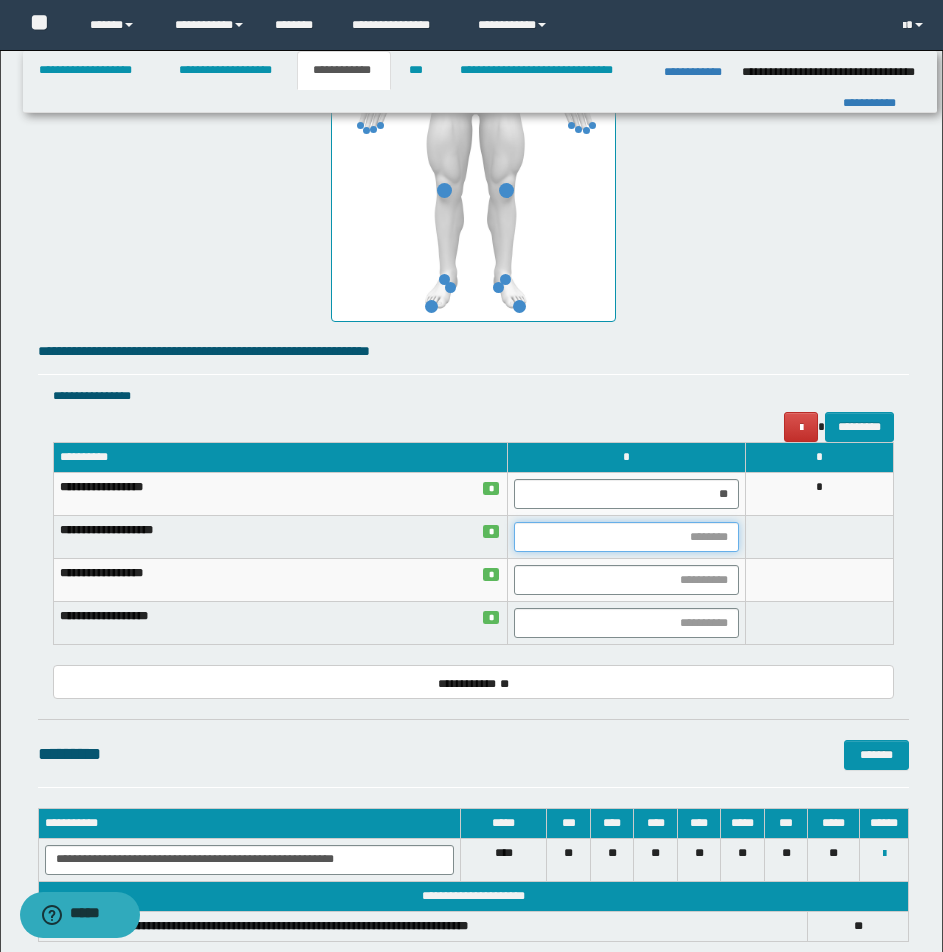 click at bounding box center (626, 537) 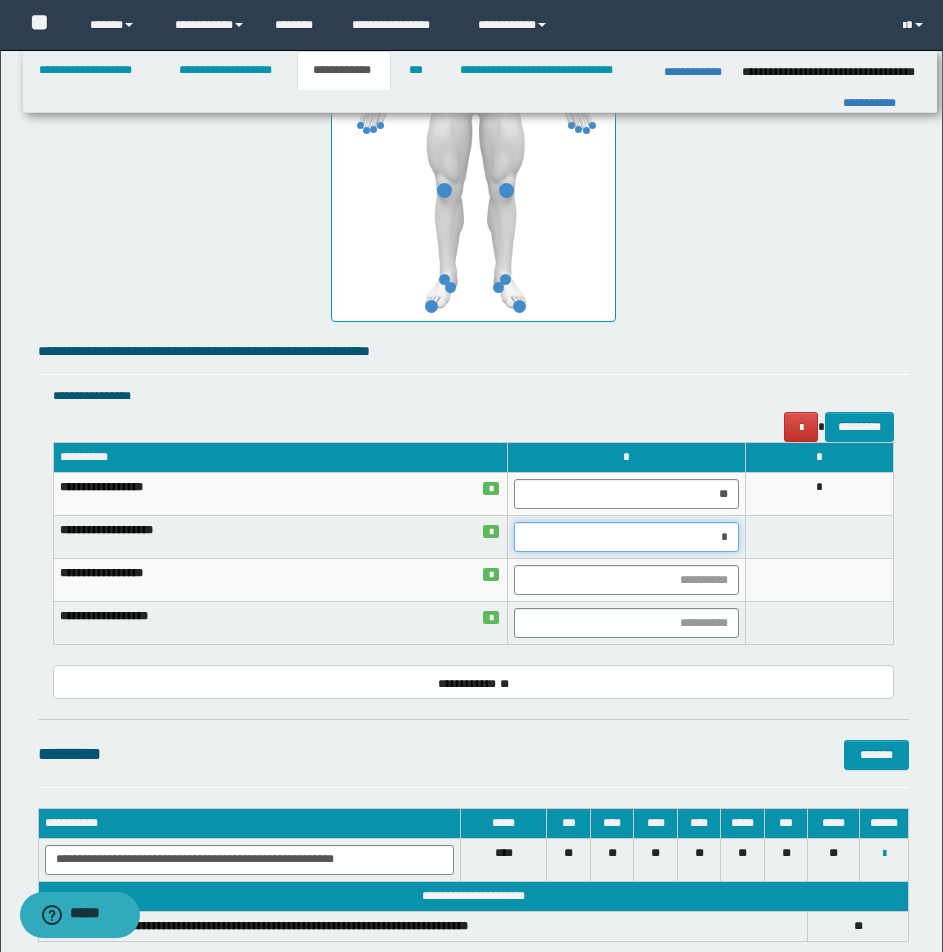 type on "**" 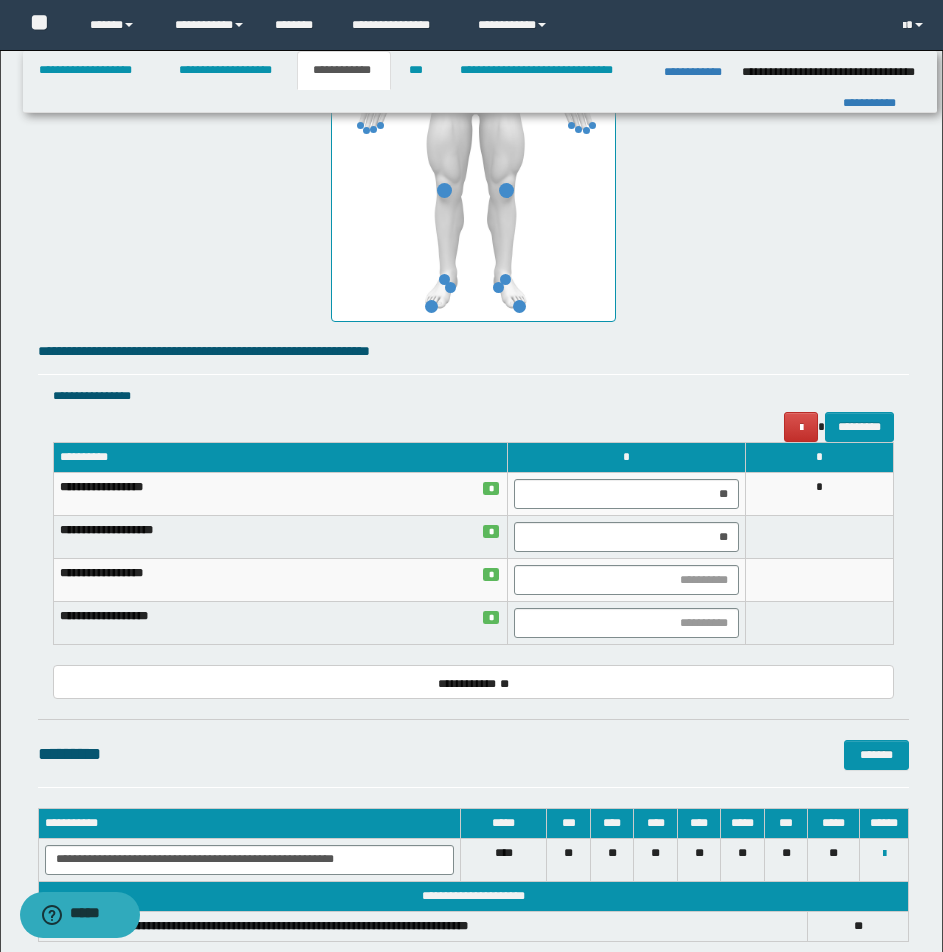 click at bounding box center (820, 537) 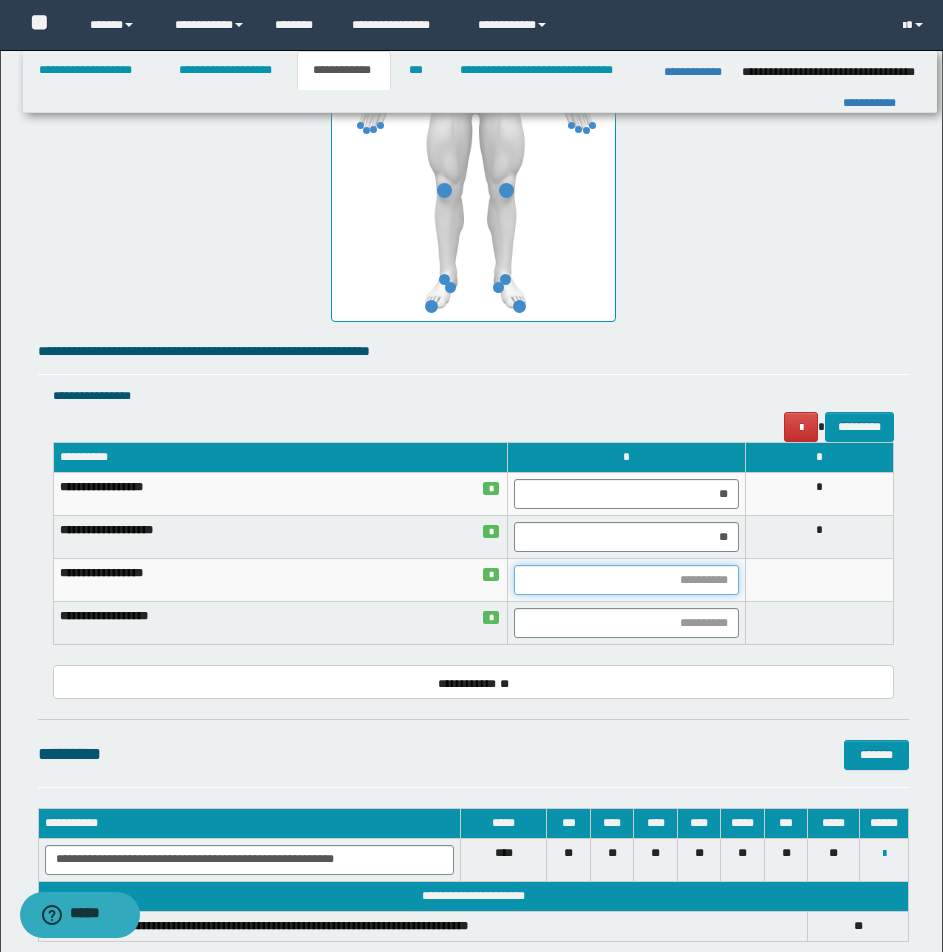 click at bounding box center (626, 580) 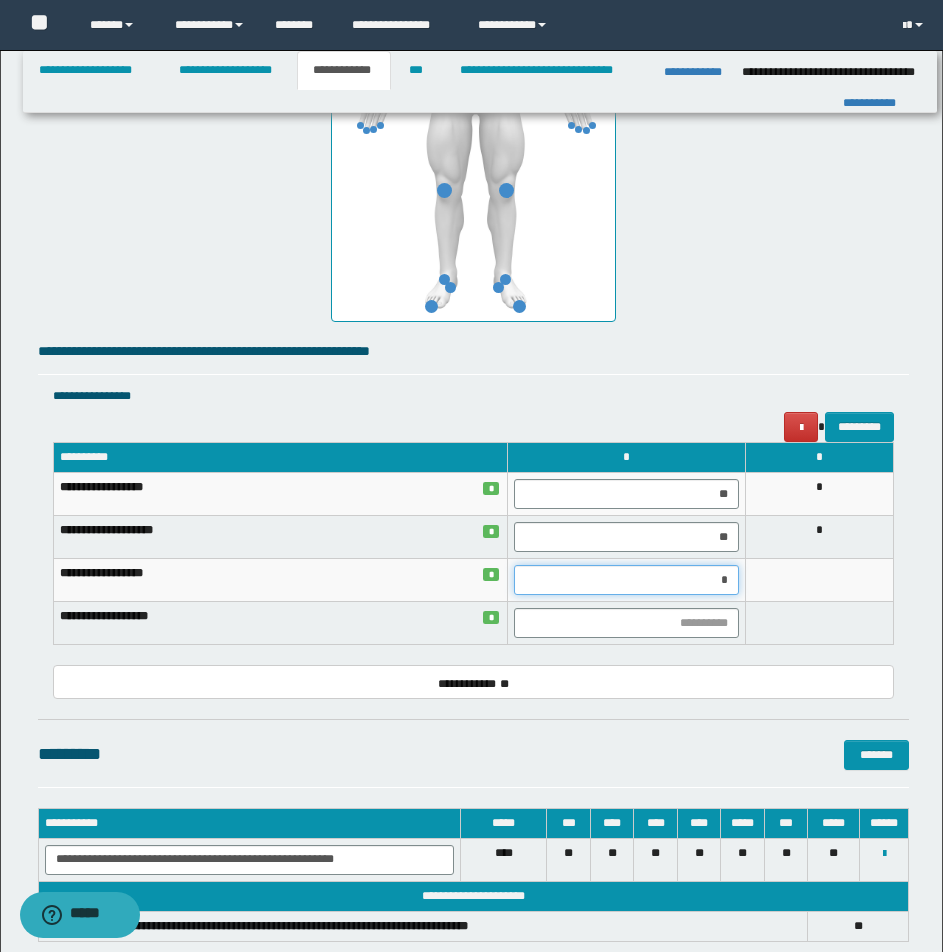 type on "**" 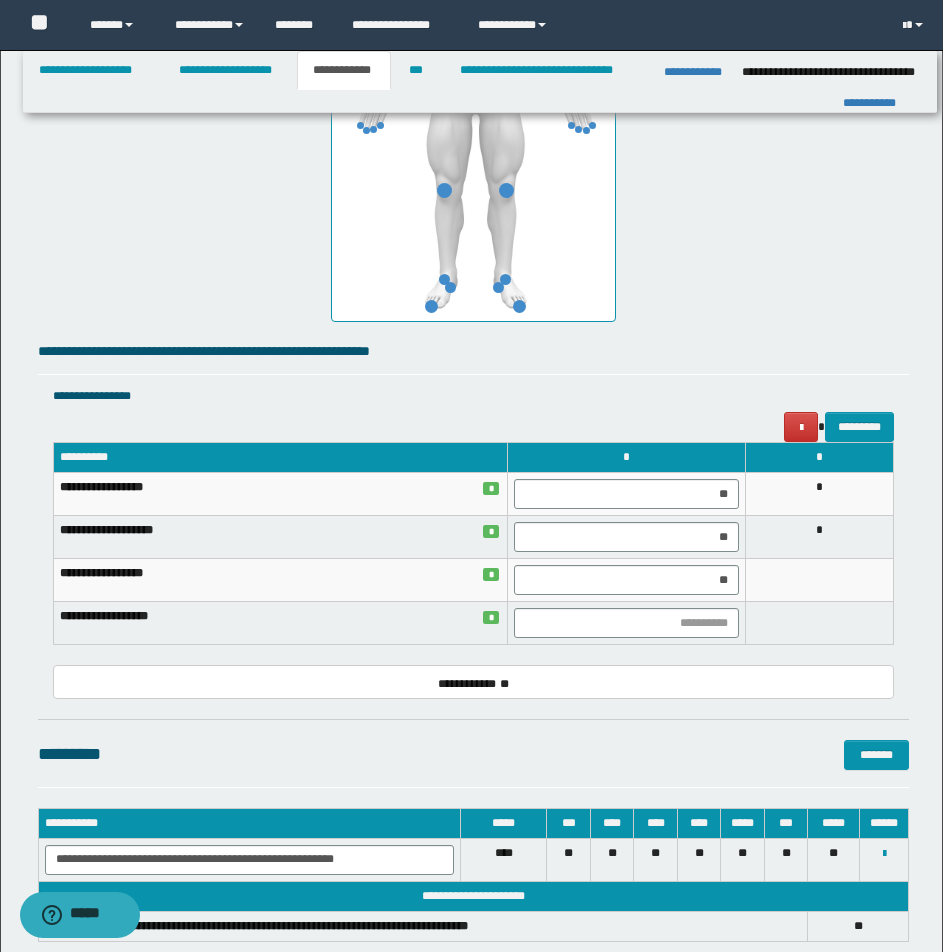 click at bounding box center (820, 580) 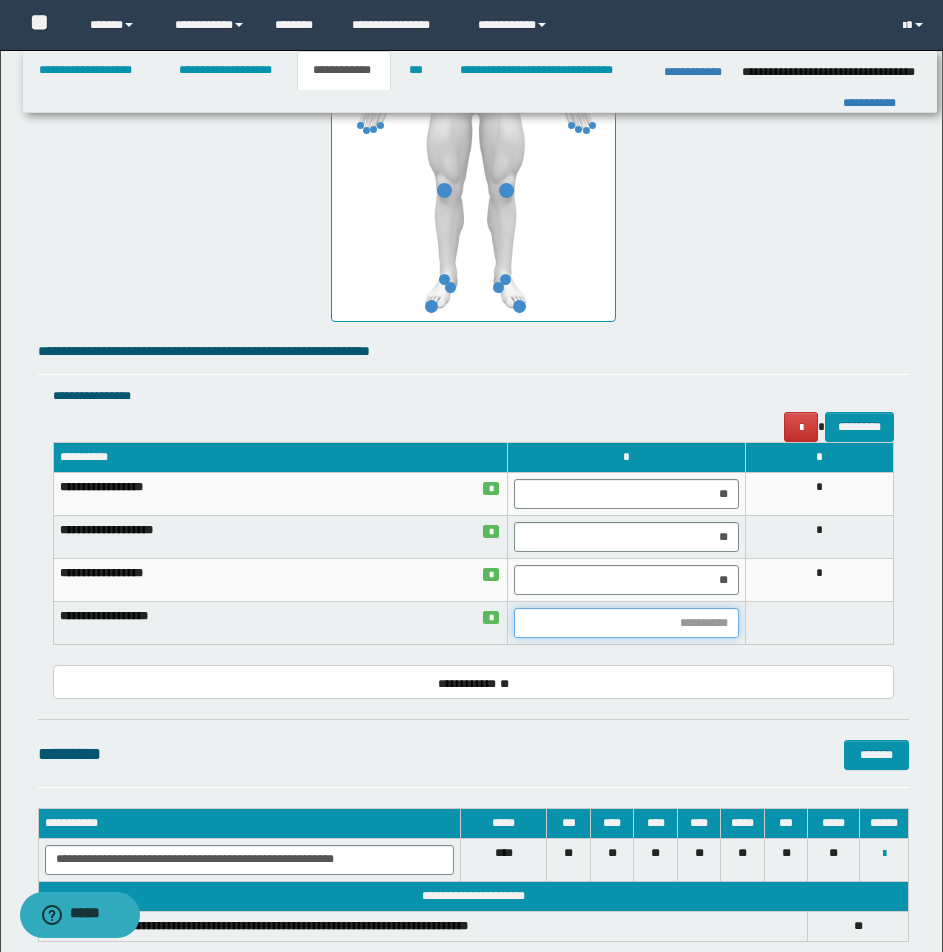 click at bounding box center (626, 623) 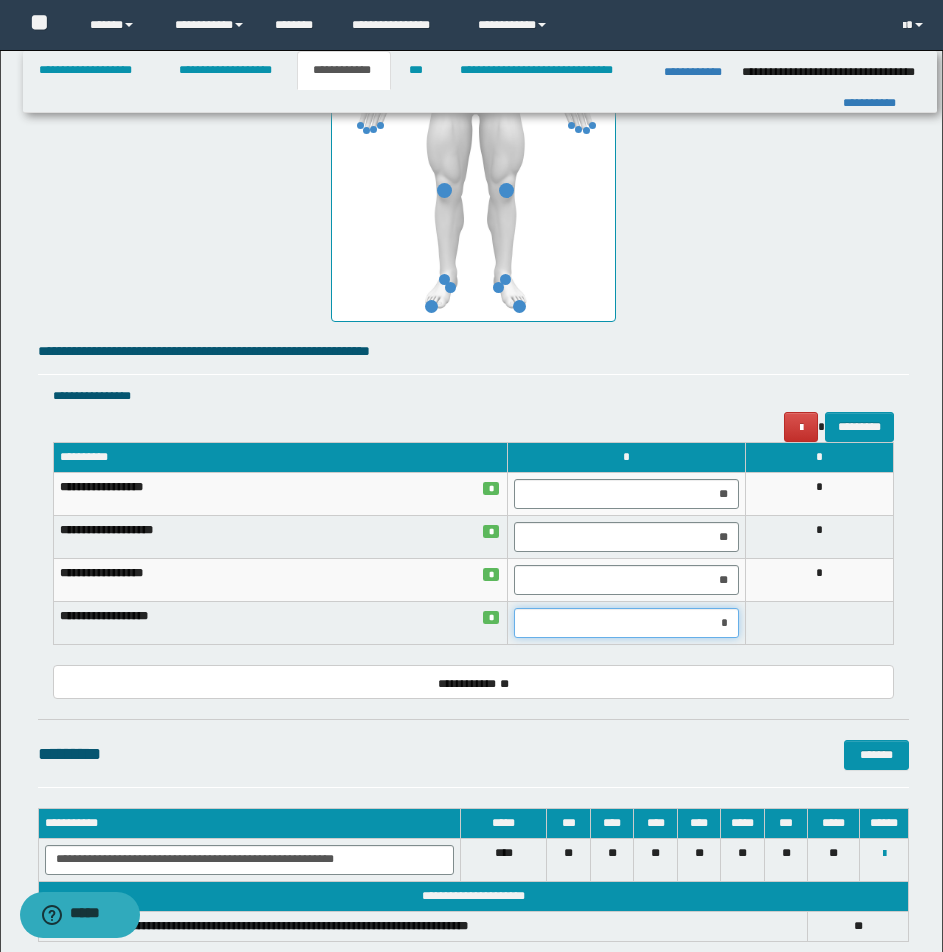type on "**" 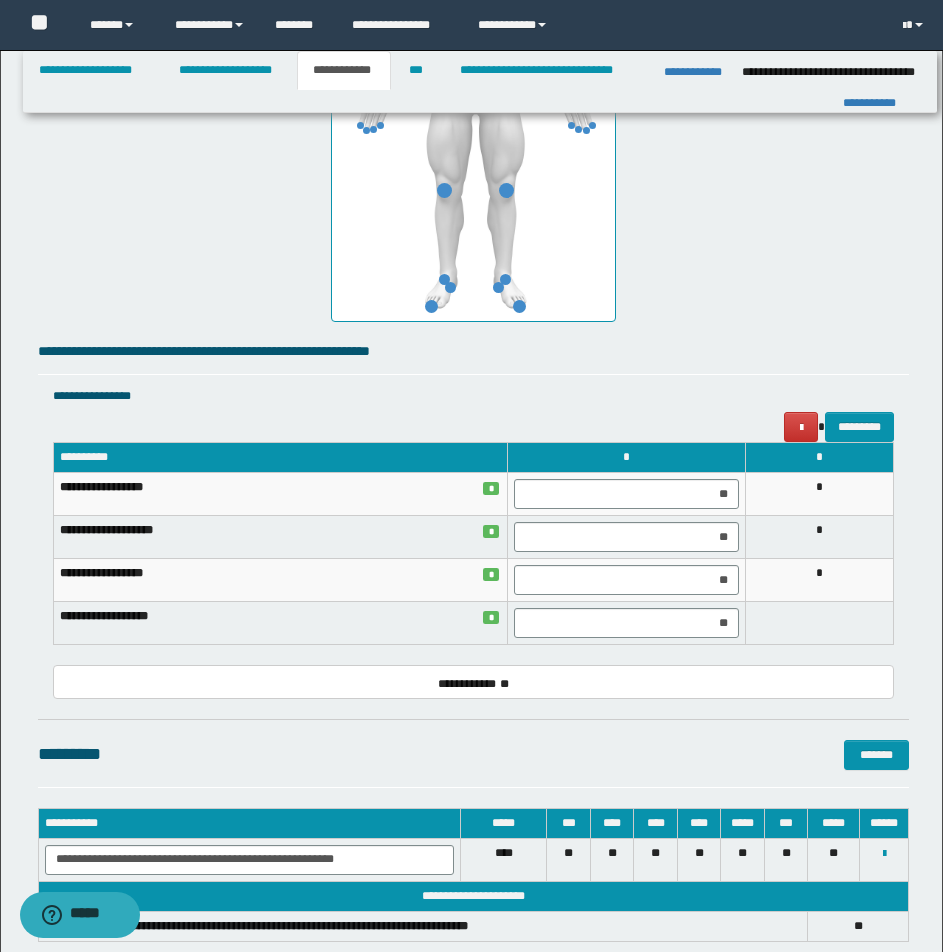 click at bounding box center [820, 623] 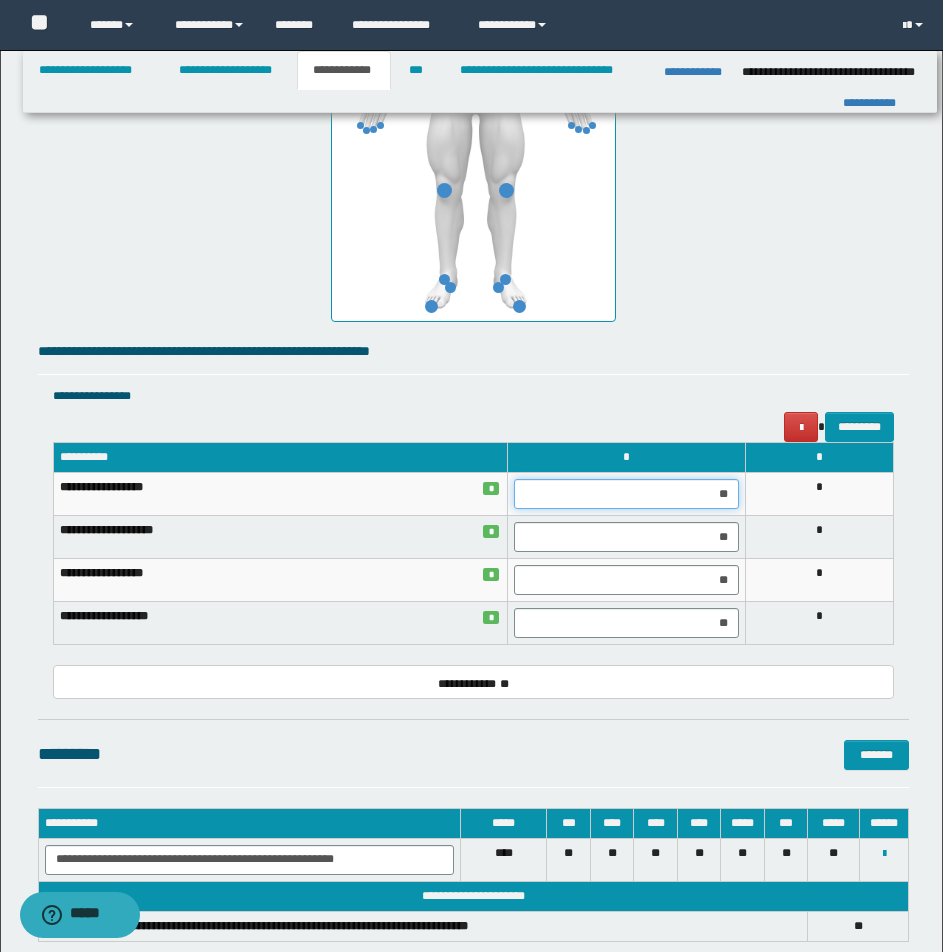 click on "**" at bounding box center (626, 494) 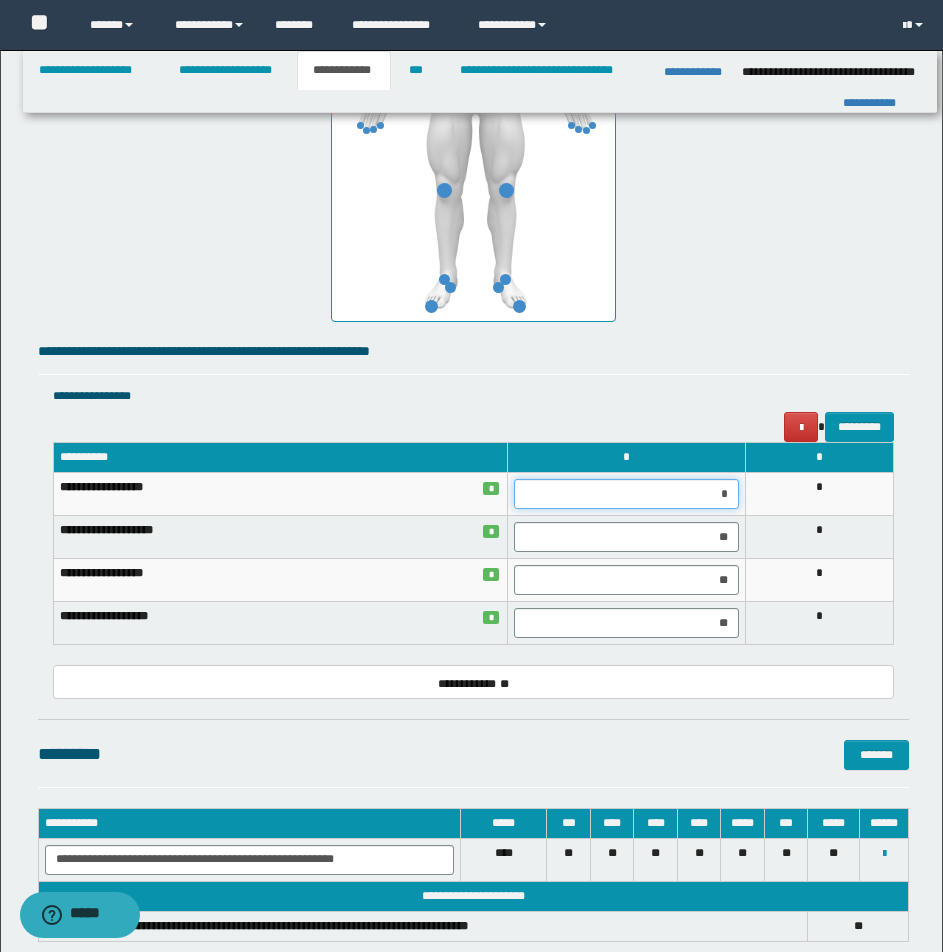 type on "**" 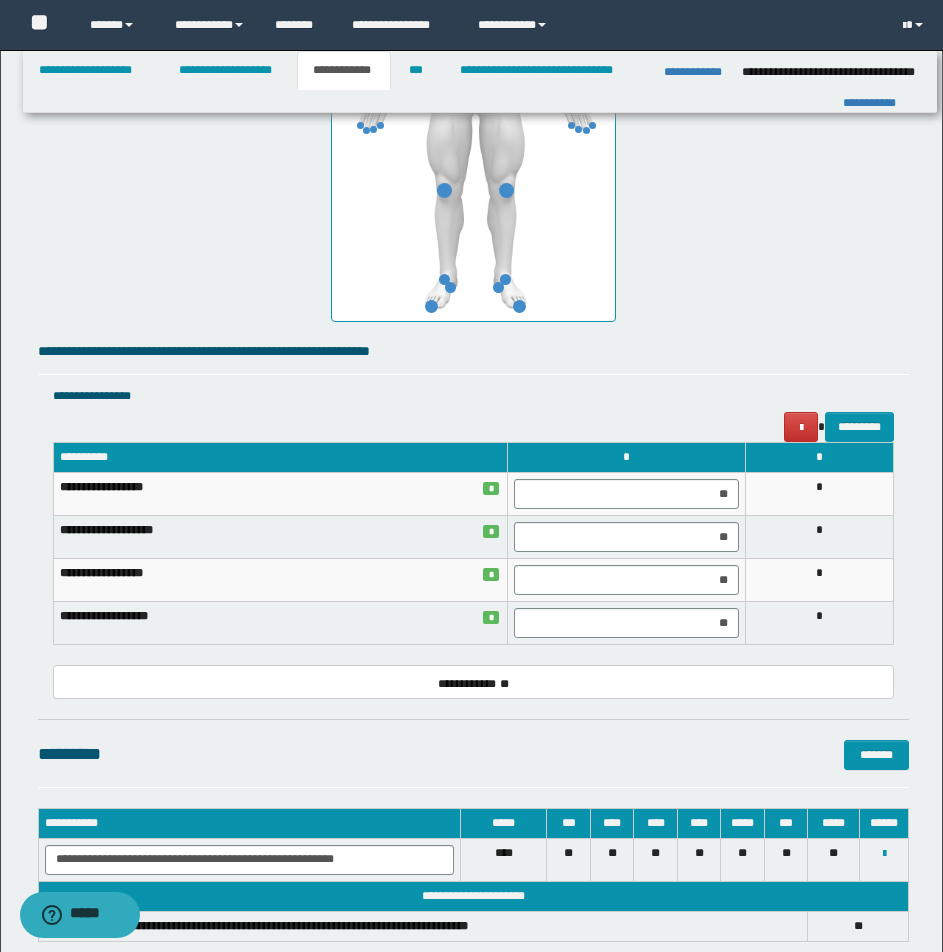 click on "*" at bounding box center (820, 494) 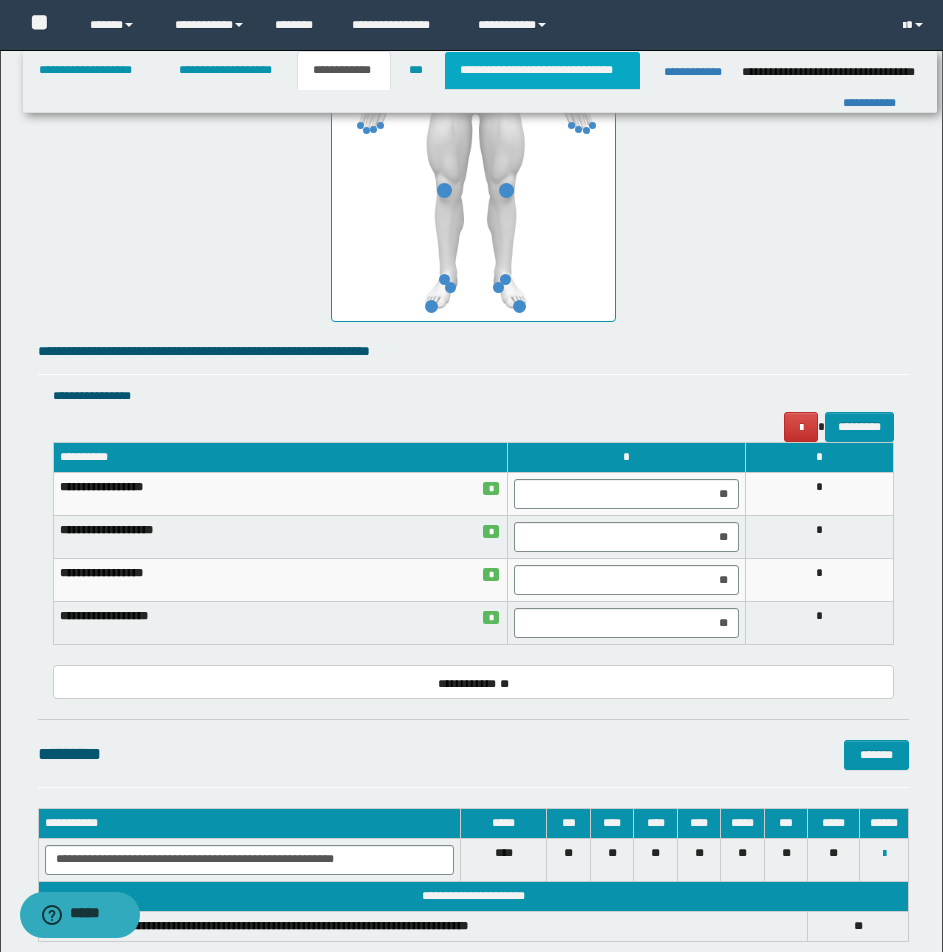click on "**********" at bounding box center [542, 70] 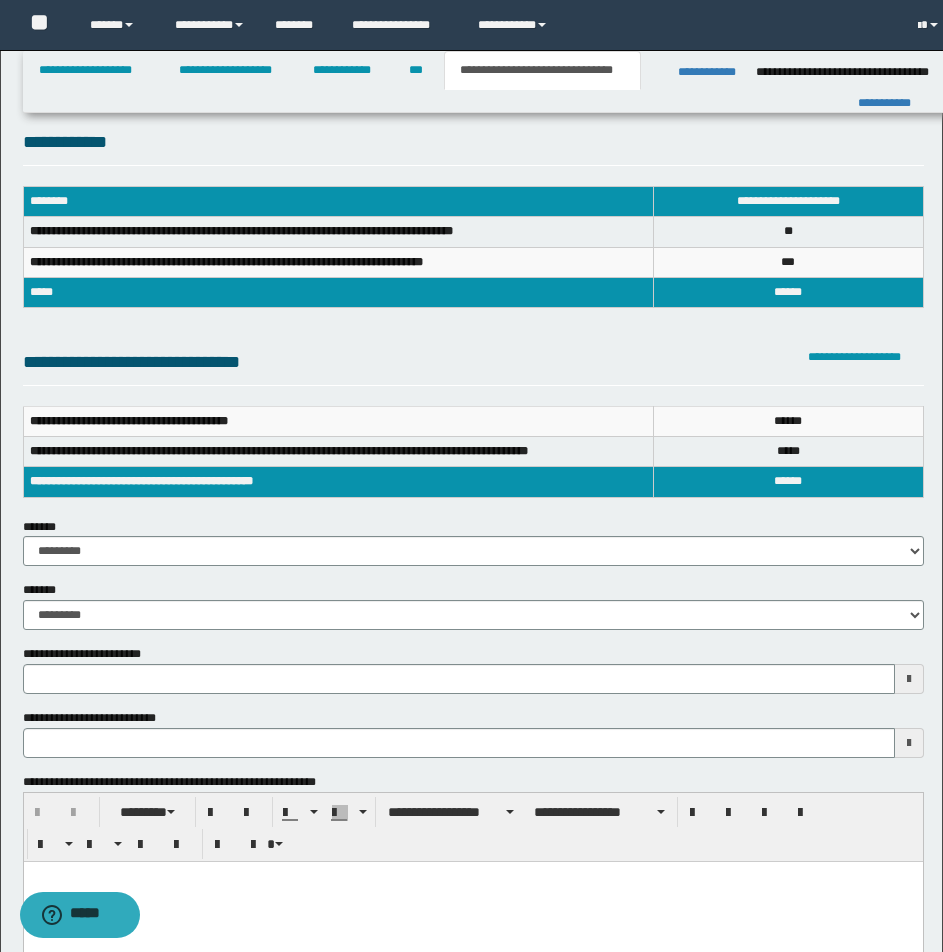 scroll, scrollTop: 0, scrollLeft: 0, axis: both 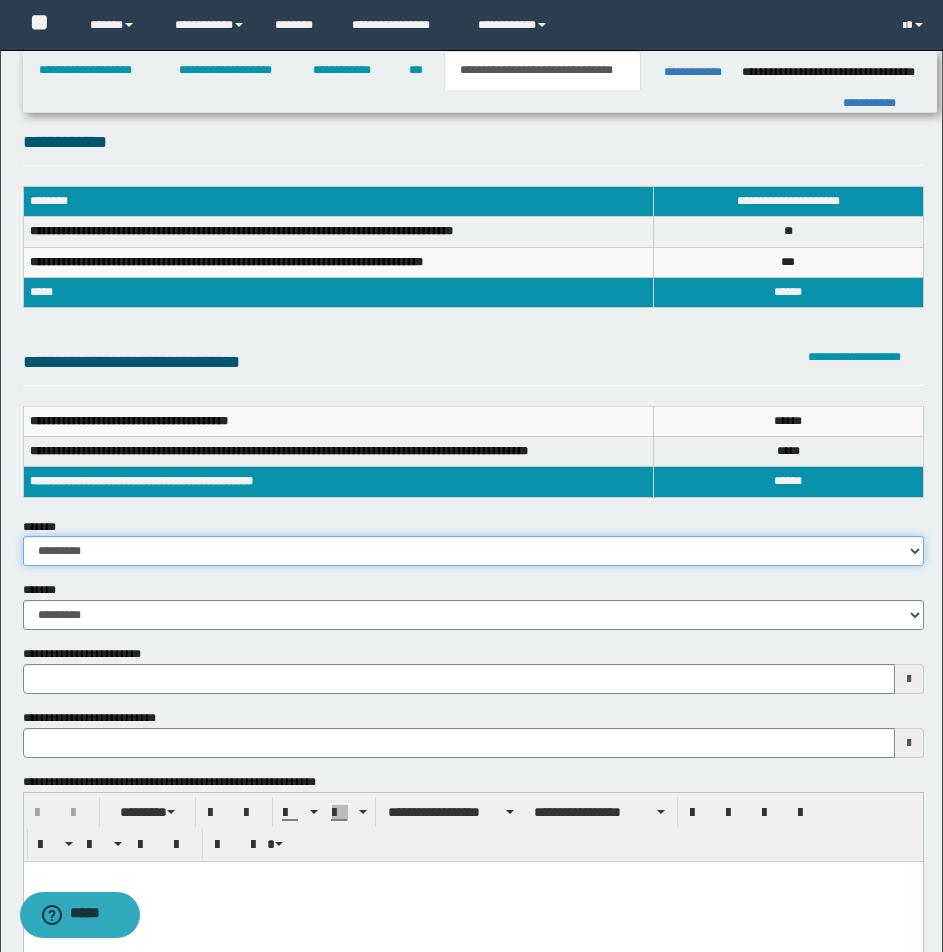 click on "**********" at bounding box center (473, 551) 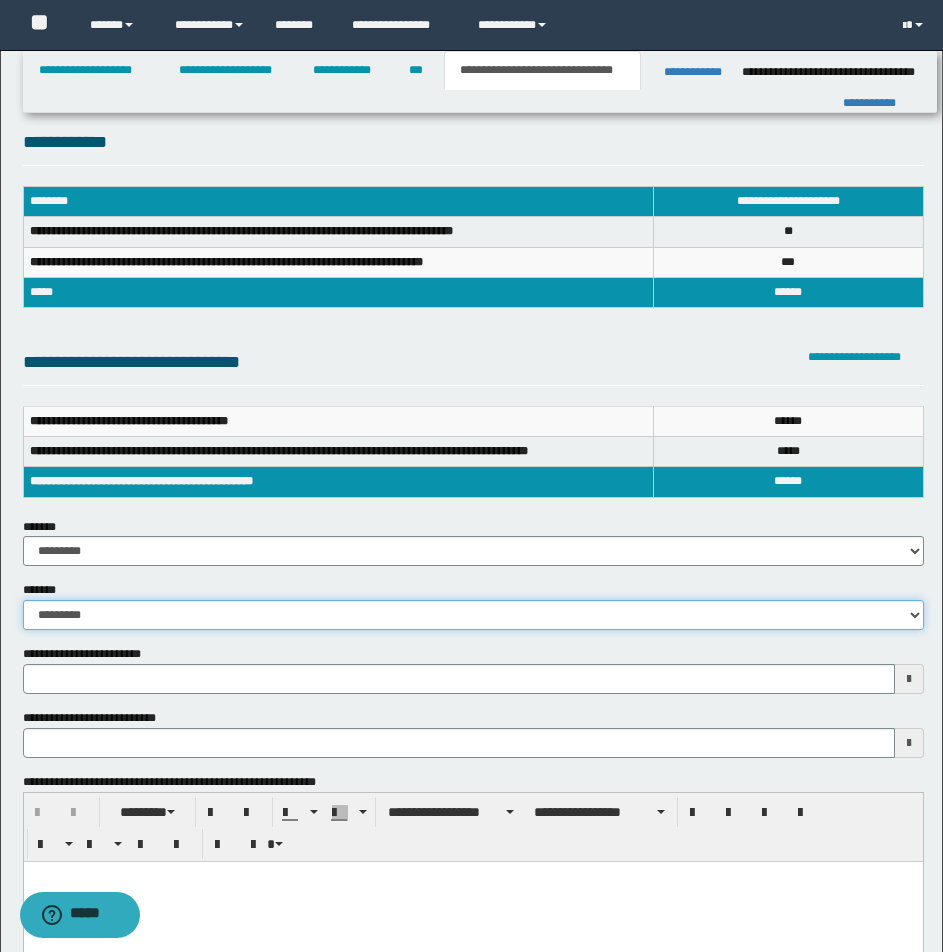 click on "**********" at bounding box center (473, 615) 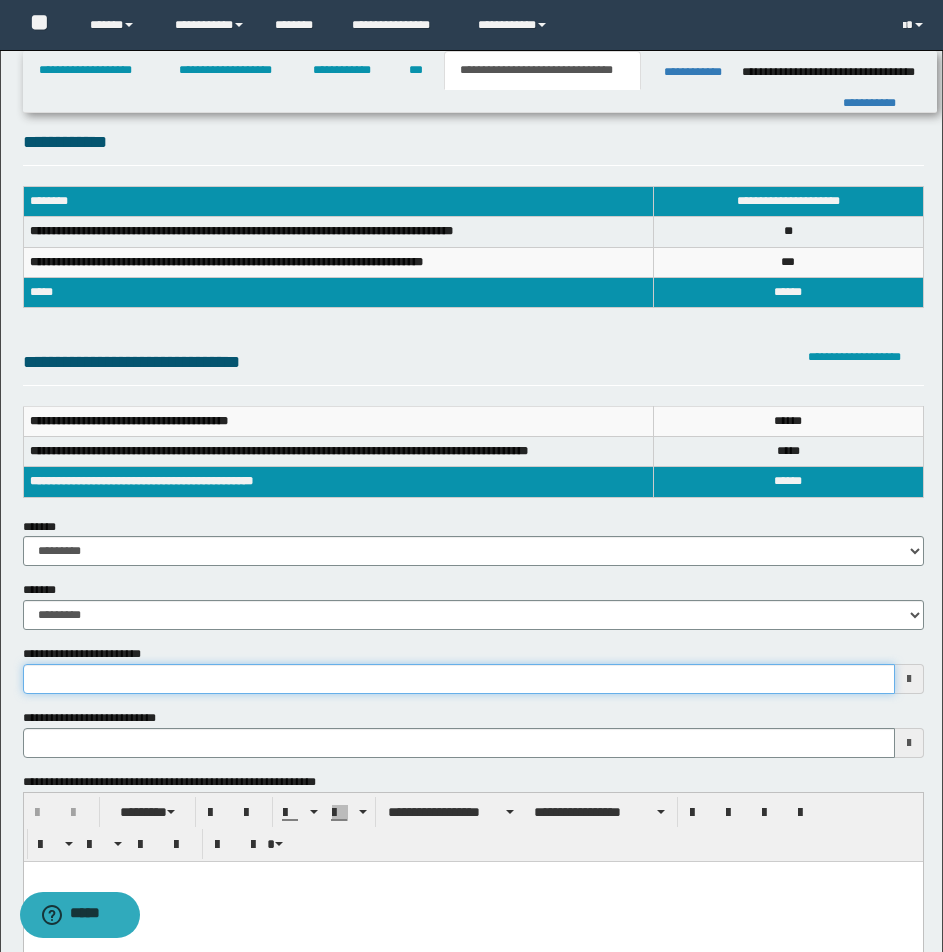 click on "**********" at bounding box center [459, 679] 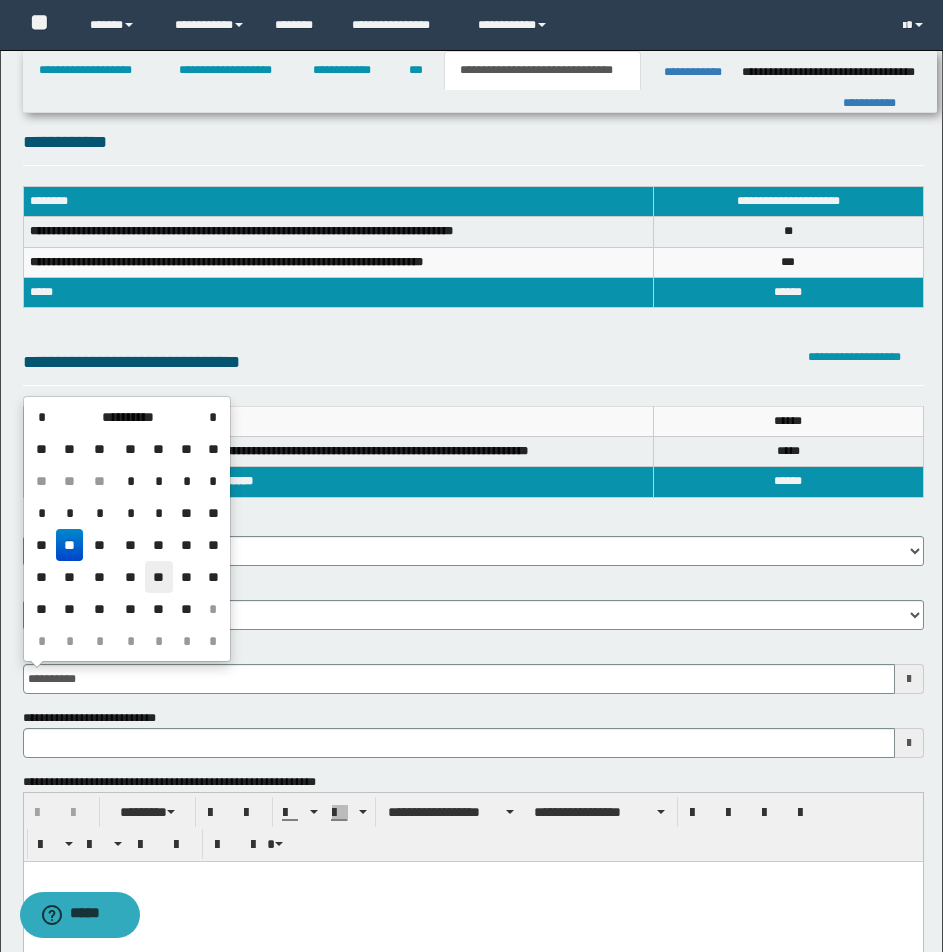 click on "**" at bounding box center (159, 577) 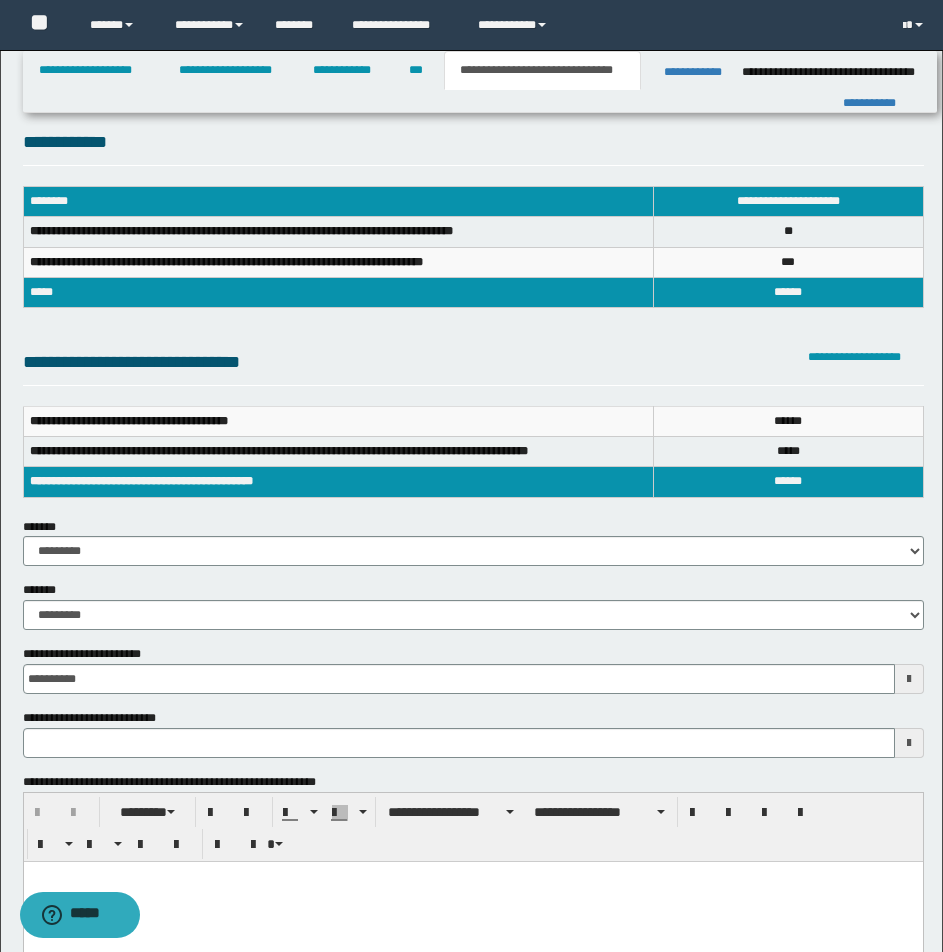 type on "**********" 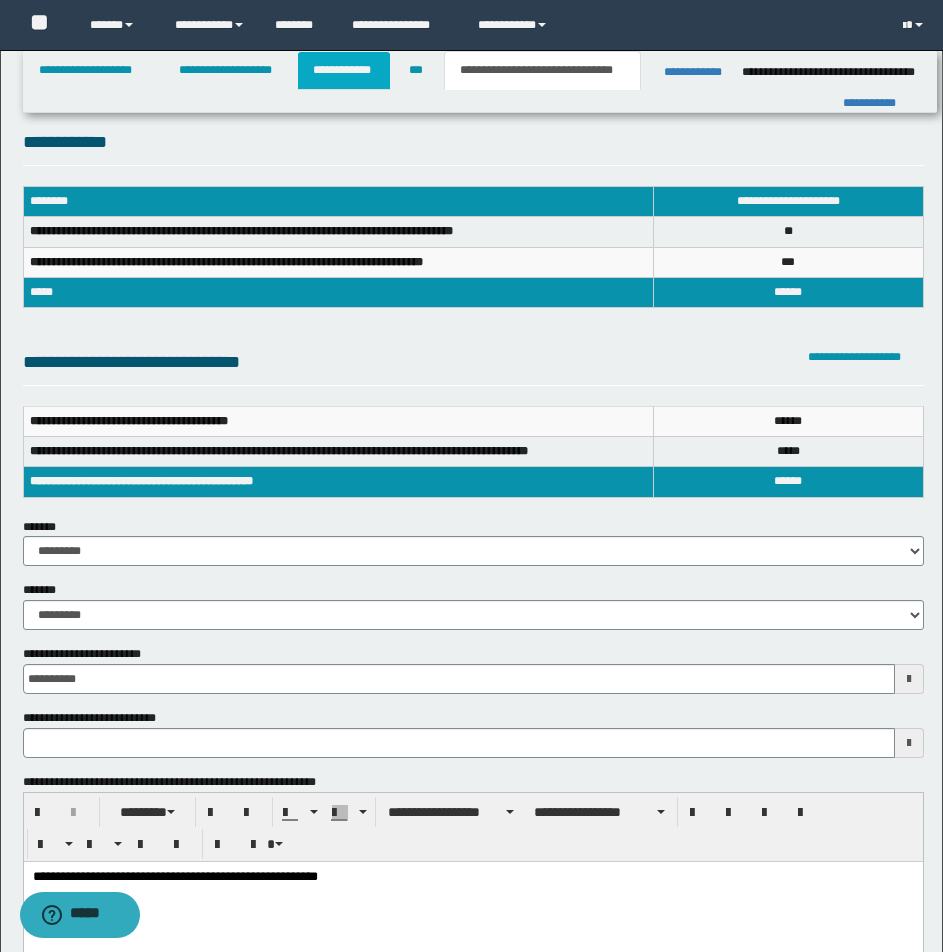 click on "**********" at bounding box center [344, 70] 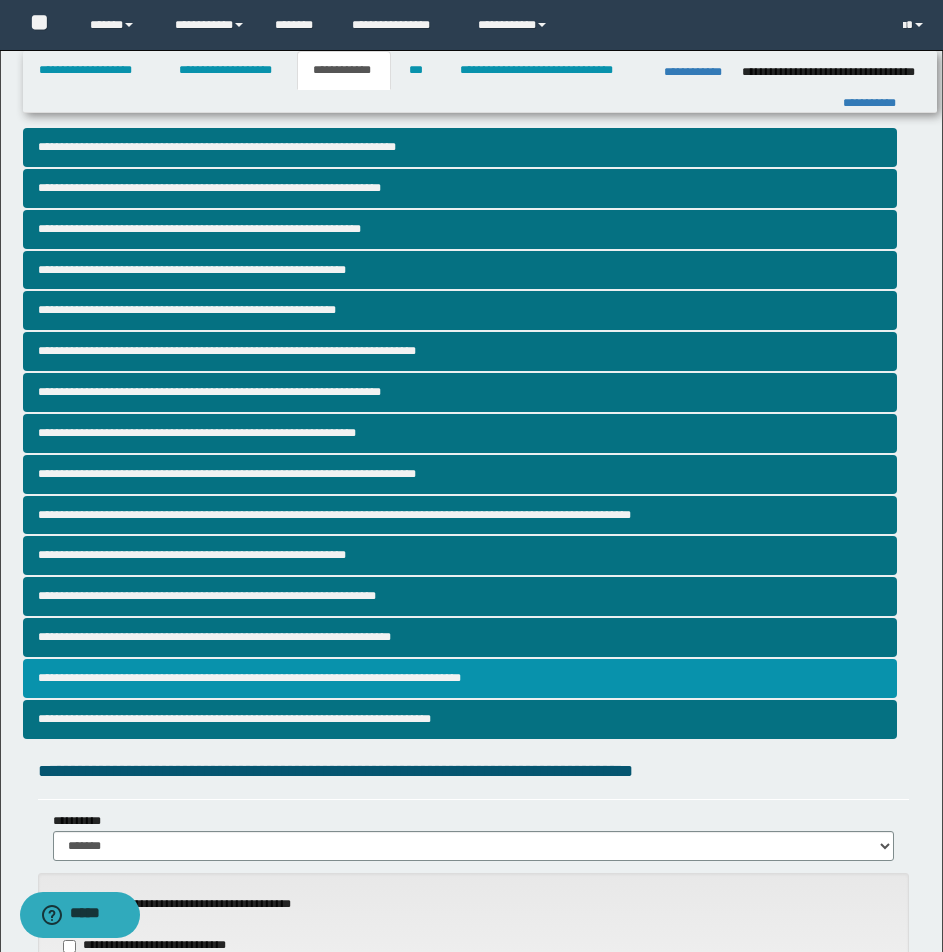 click on "**********" at bounding box center [460, 678] 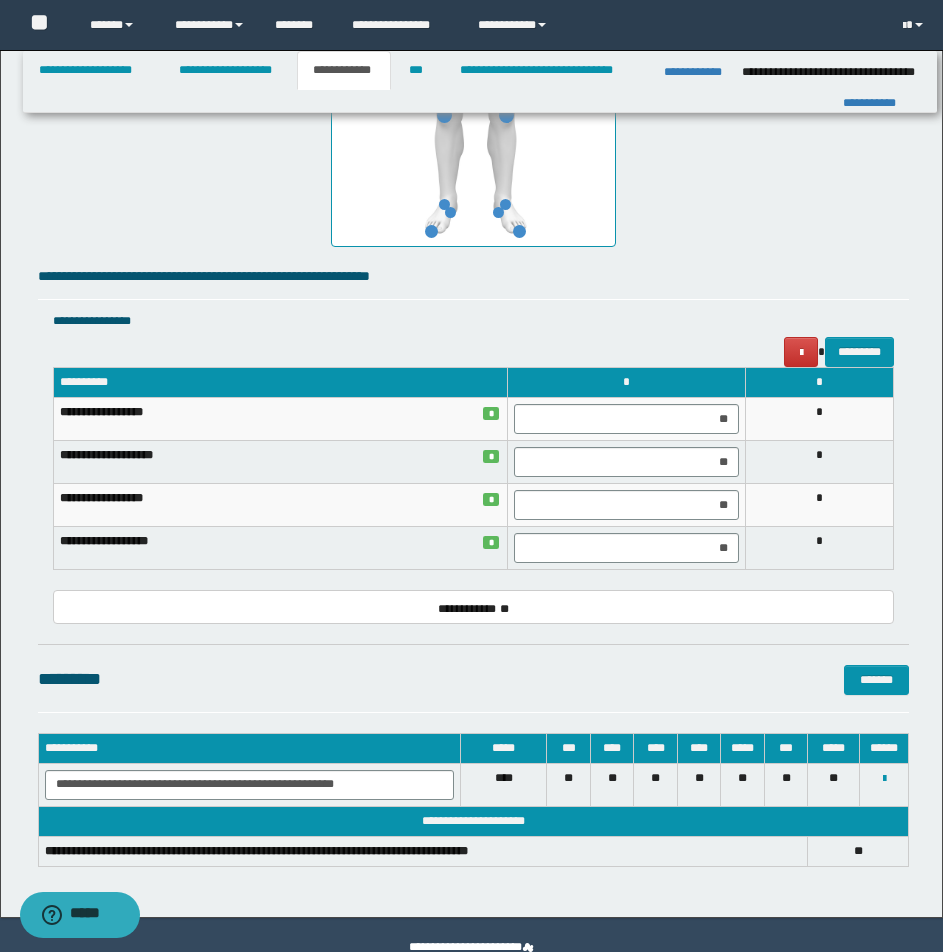 scroll, scrollTop: 1330, scrollLeft: 0, axis: vertical 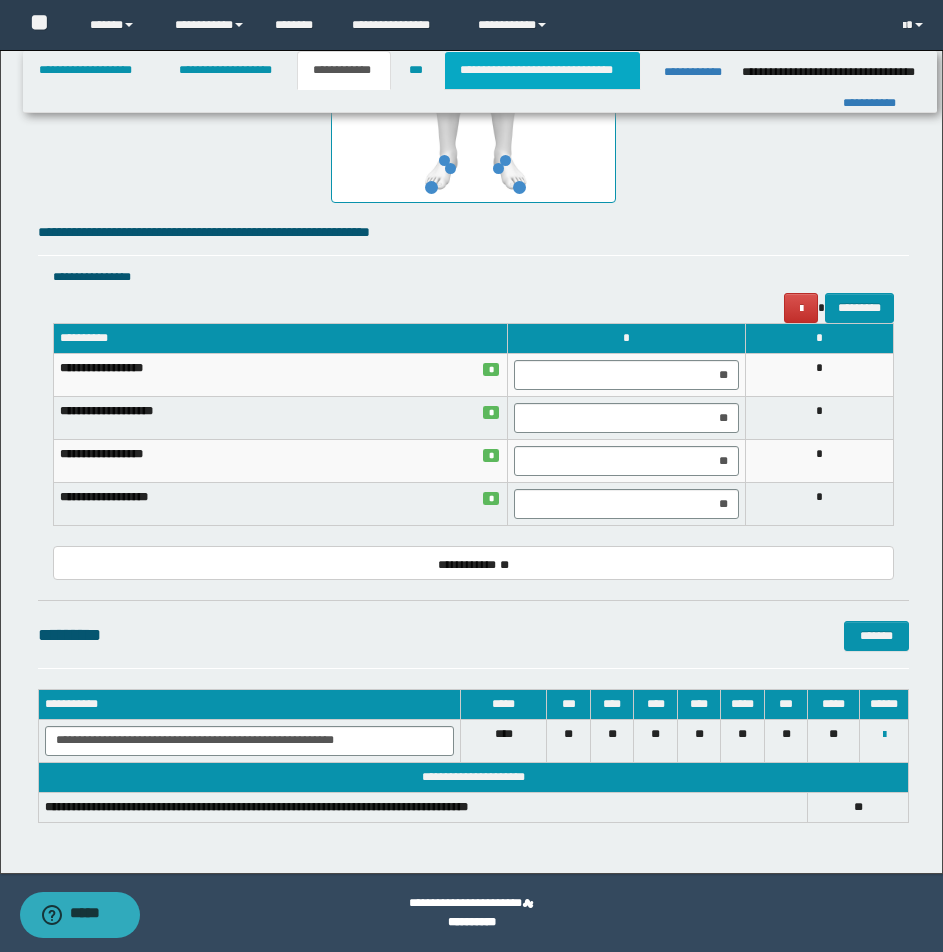 click on "**********" at bounding box center [542, 70] 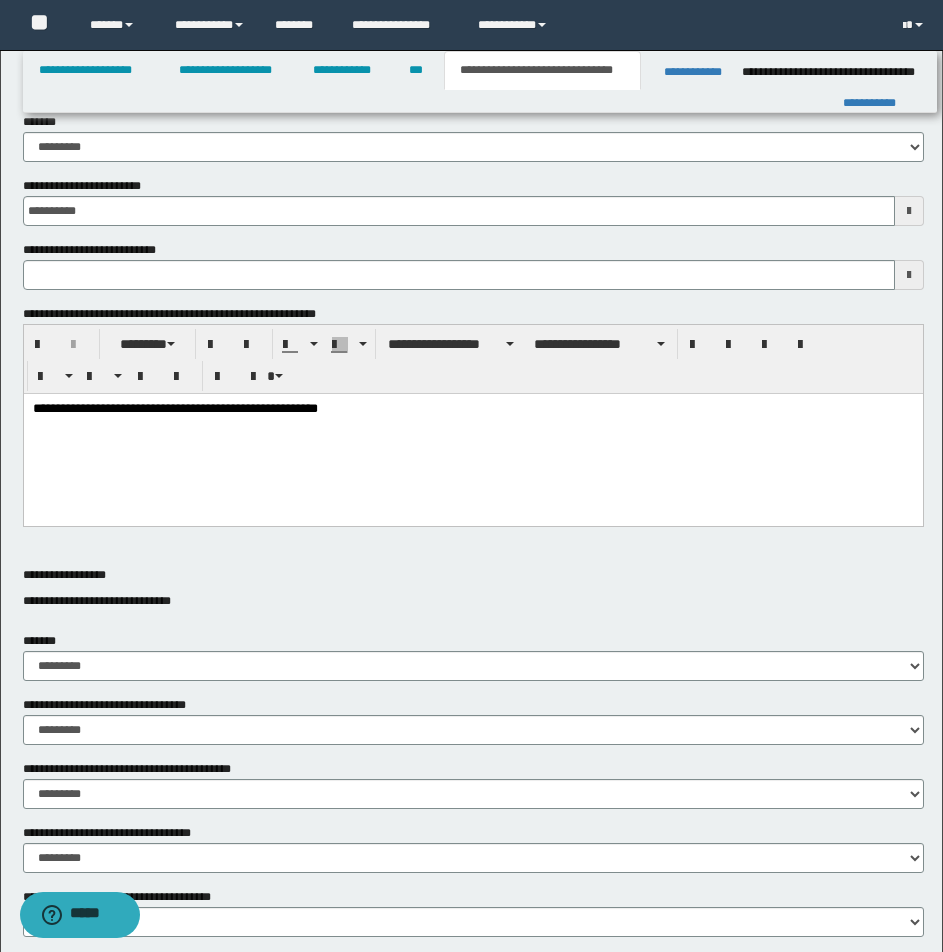 scroll, scrollTop: 0, scrollLeft: 0, axis: both 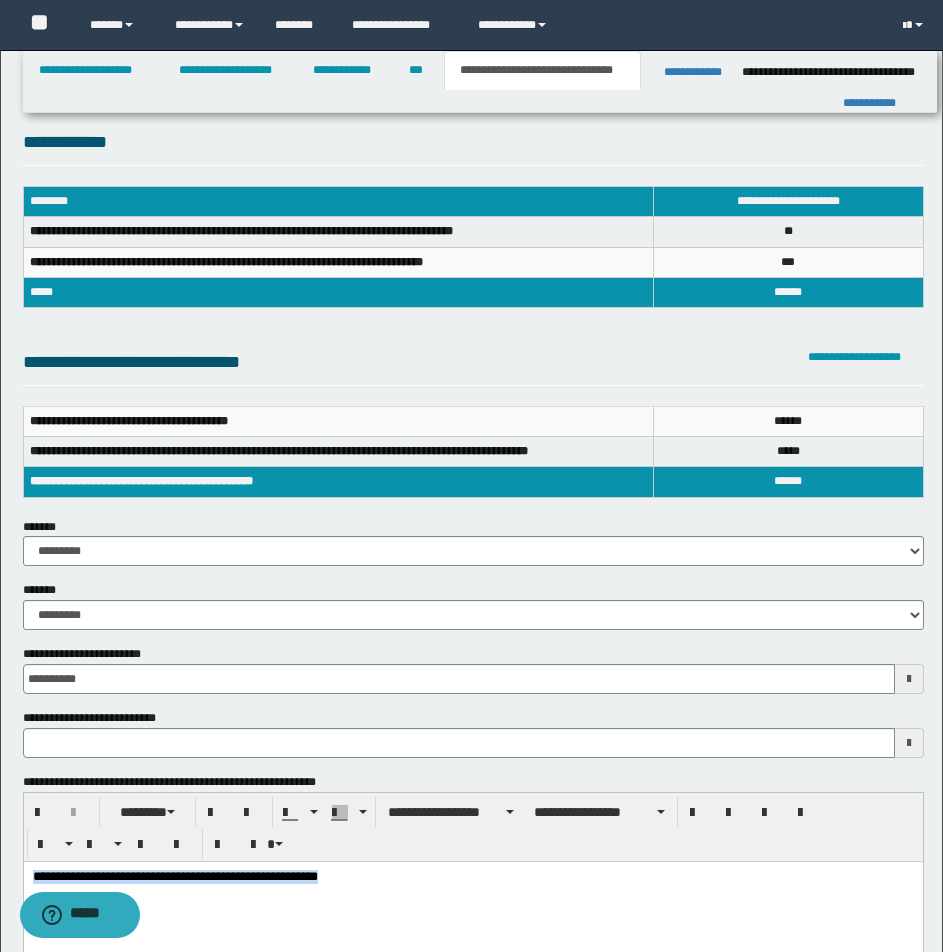 drag, startPoint x: 30, startPoint y: 873, endPoint x: 516, endPoint y: 883, distance: 486.10287 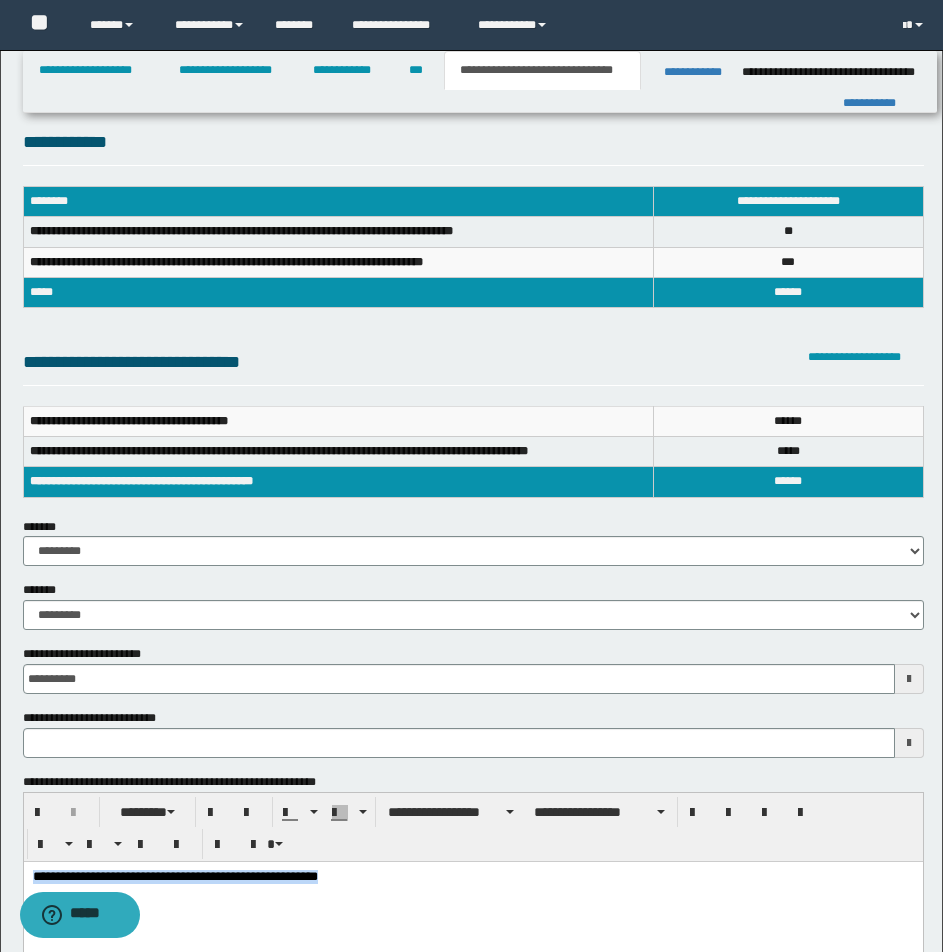 click on "**********" at bounding box center [472, 902] 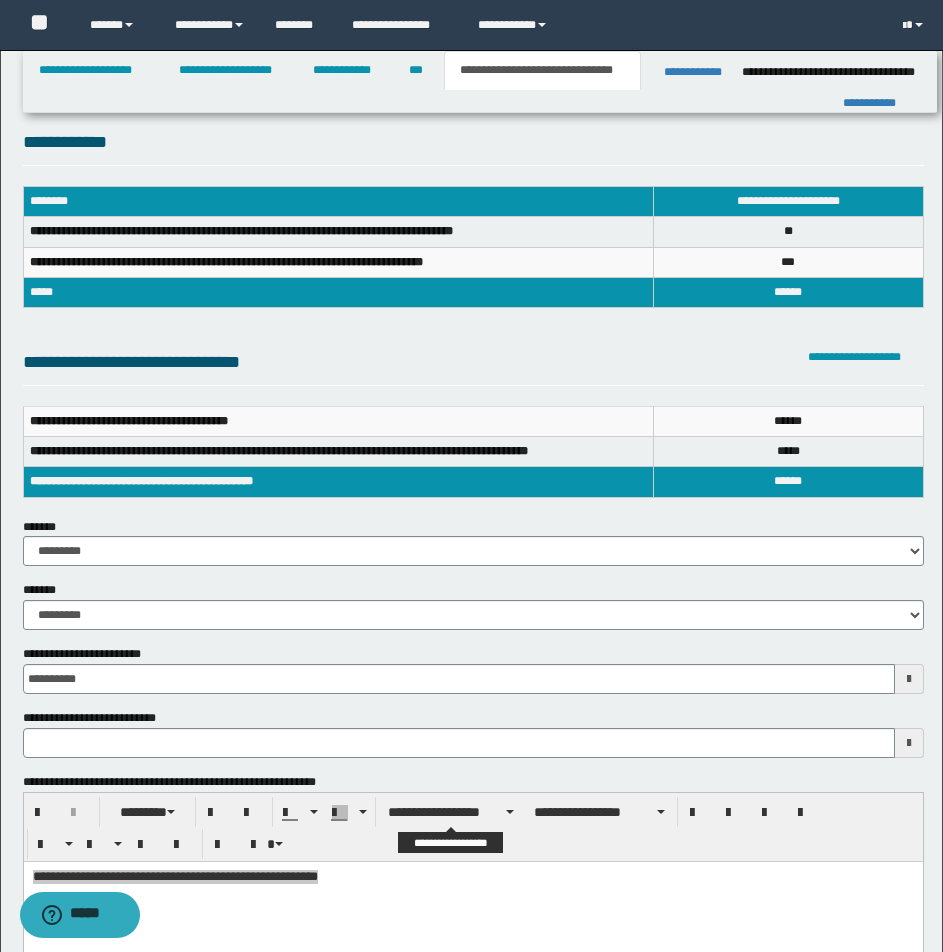 type 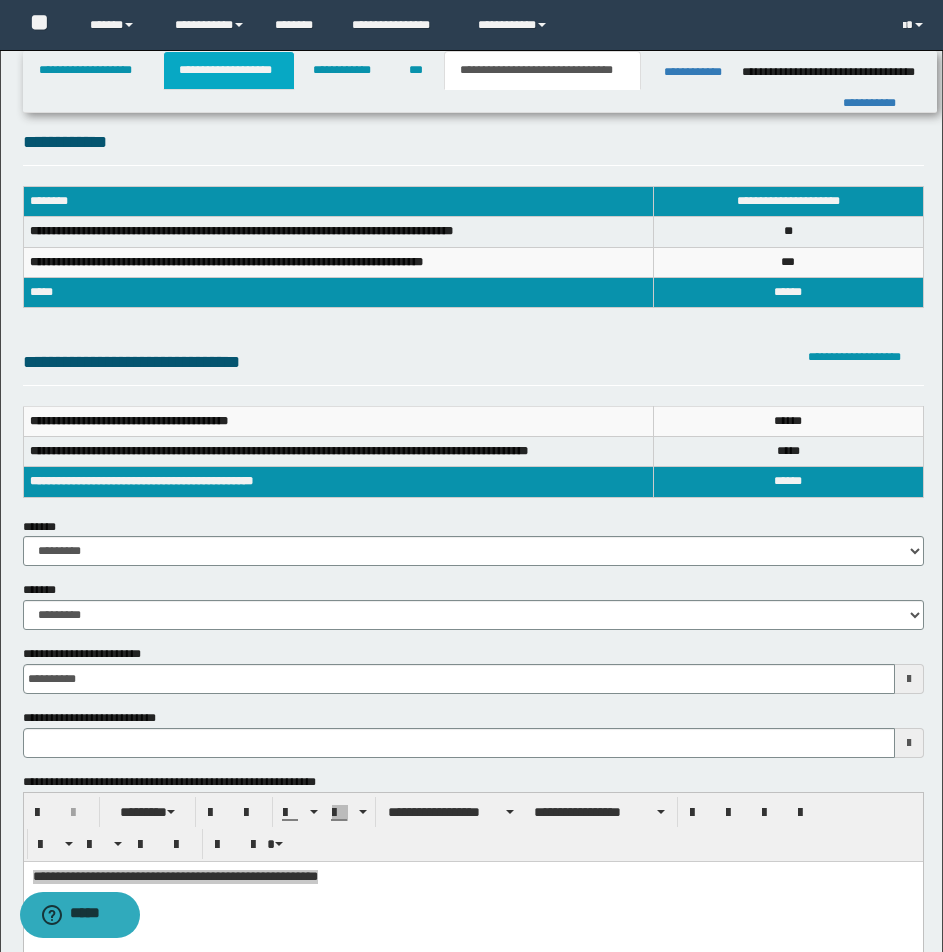 click on "**********" at bounding box center [229, 70] 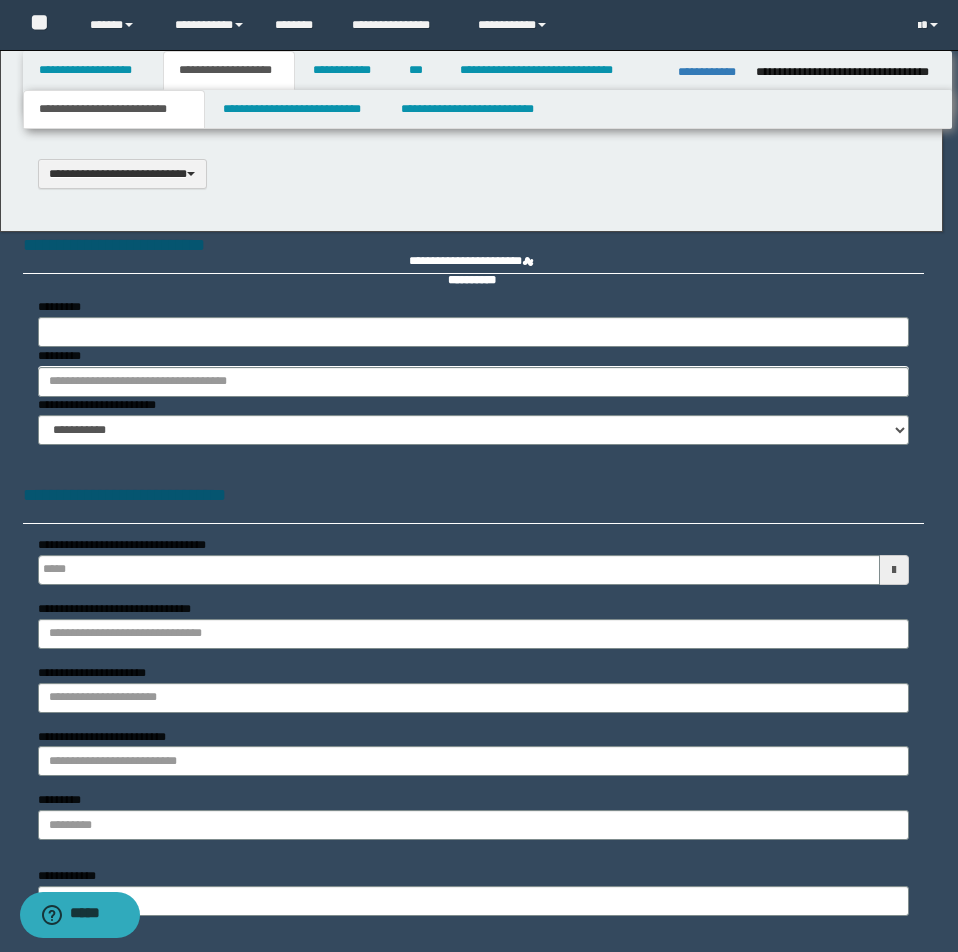 type 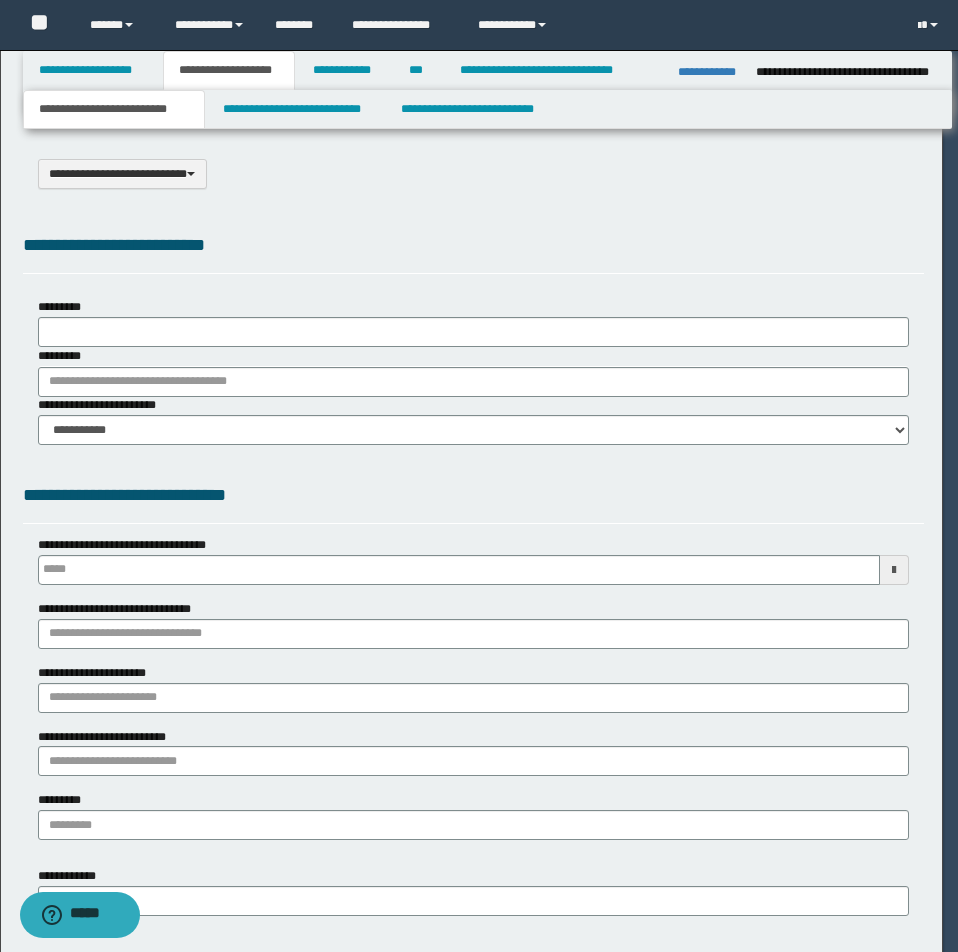 select on "*" 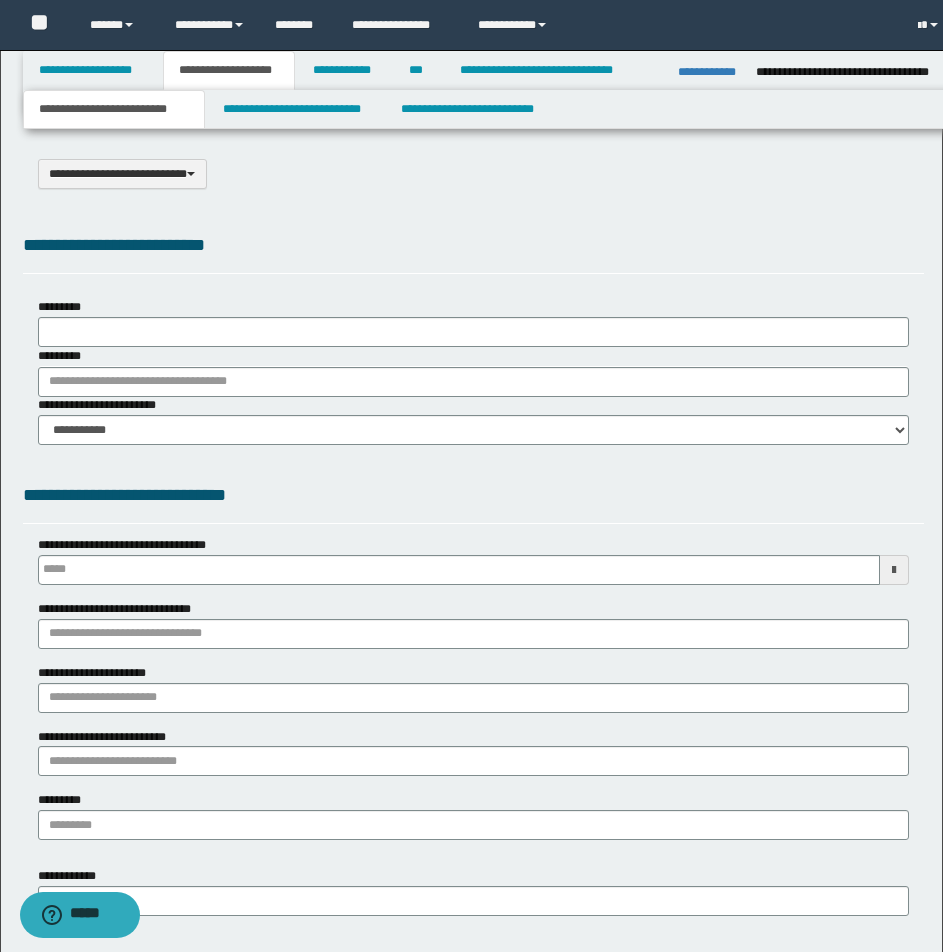 scroll, scrollTop: 0, scrollLeft: 0, axis: both 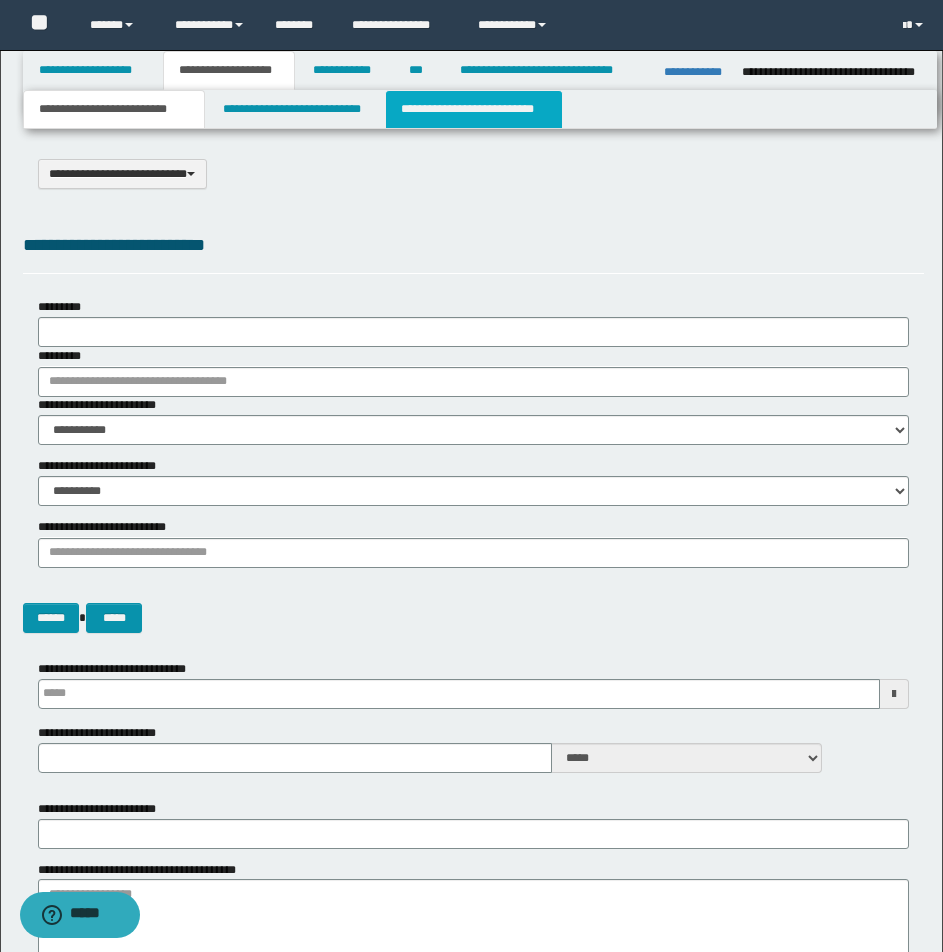 click on "**********" at bounding box center [474, 109] 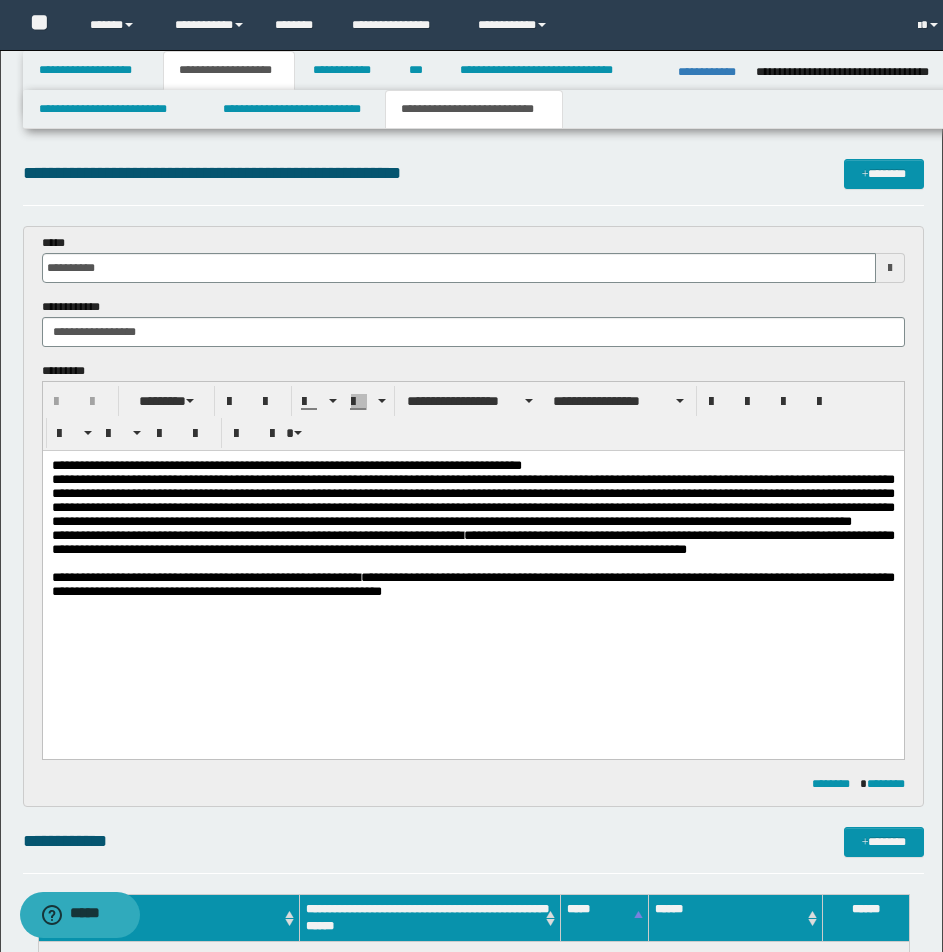 scroll, scrollTop: 0, scrollLeft: 0, axis: both 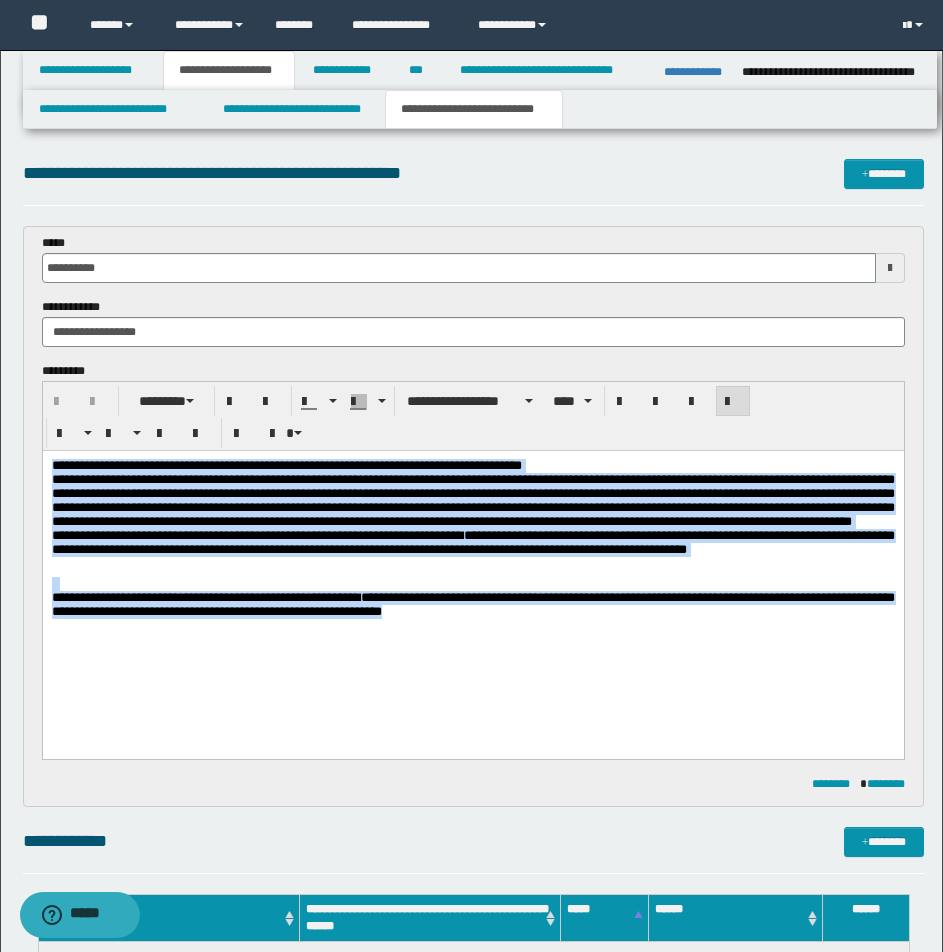 drag, startPoint x: 51, startPoint y: 466, endPoint x: 539, endPoint y: 688, distance: 536.1231 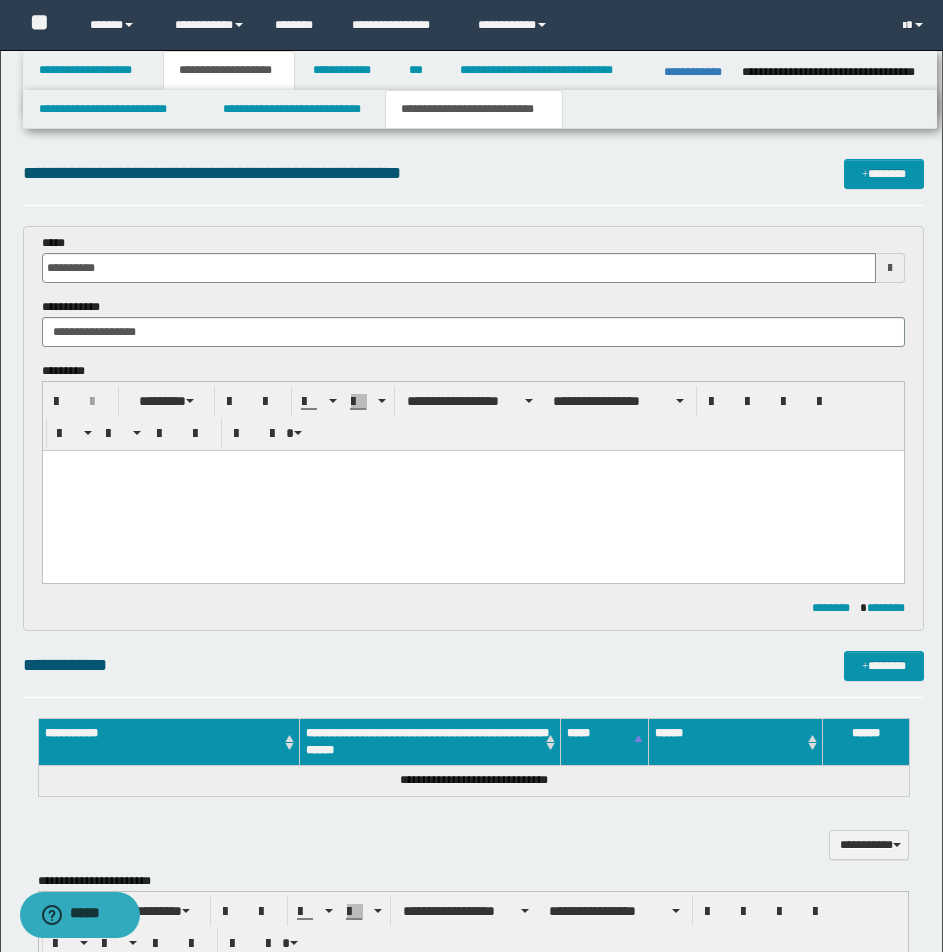 type 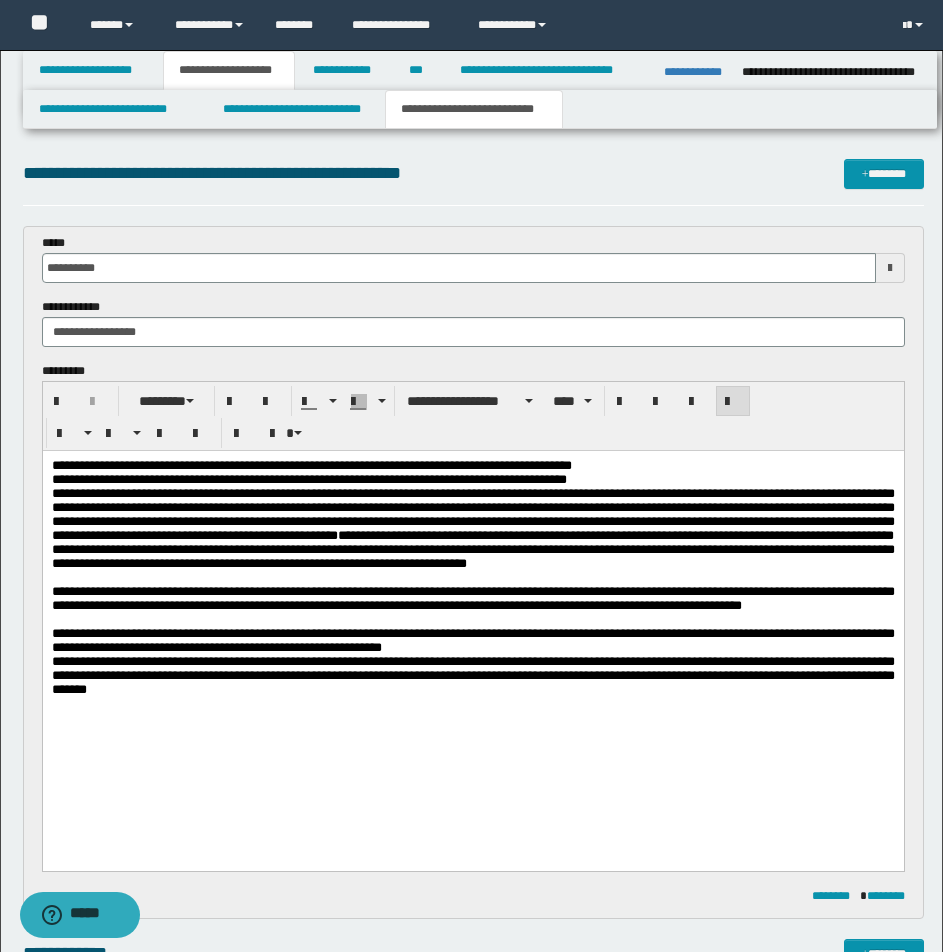 click on "**********" at bounding box center (472, 466) 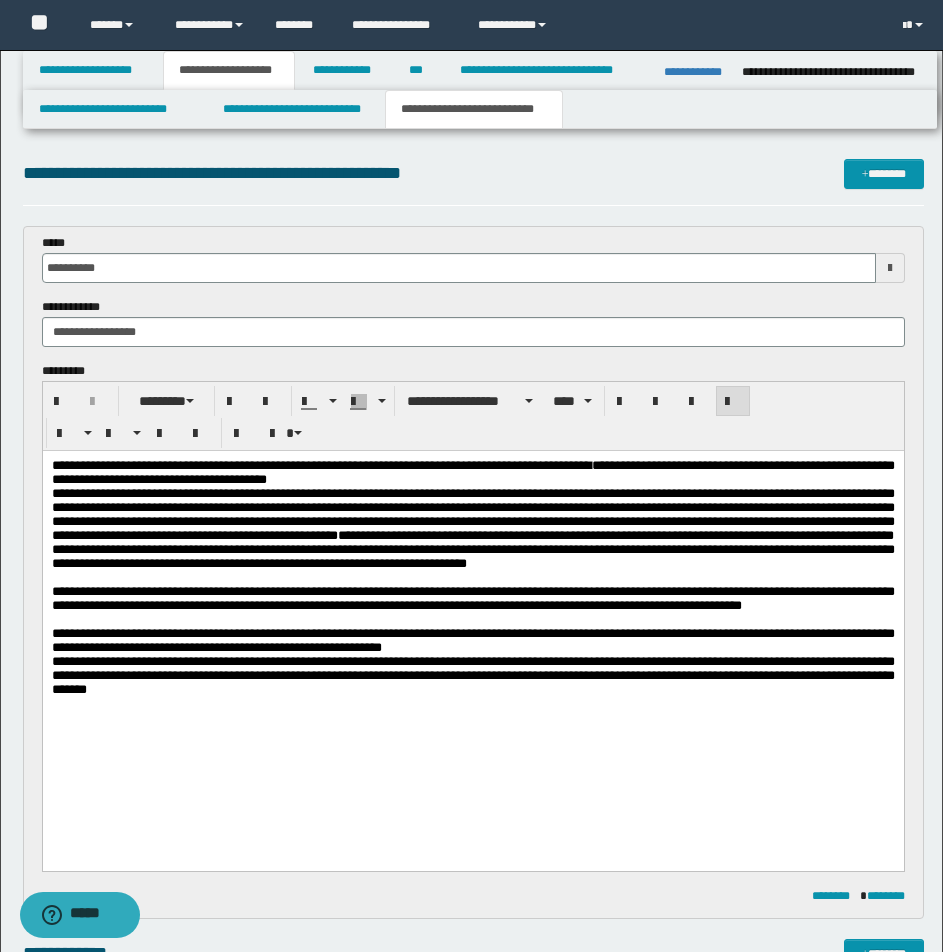 click on "**********" at bounding box center (472, 473) 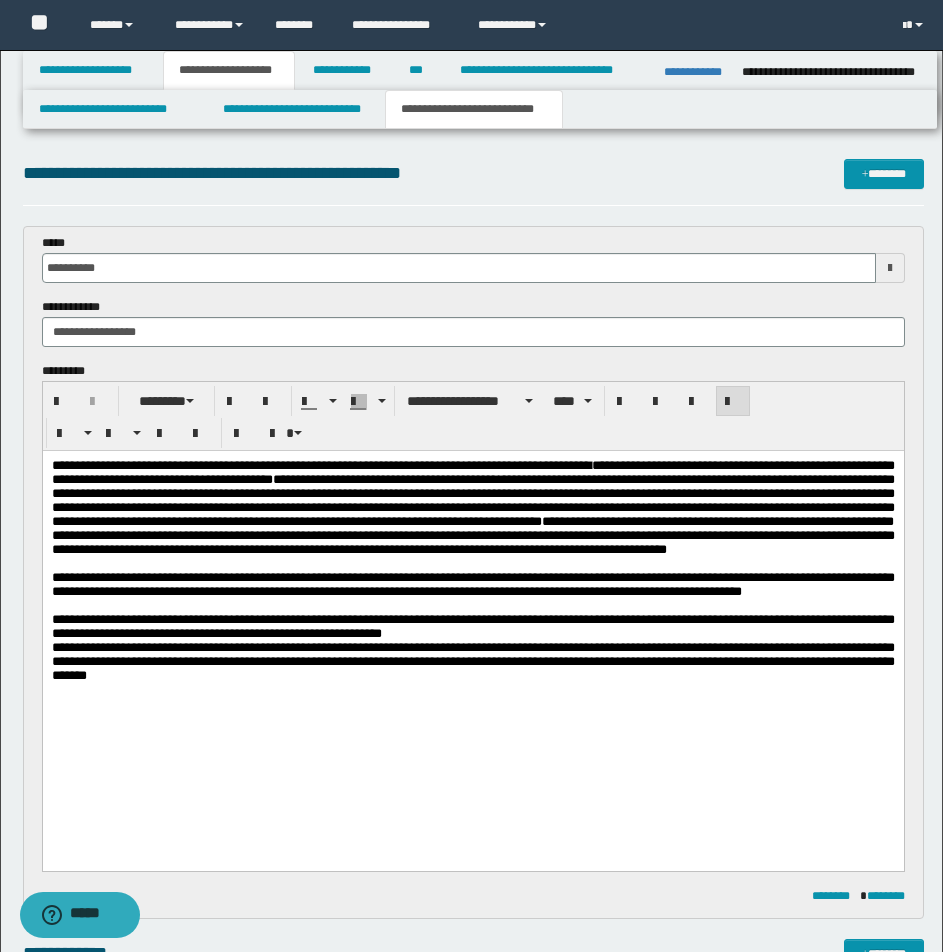 click on "**********" at bounding box center [472, 508] 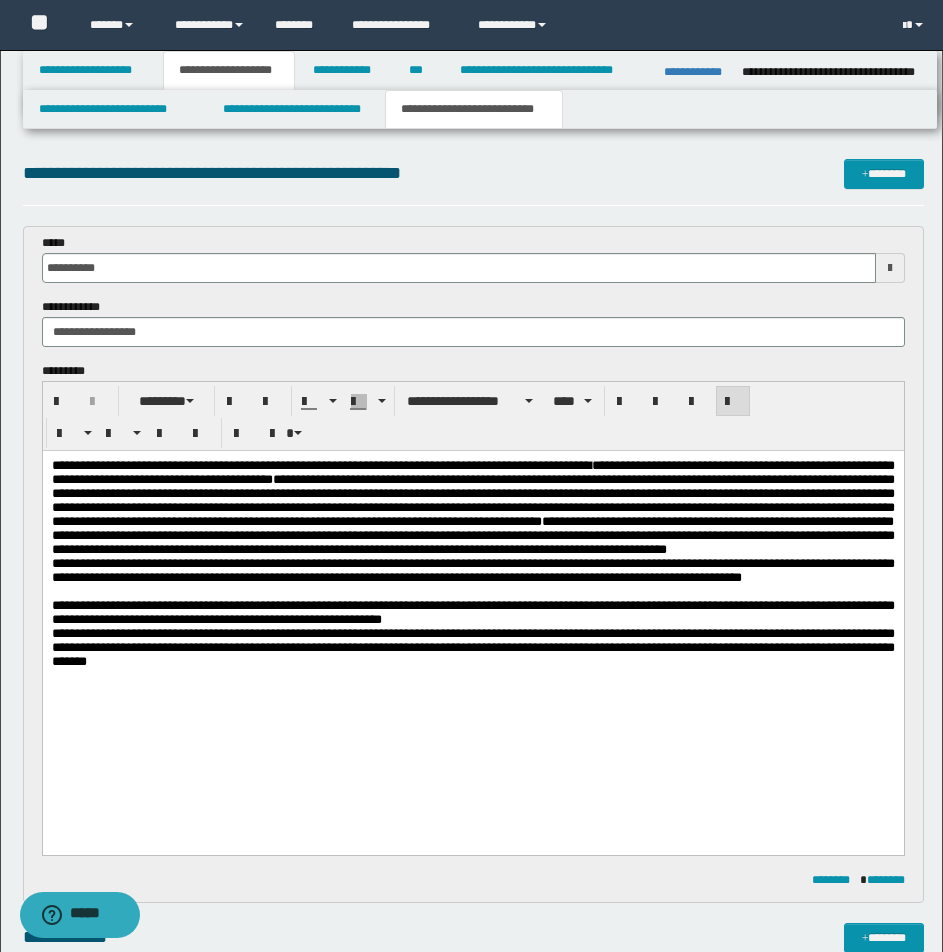 click on "**********" at bounding box center (472, 571) 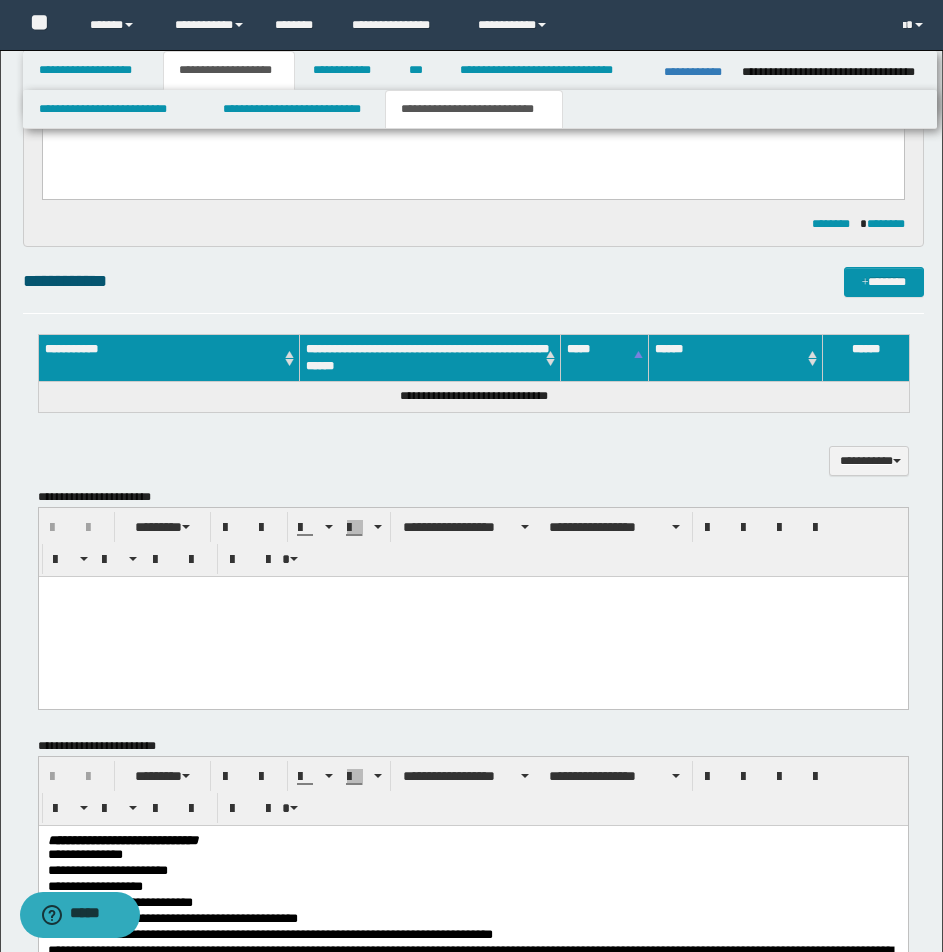 scroll, scrollTop: 680, scrollLeft: 0, axis: vertical 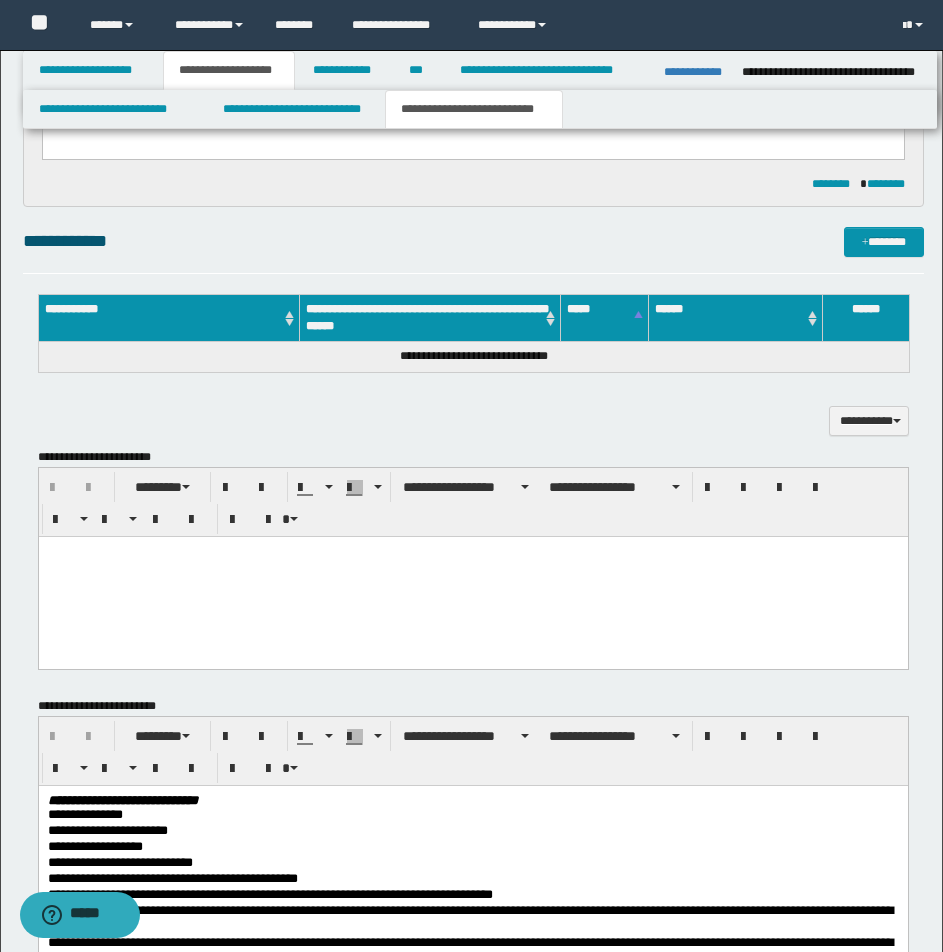 click at bounding box center [472, 551] 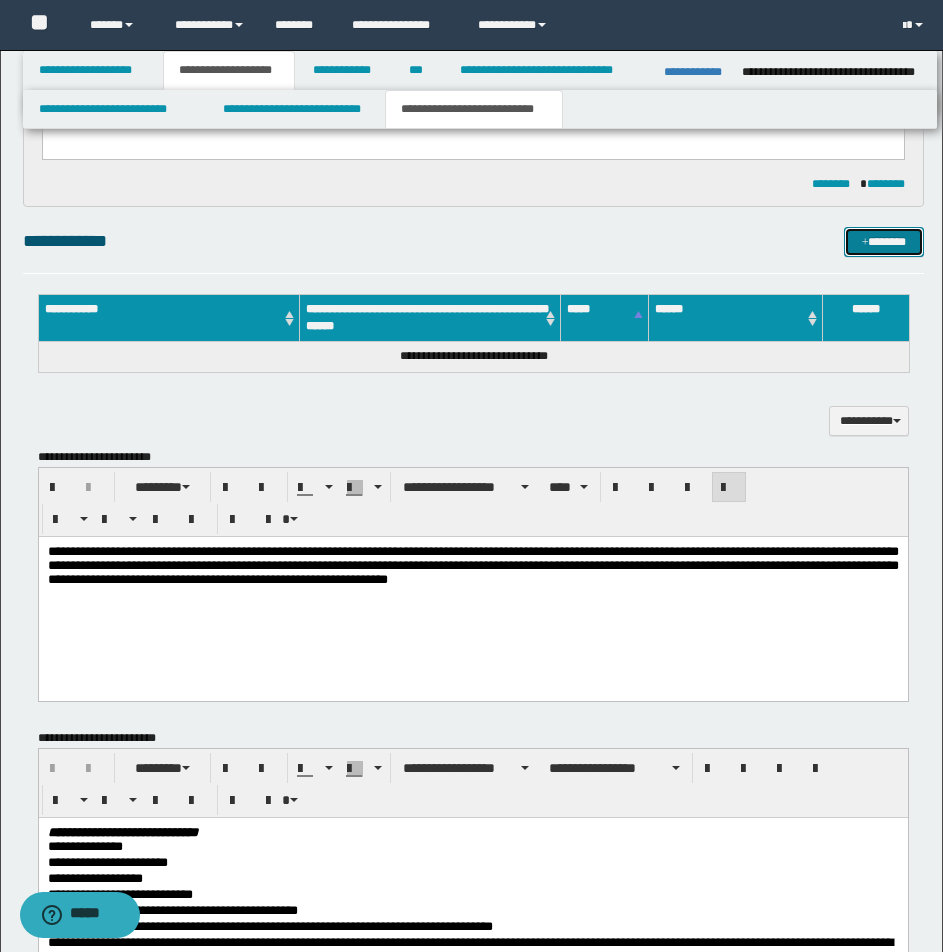 click on "*******" at bounding box center (884, 242) 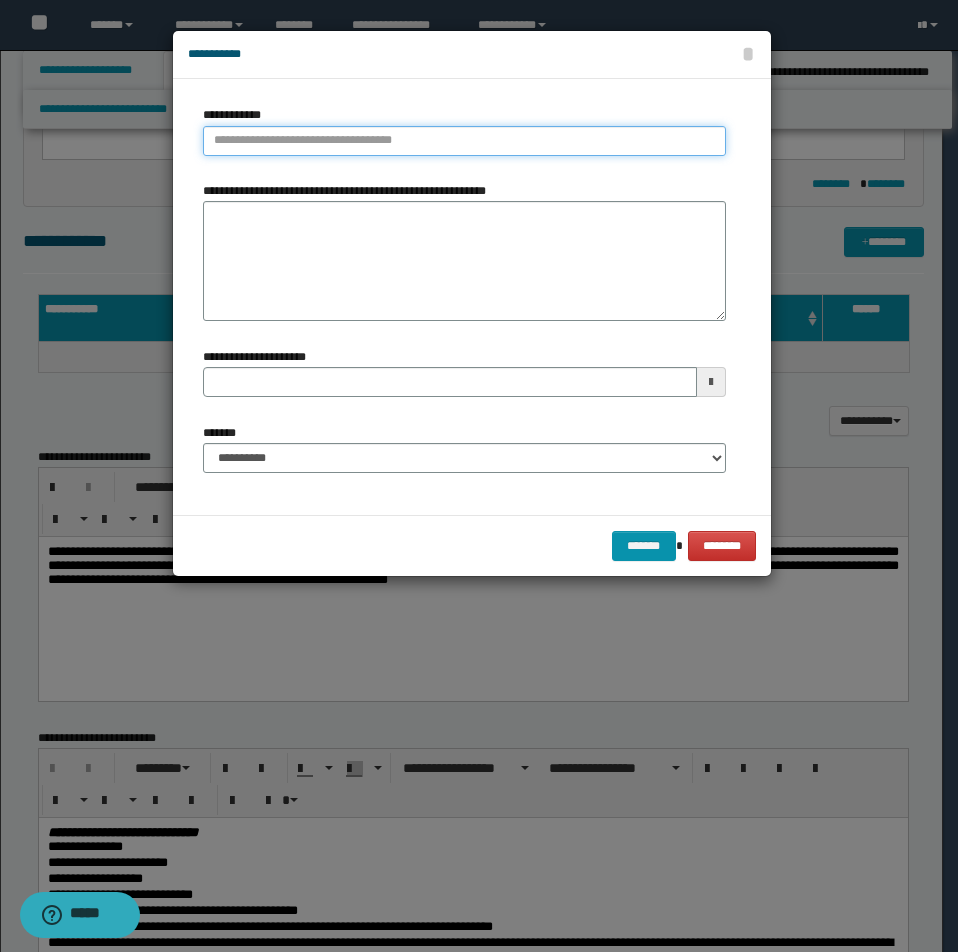 click on "**********" at bounding box center (464, 141) 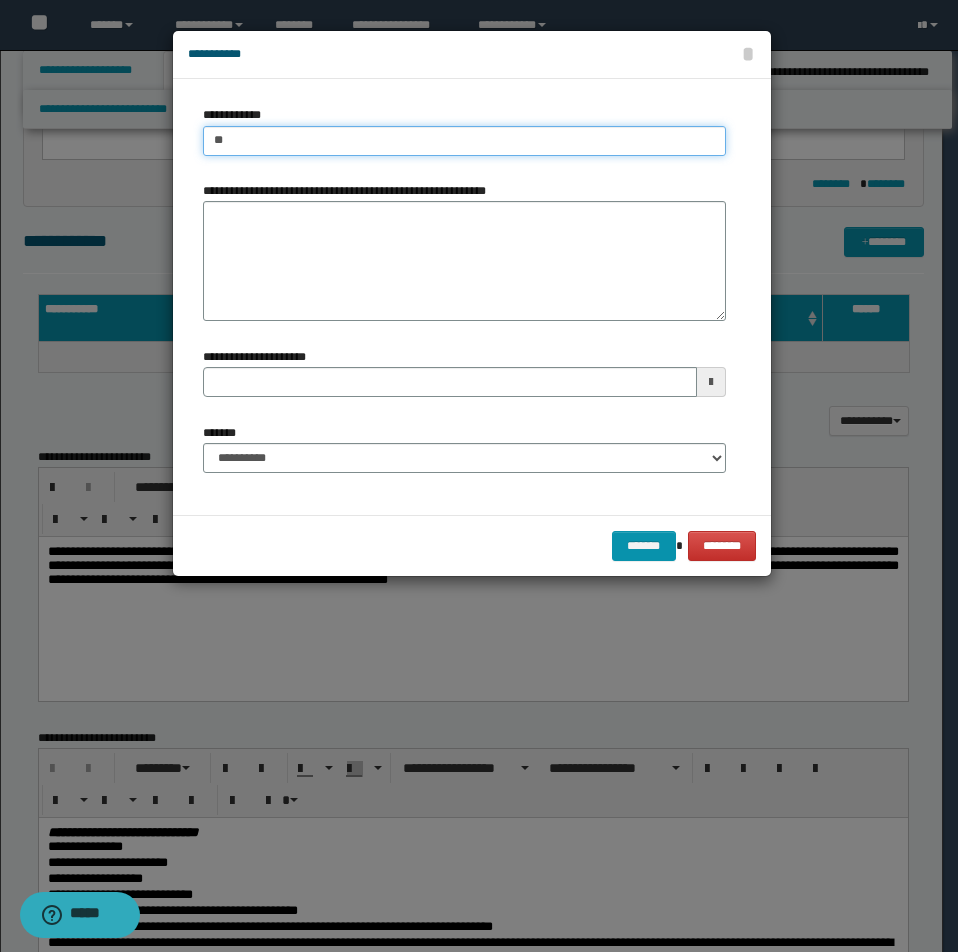 type on "***" 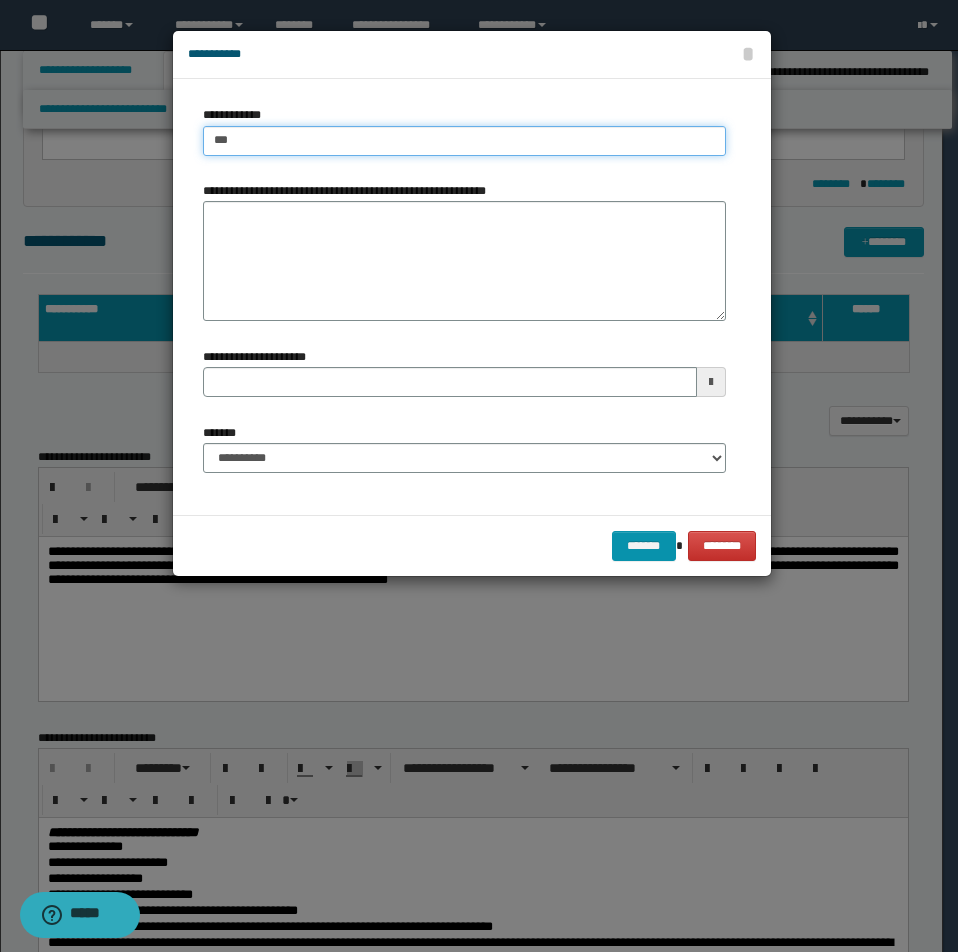 type on "***" 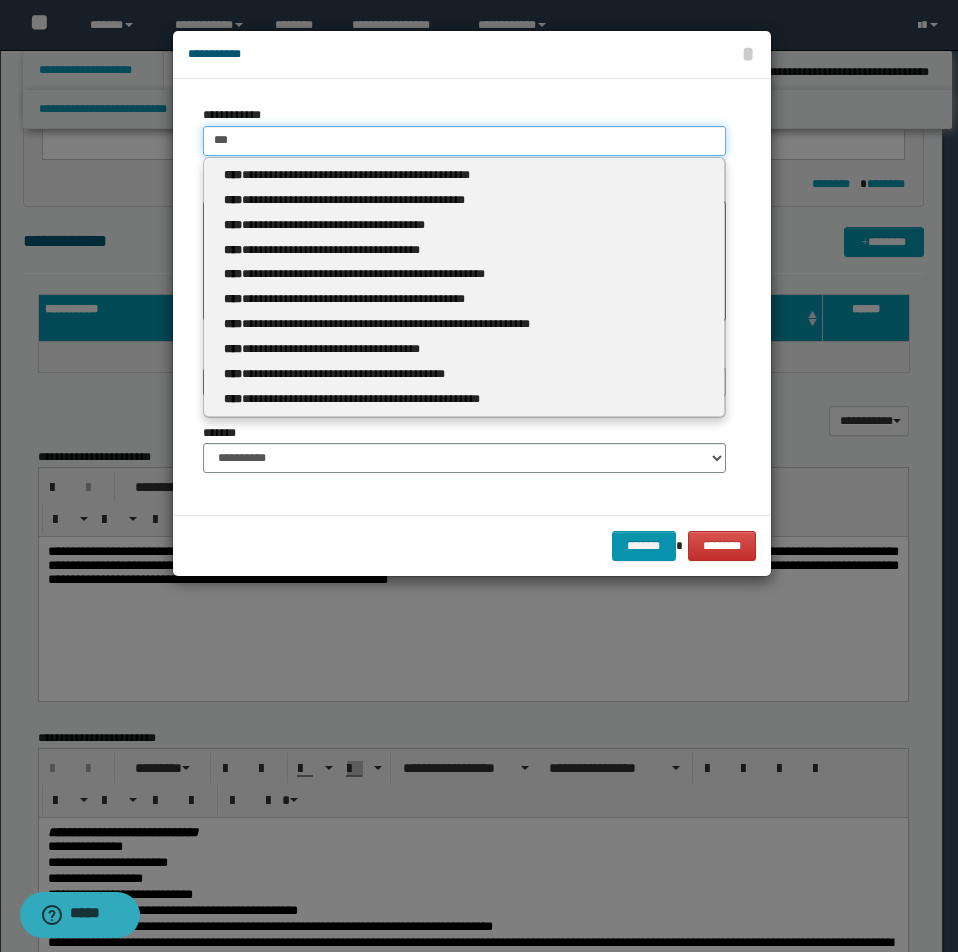 type 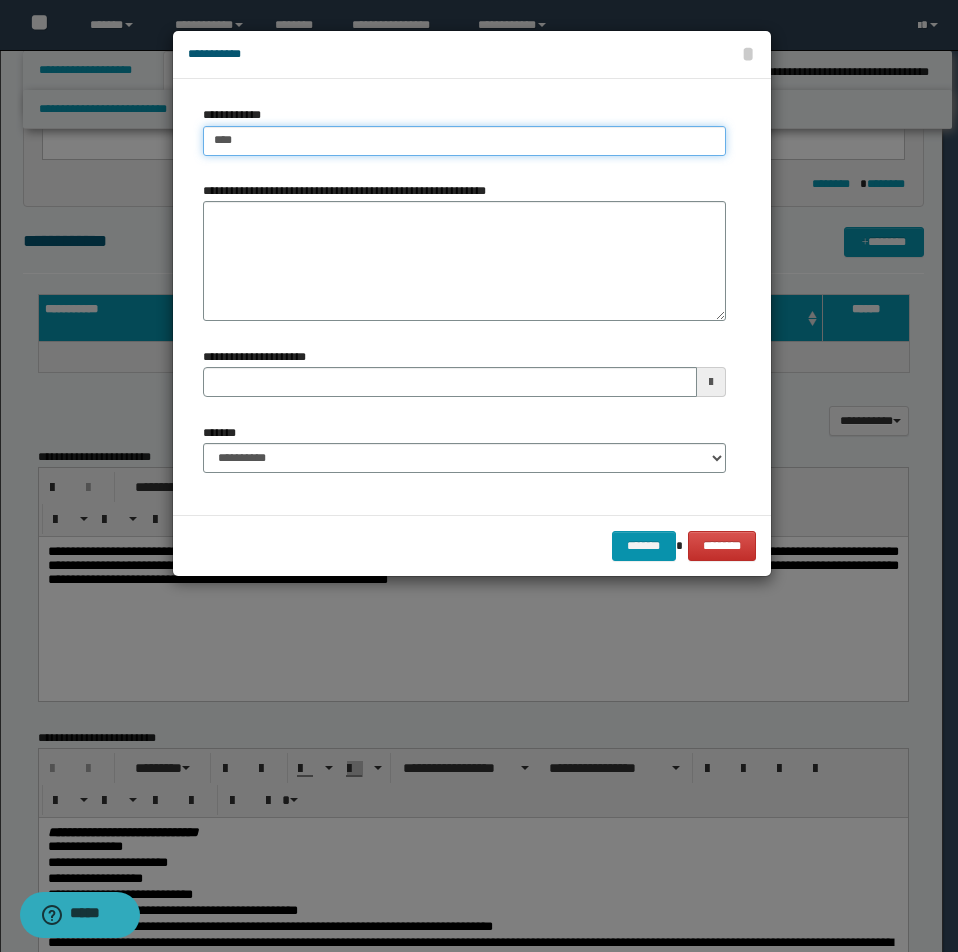 type on "****" 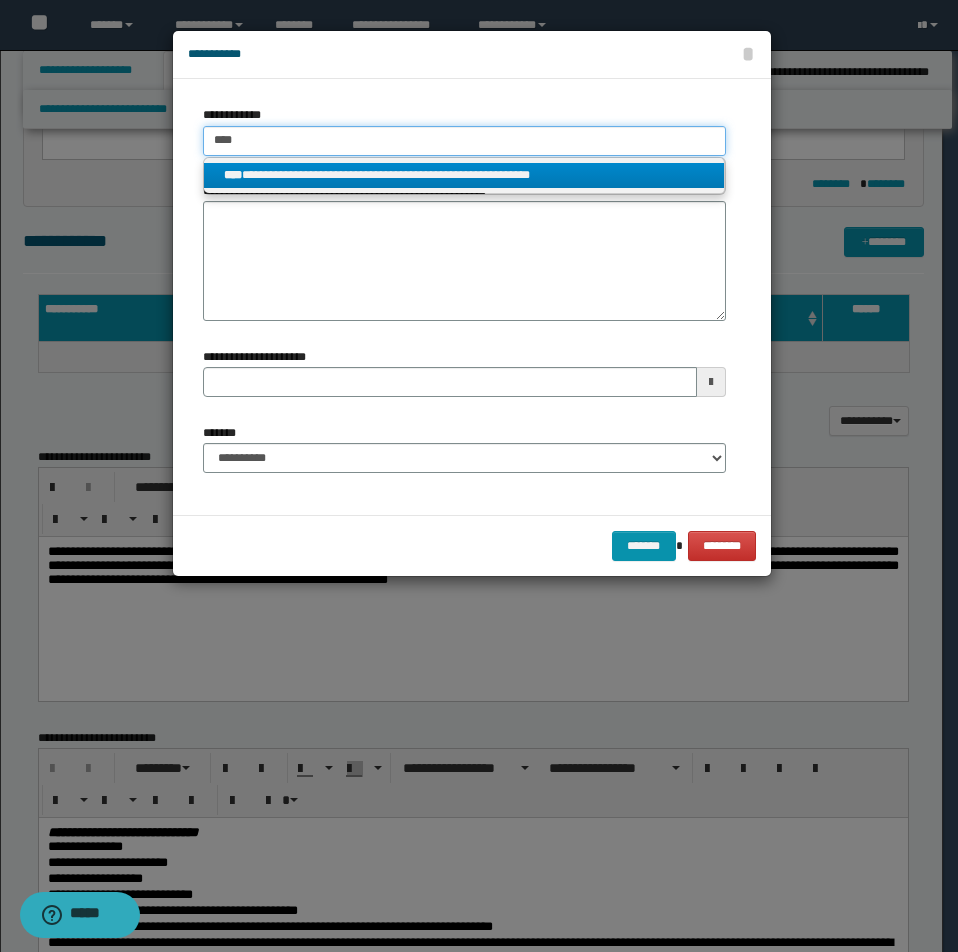 type on "****" 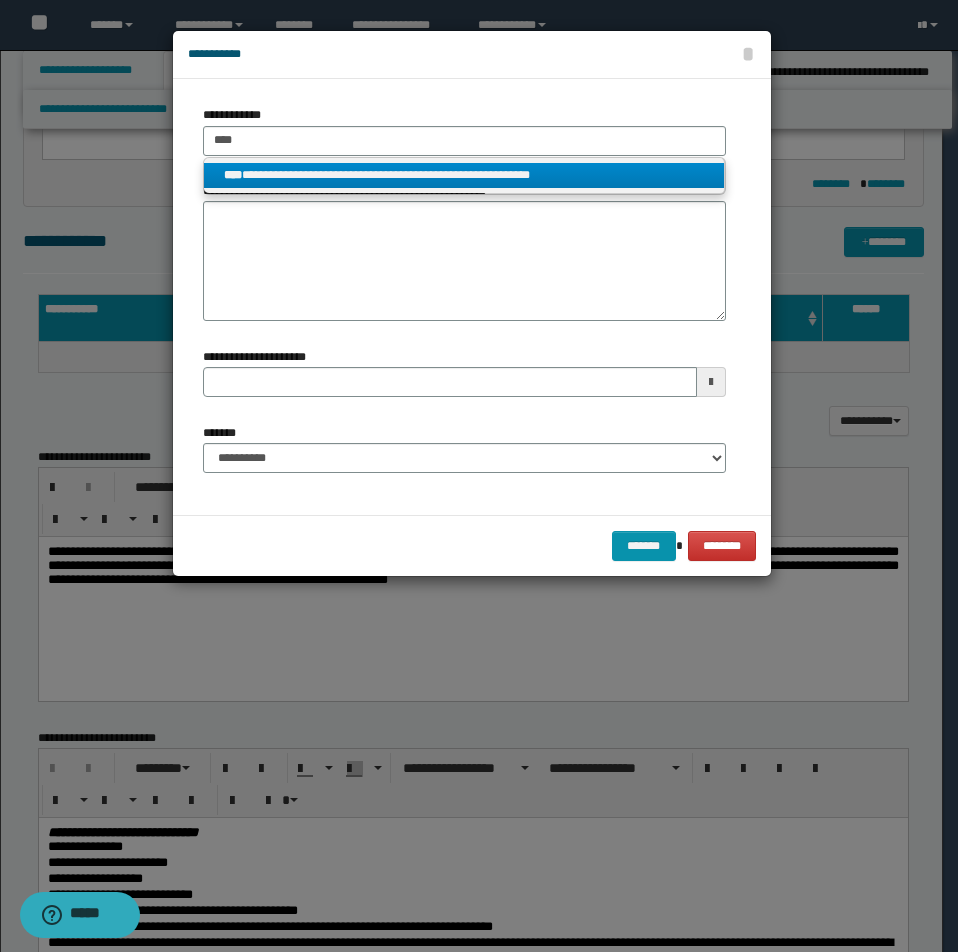 click on "**********" at bounding box center [464, 175] 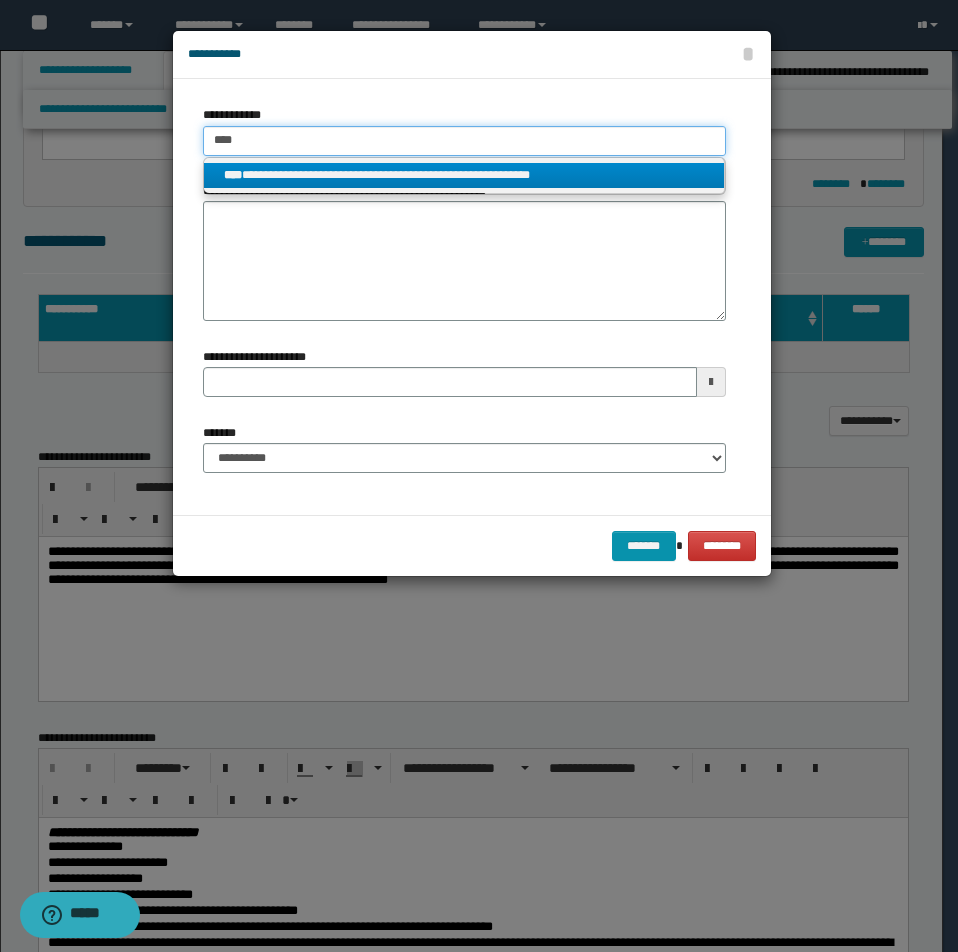 type 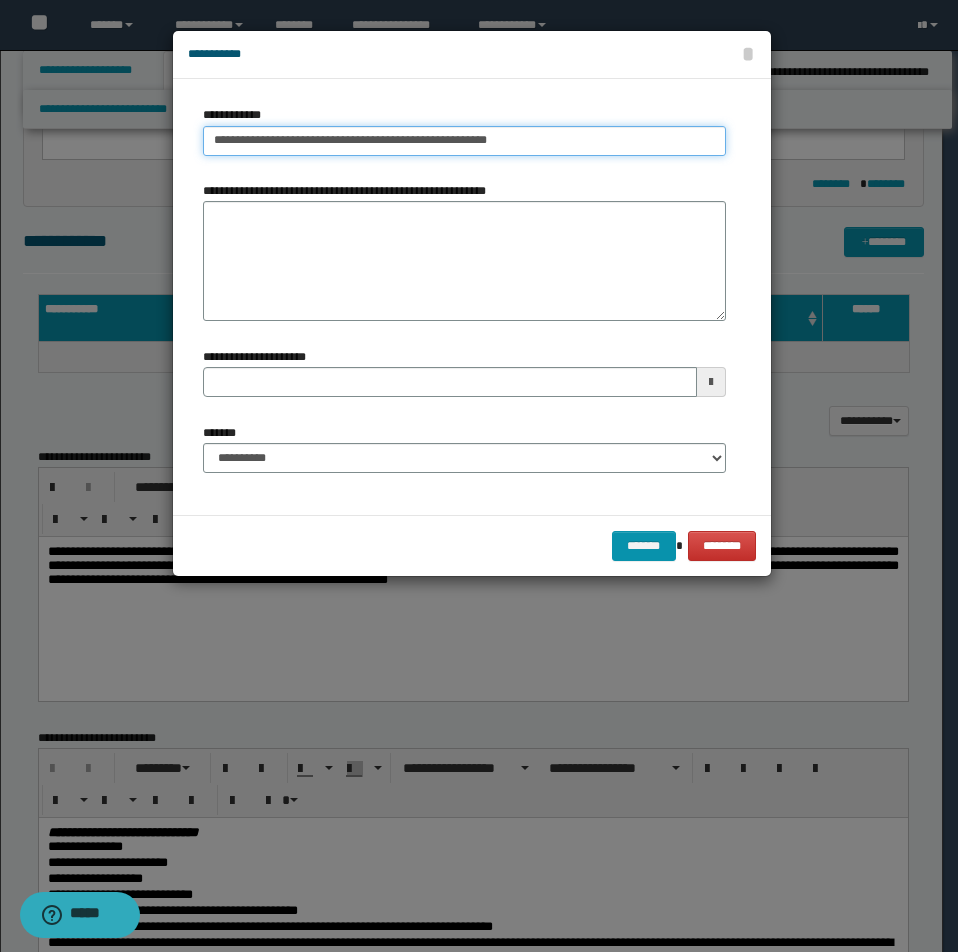 drag, startPoint x: 209, startPoint y: 136, endPoint x: 595, endPoint y: 148, distance: 386.1865 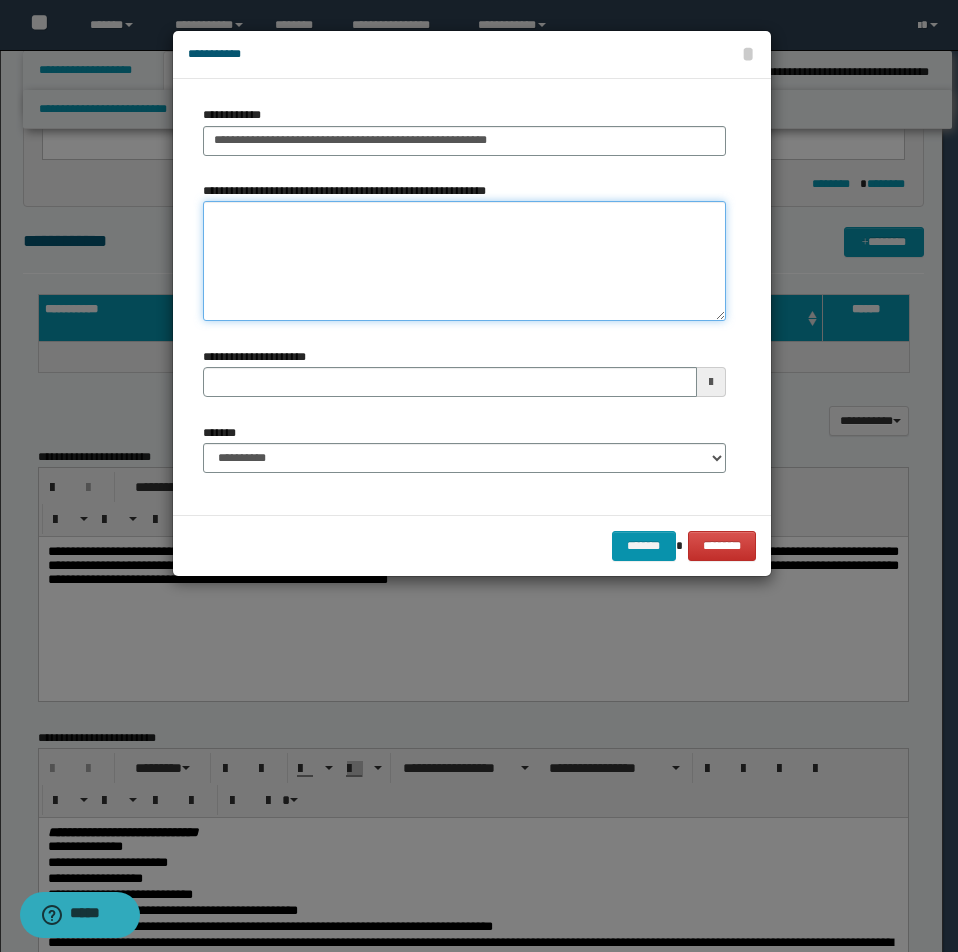 click on "**********" at bounding box center [464, 261] 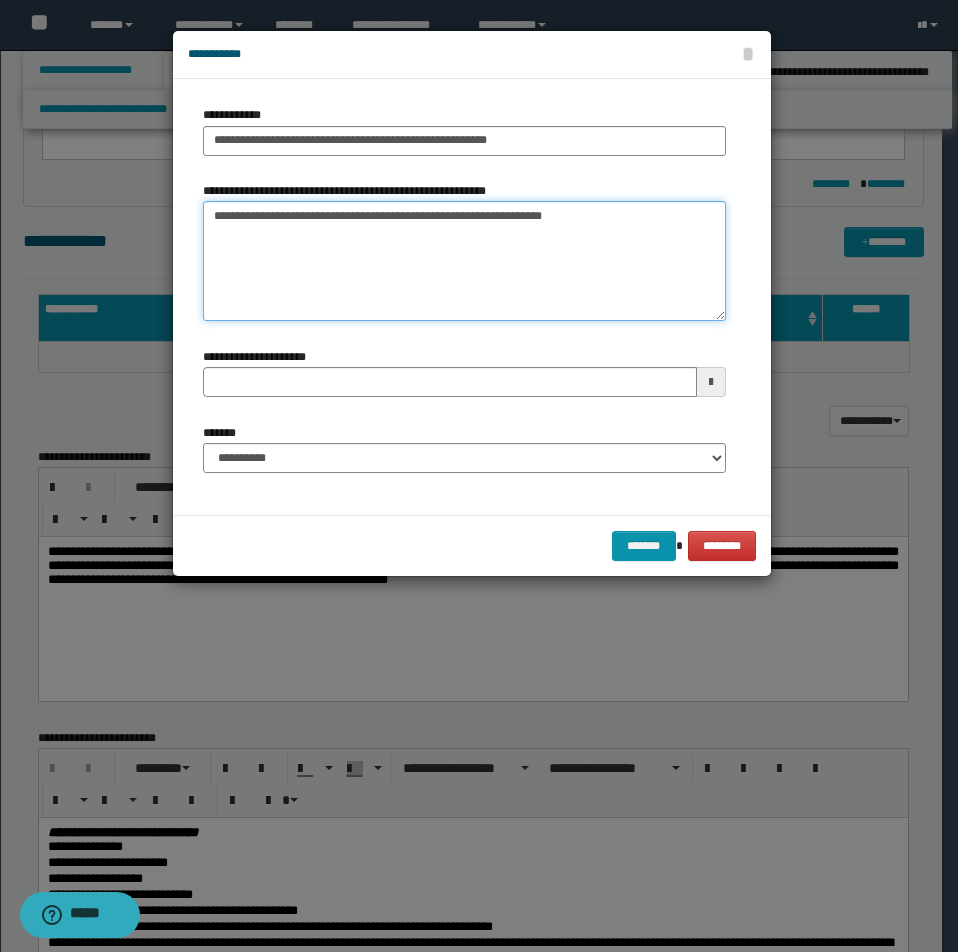 type on "**********" 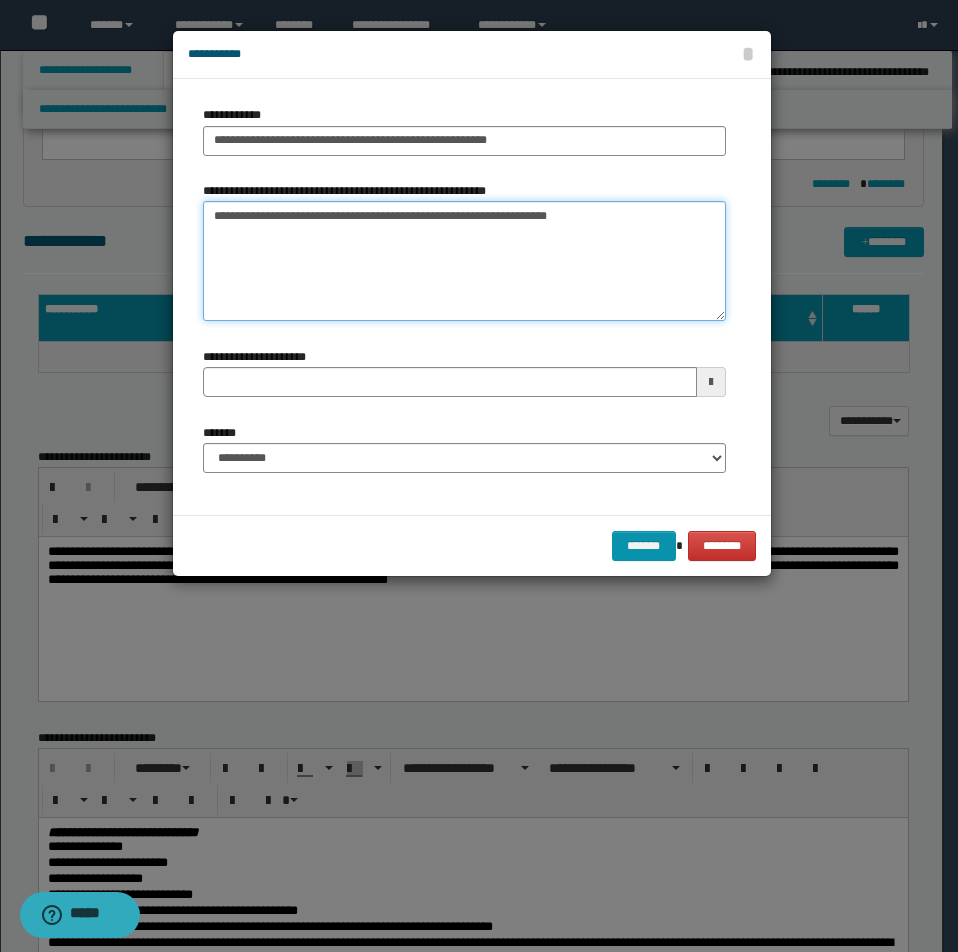 type 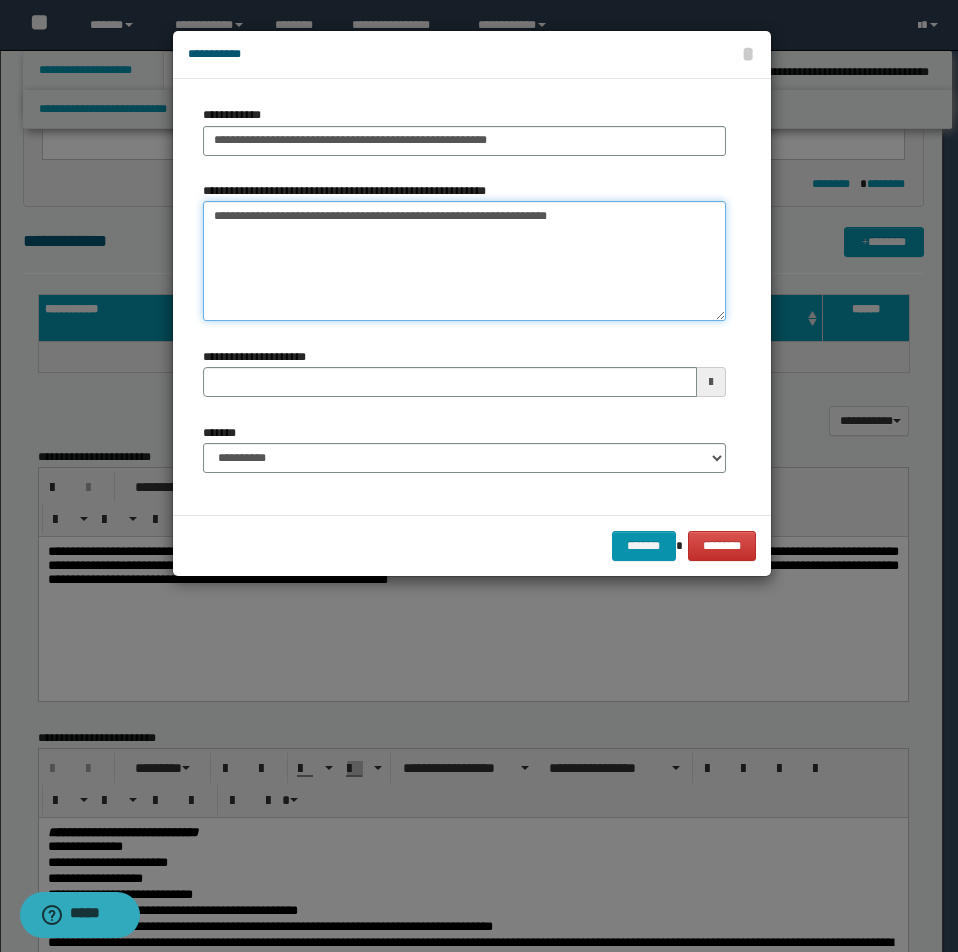 type on "**********" 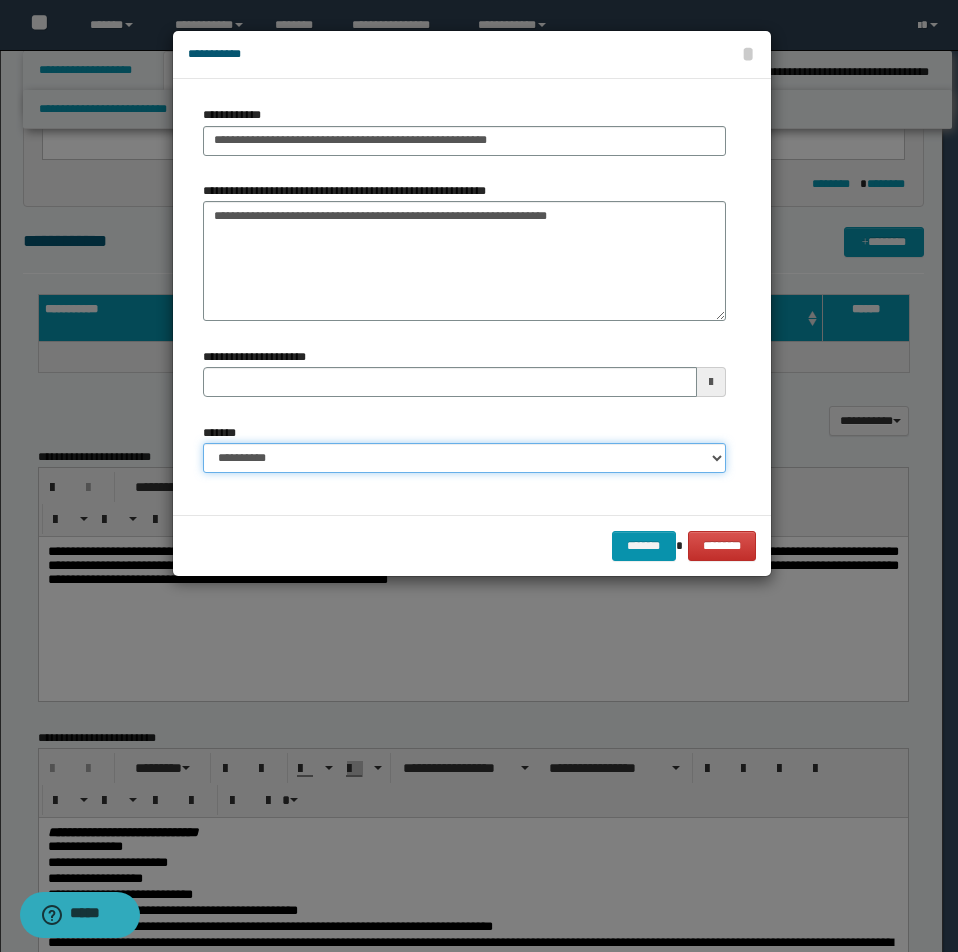 drag, startPoint x: 713, startPoint y: 461, endPoint x: 707, endPoint y: 471, distance: 11.661903 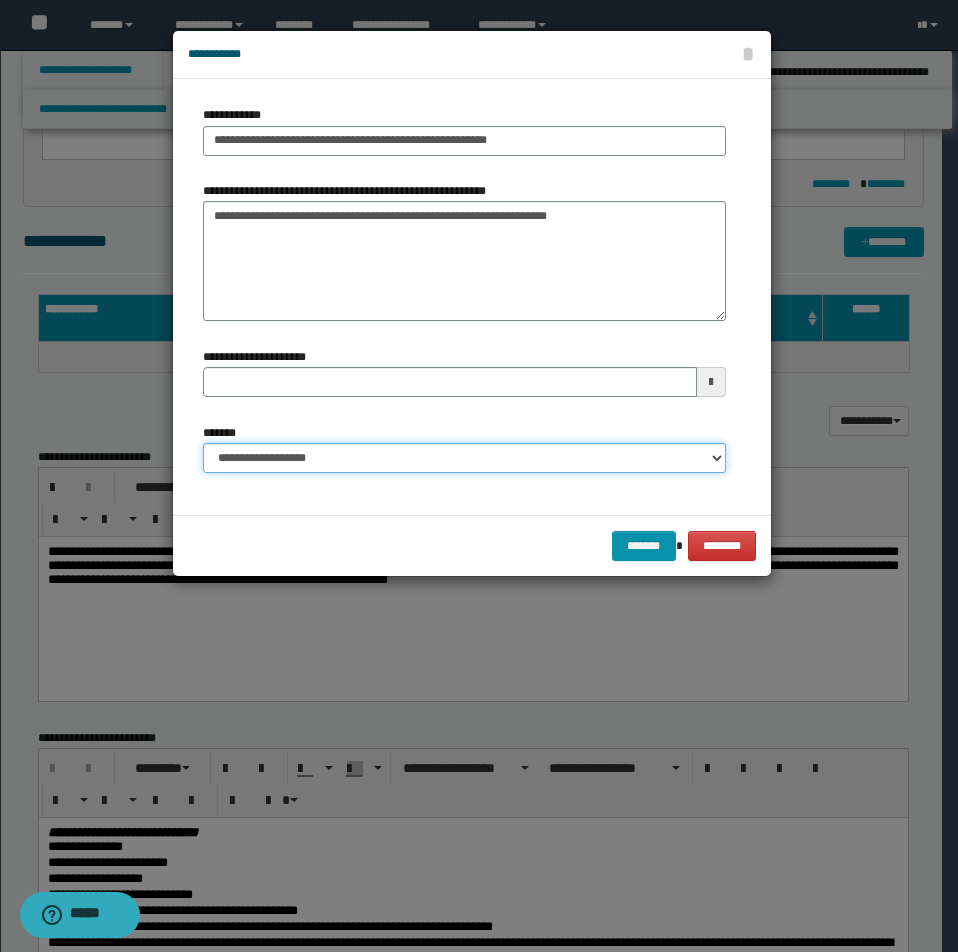 click on "**********" at bounding box center (464, 458) 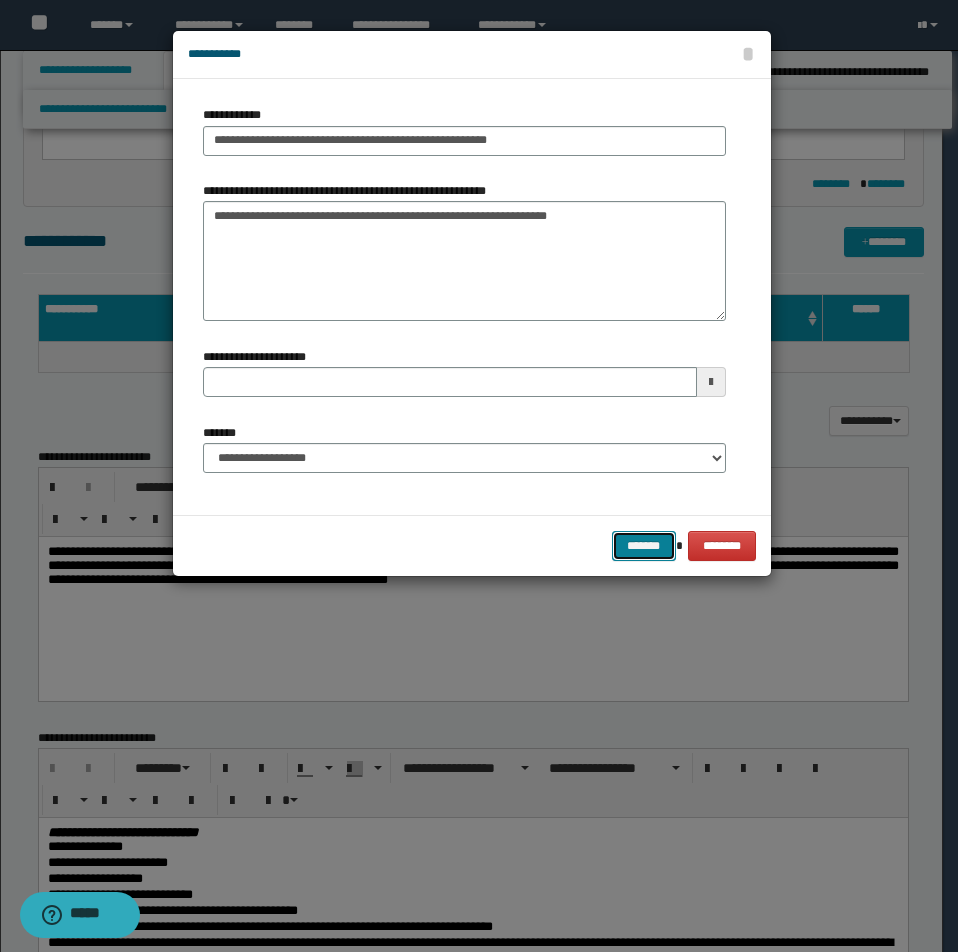 click on "*******" at bounding box center [644, 546] 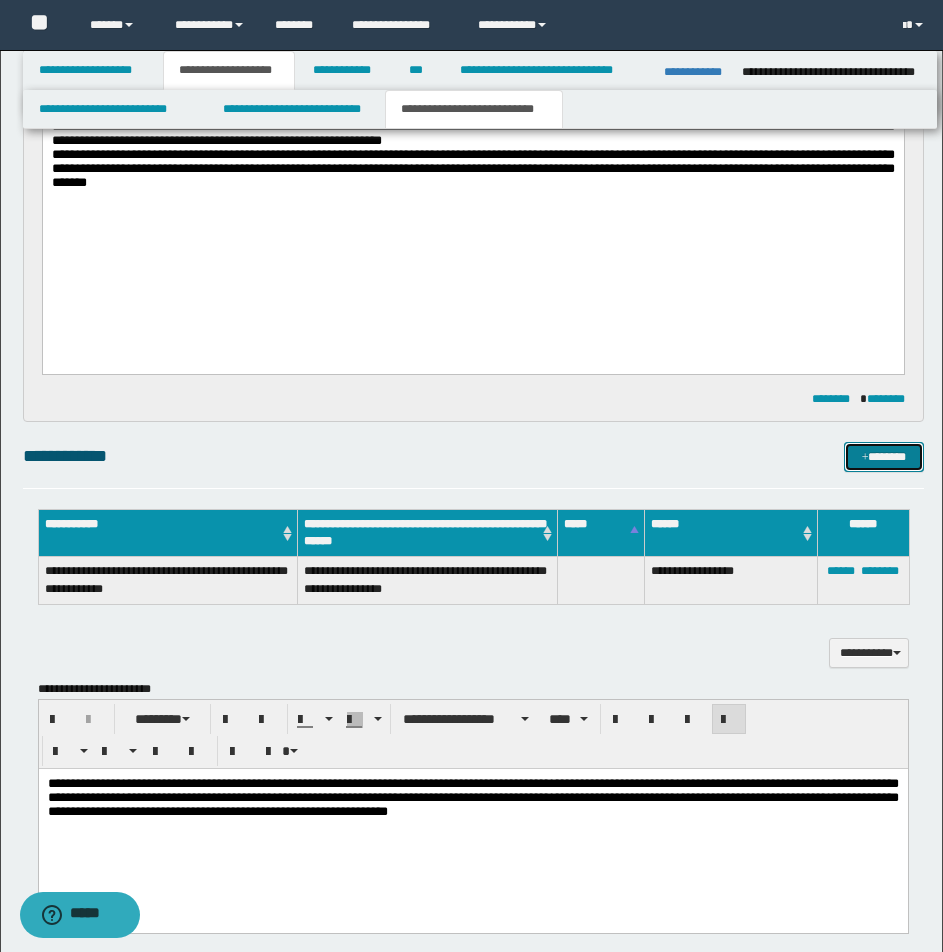 scroll, scrollTop: 378, scrollLeft: 0, axis: vertical 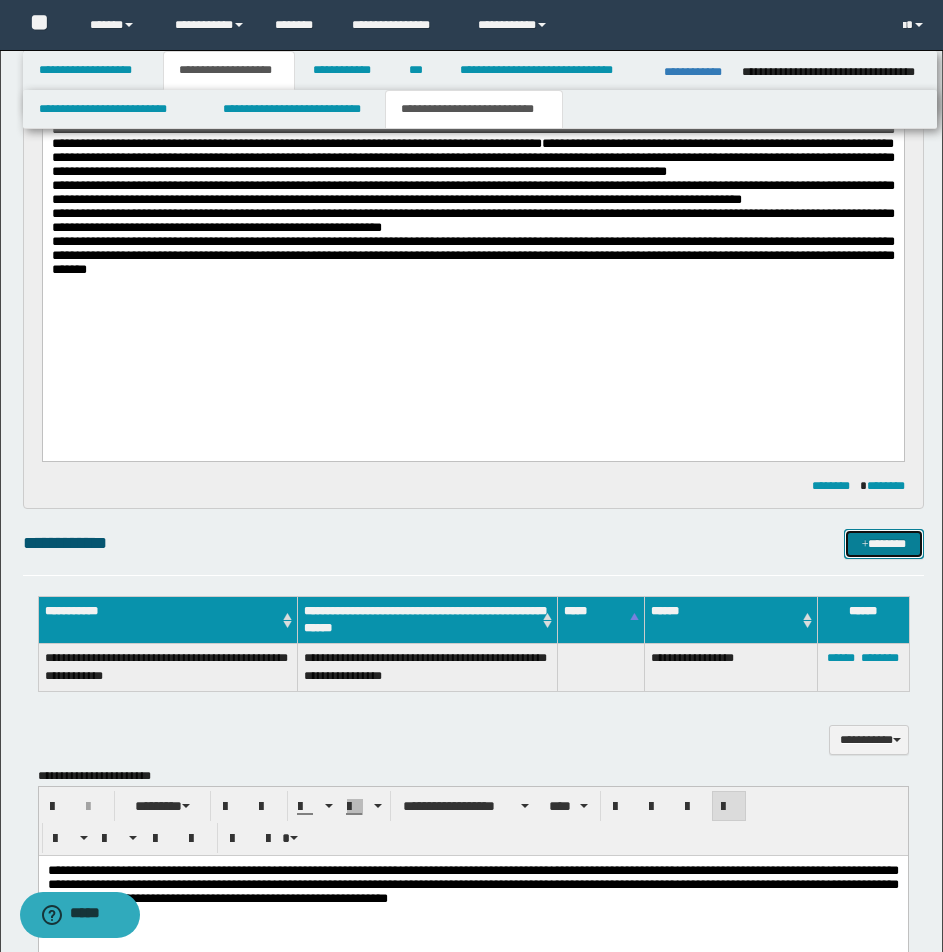 click on "*******" at bounding box center [884, 544] 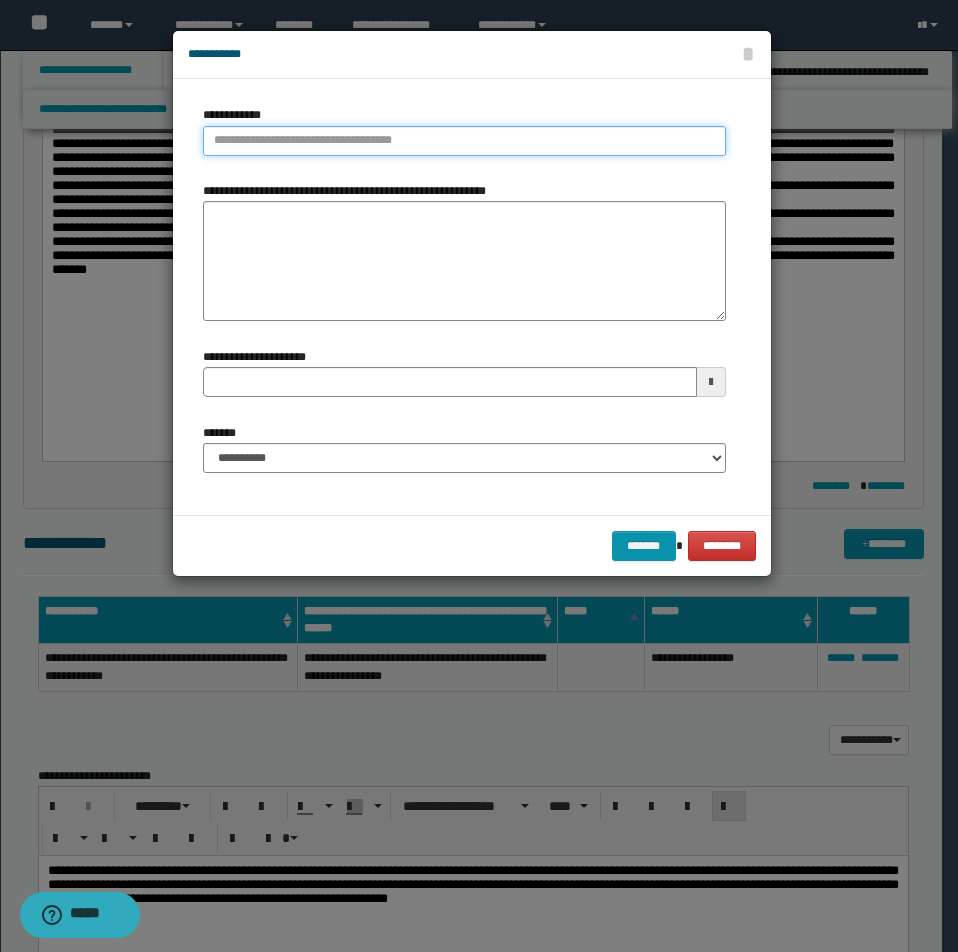 type on "**********" 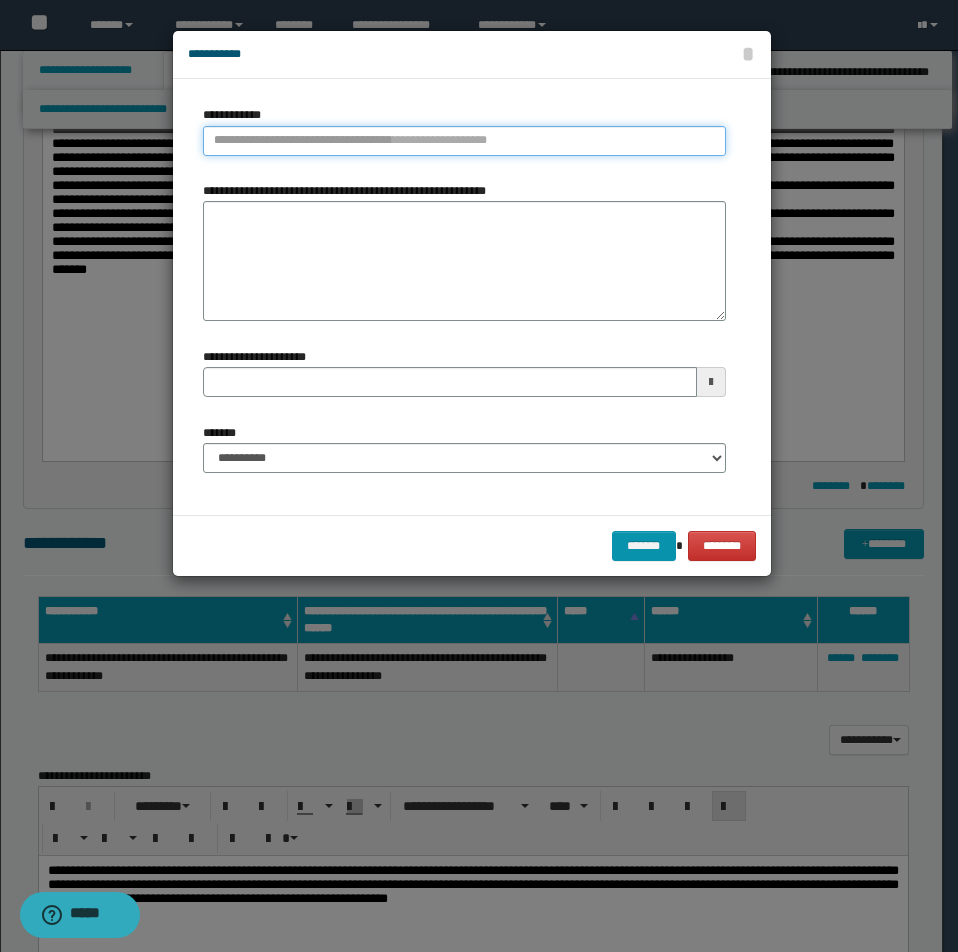 click on "**********" at bounding box center (464, 141) 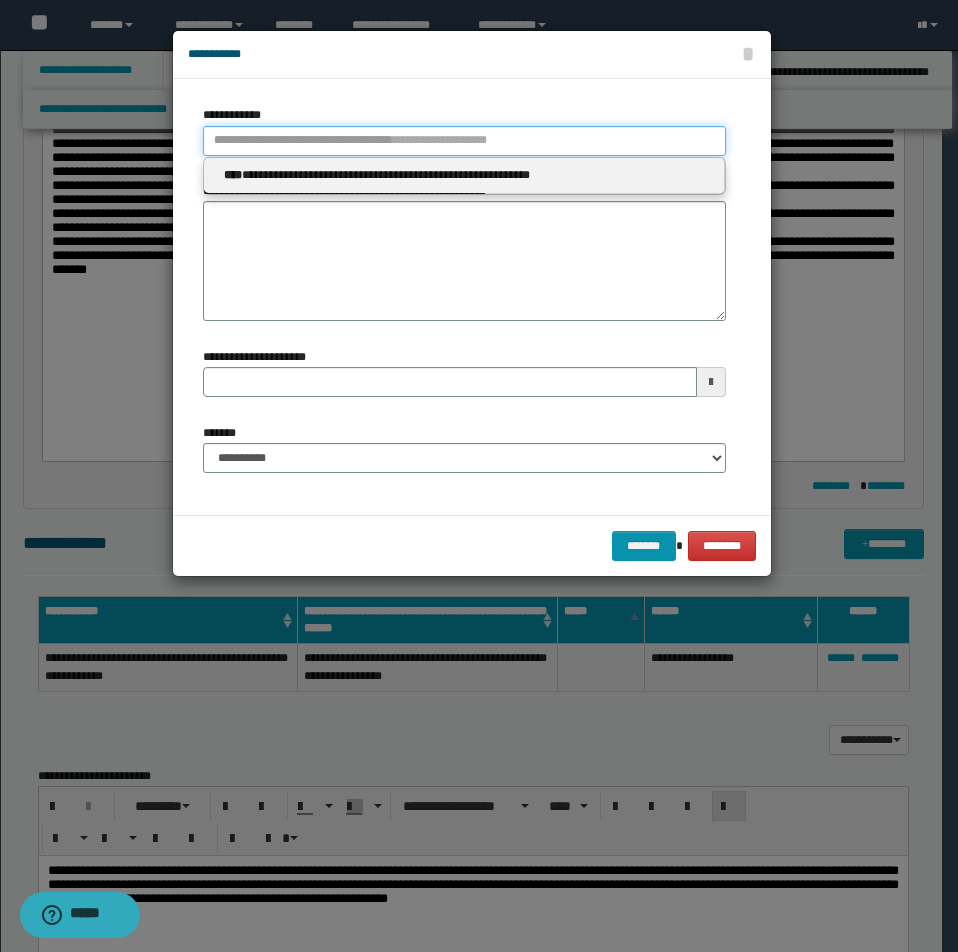 type 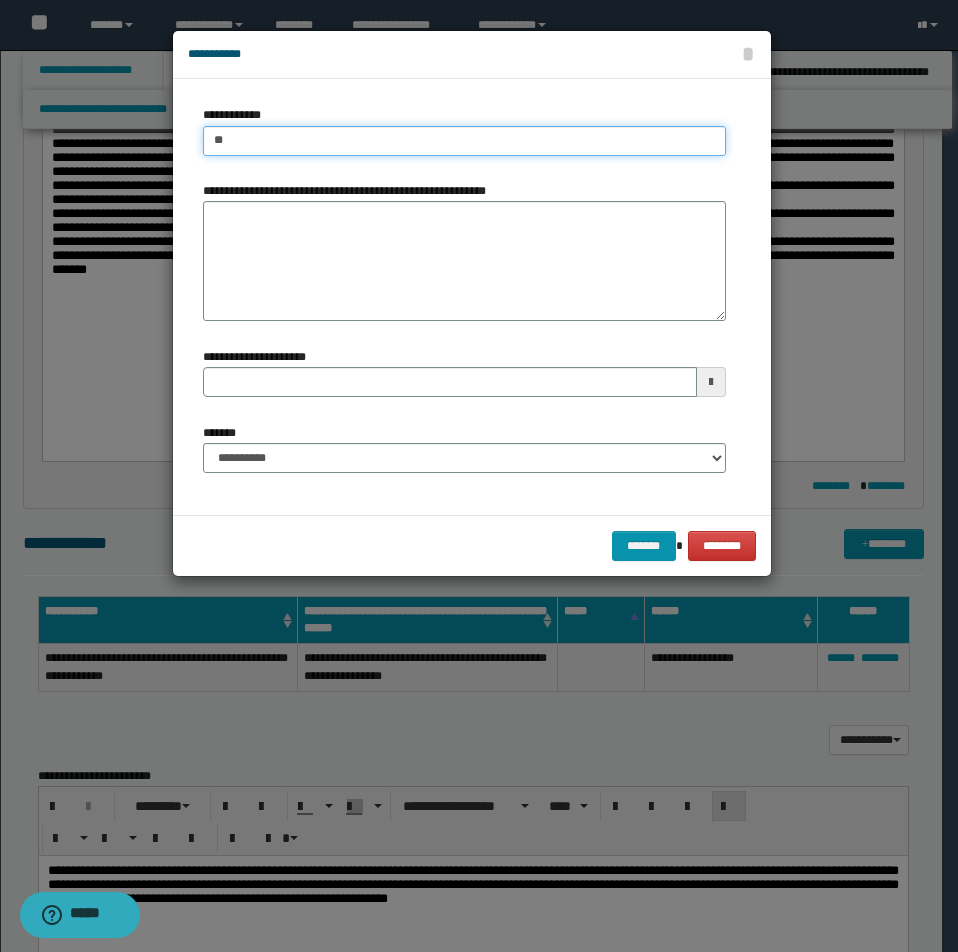 type on "***" 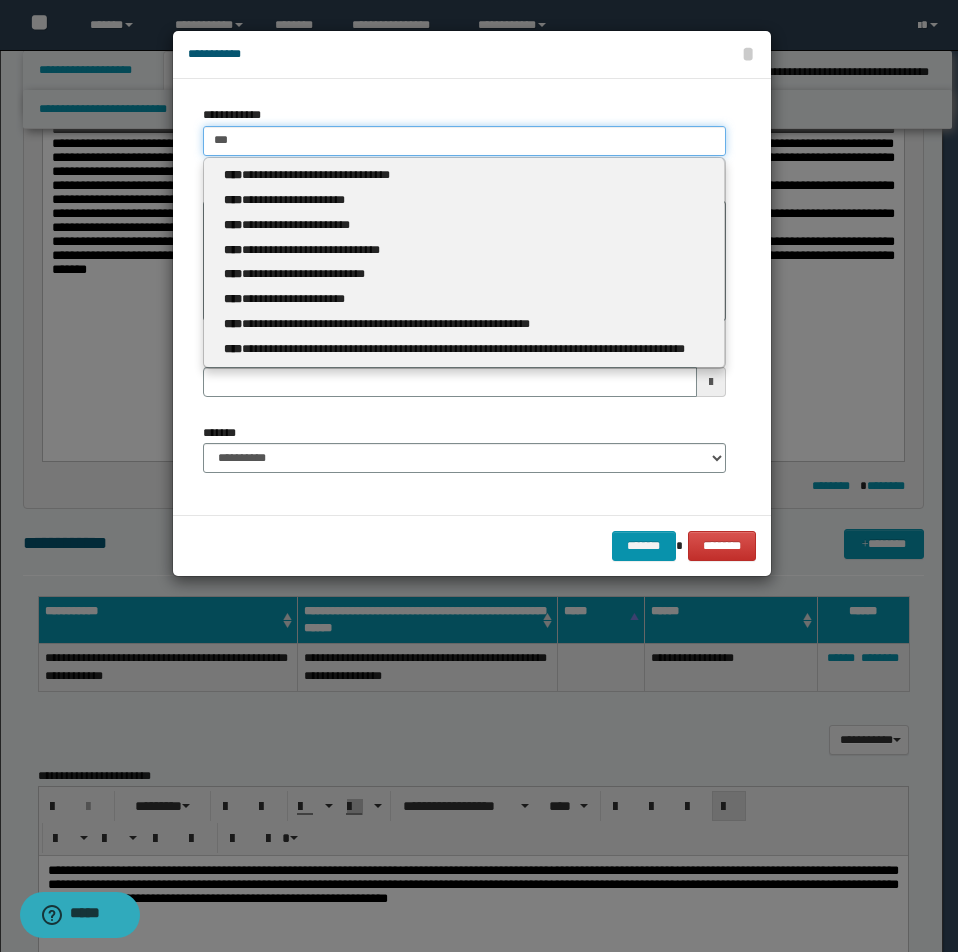 type on "***" 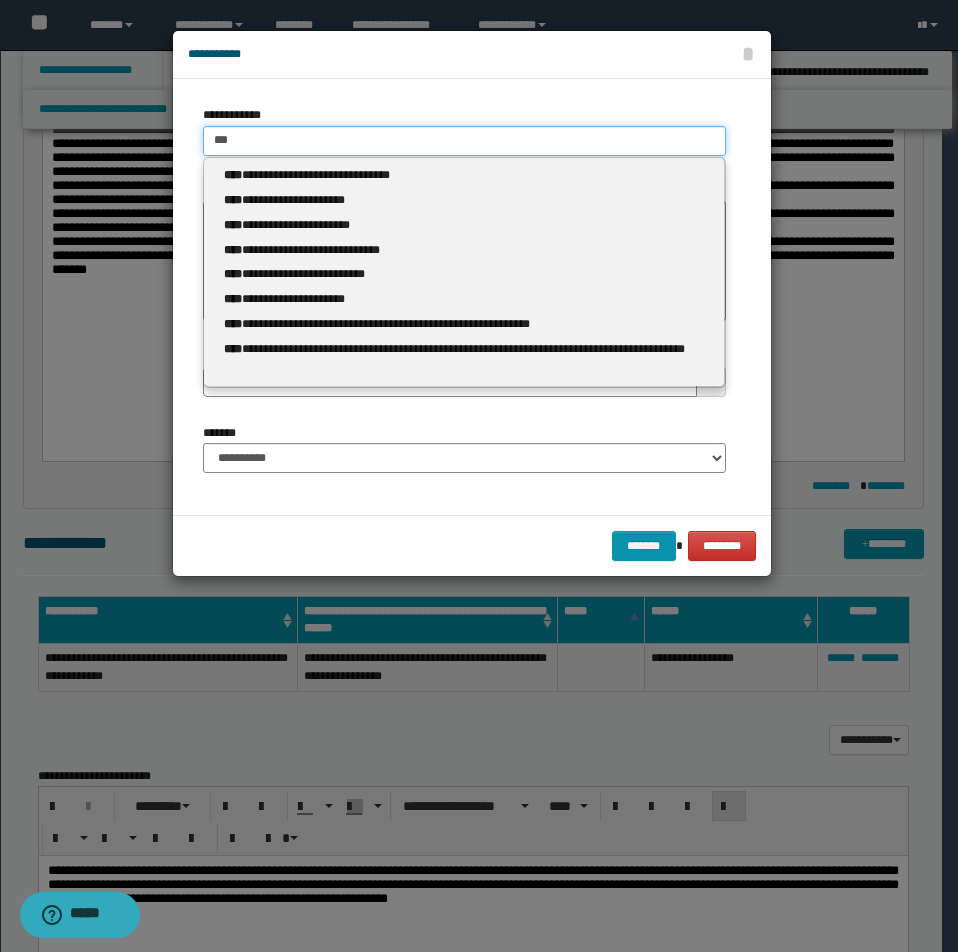 type 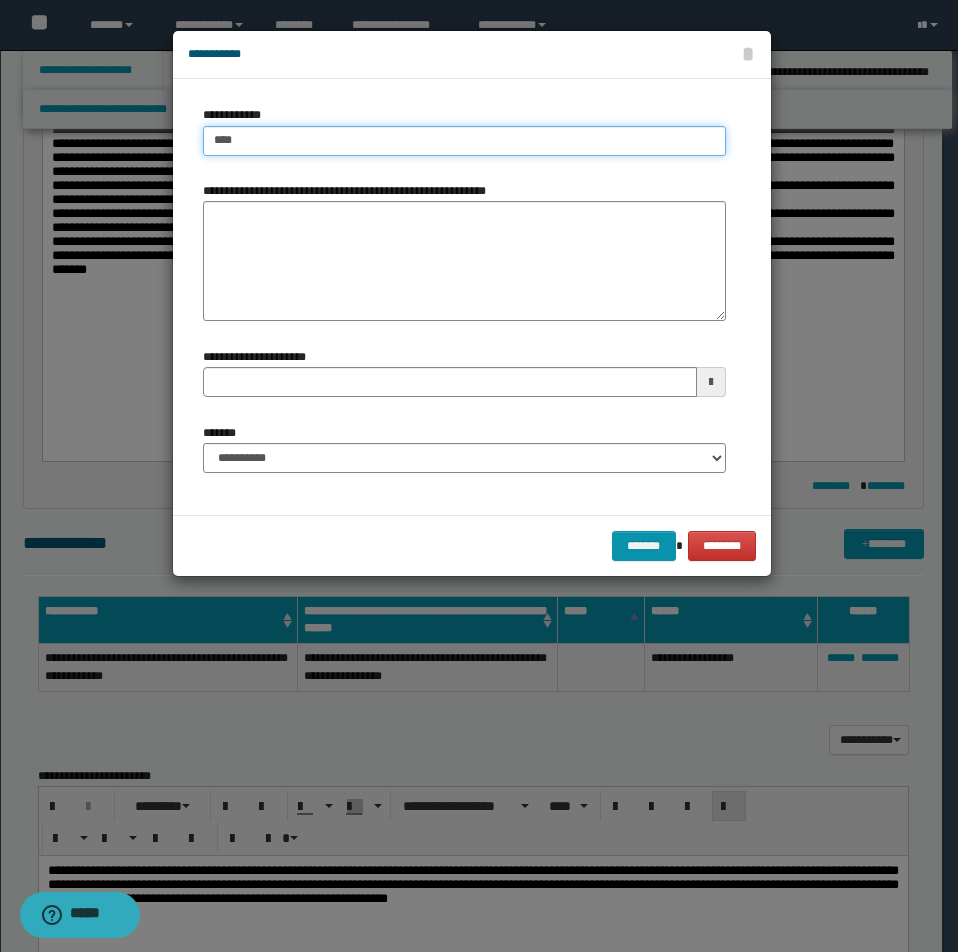 type on "****" 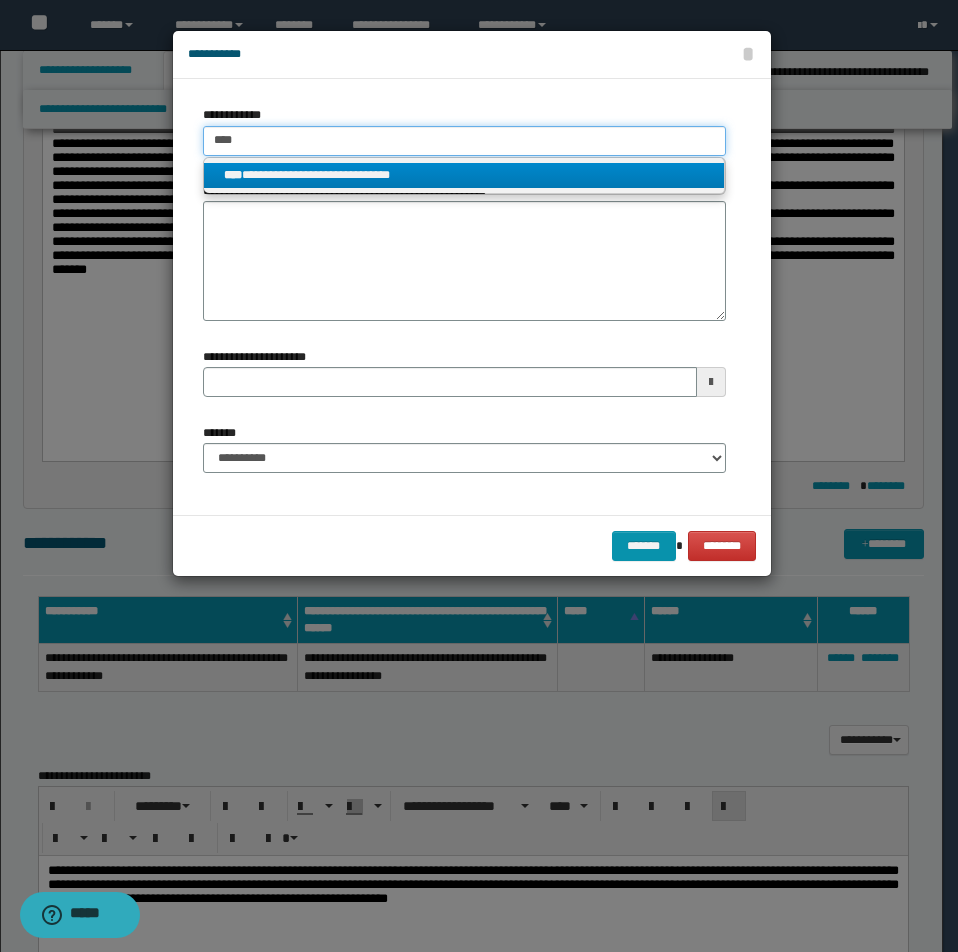 type on "****" 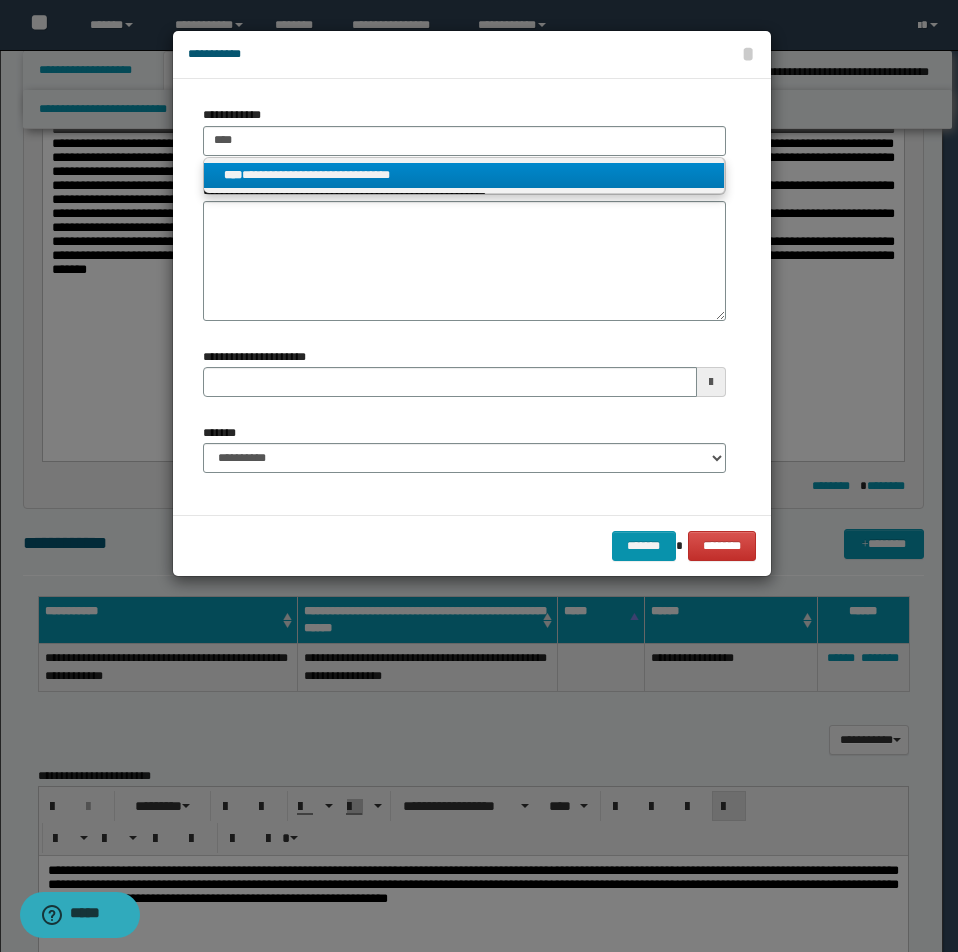 click on "**********" at bounding box center [464, 175] 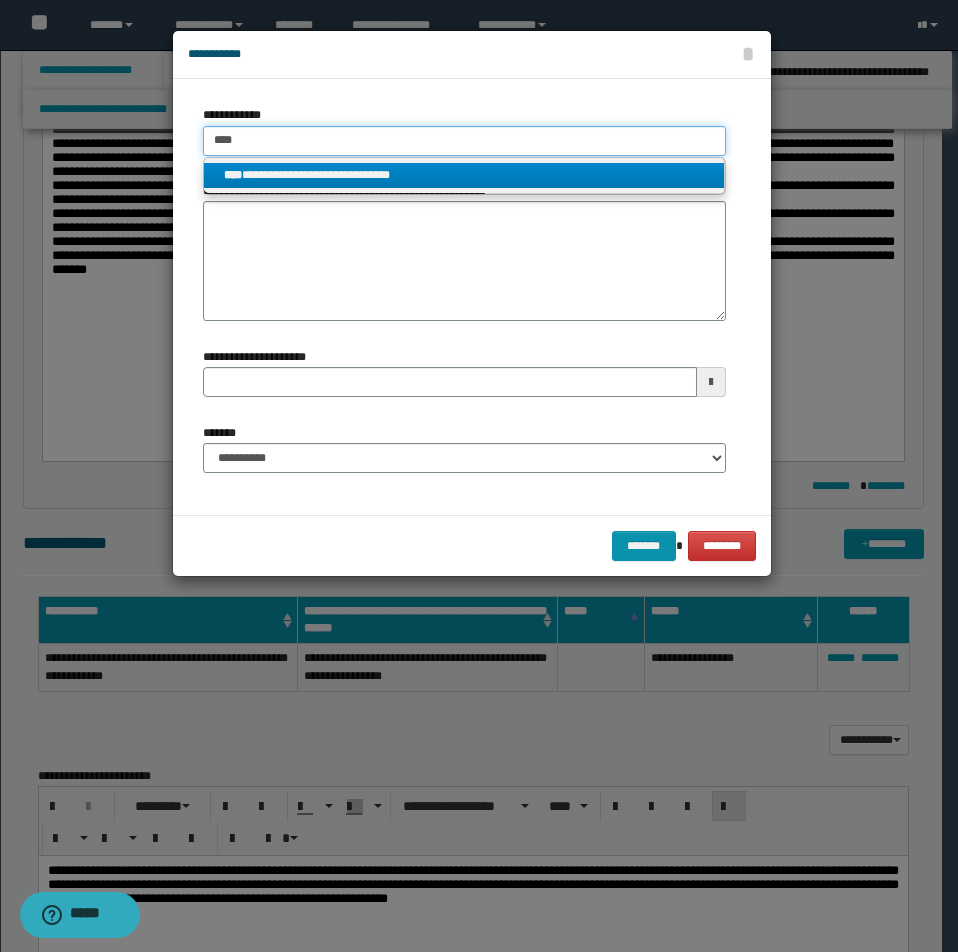 type 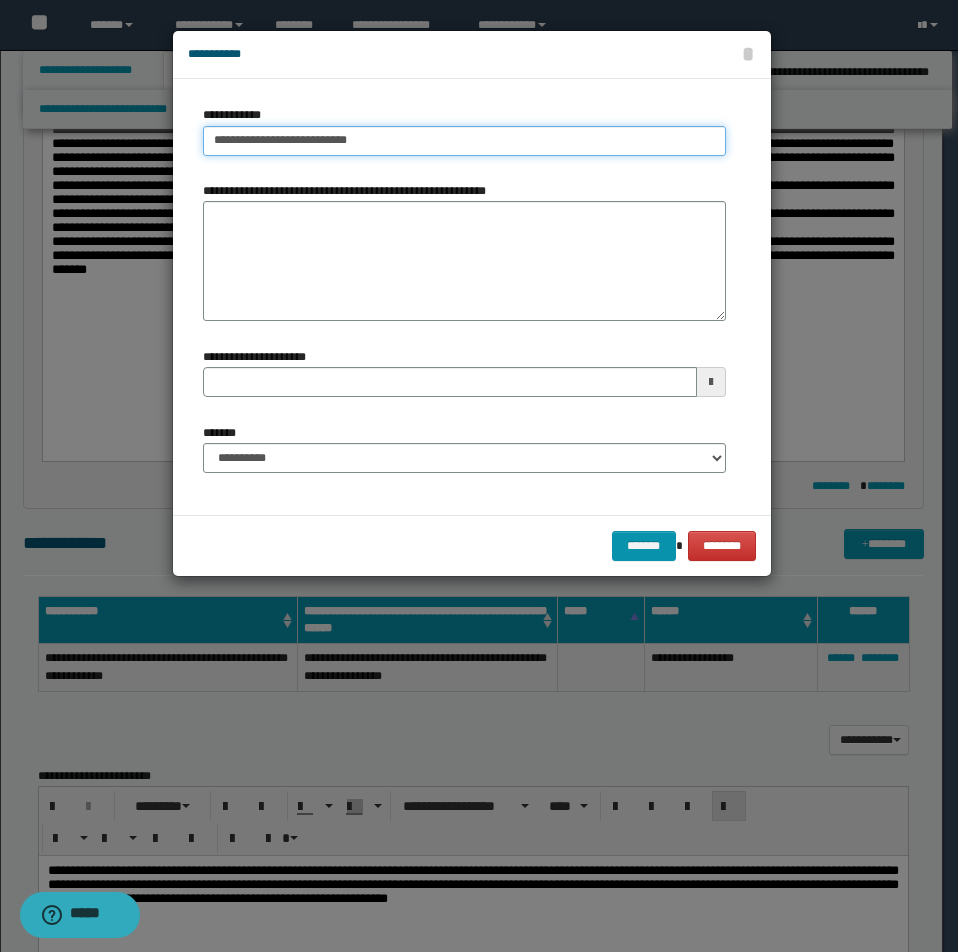 type on "**********" 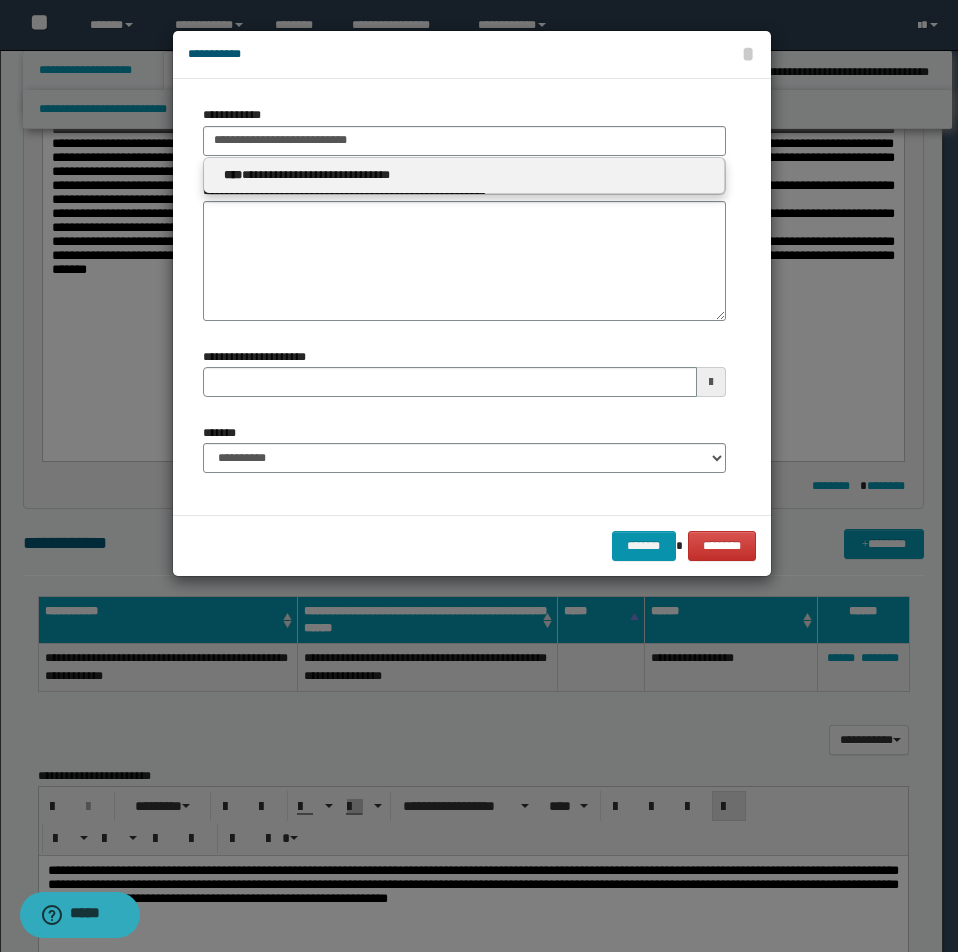 type 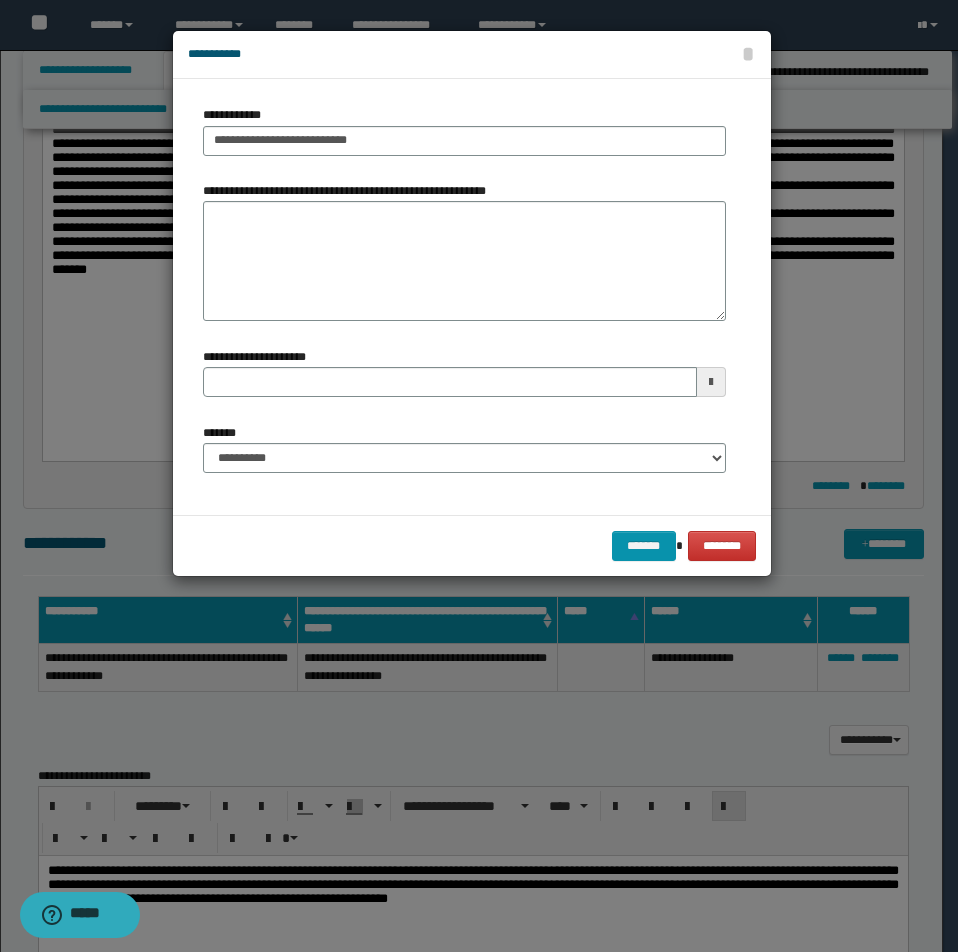 type 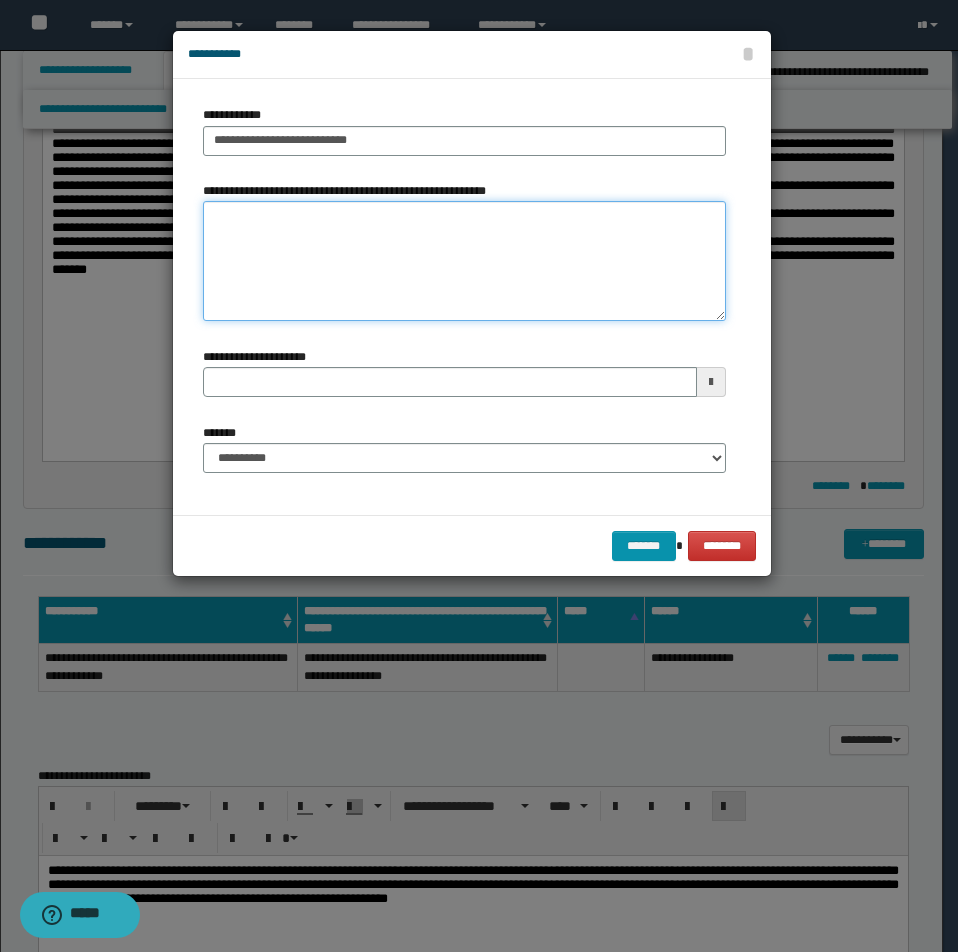 type 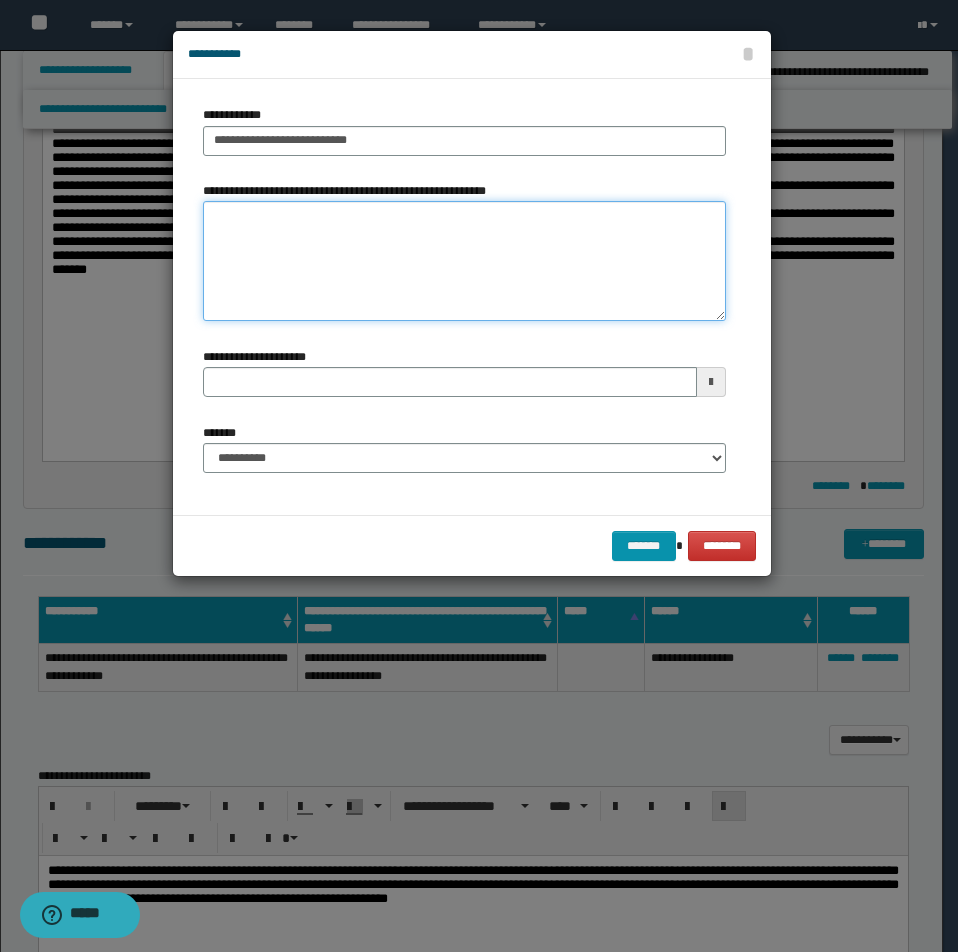 paste on "**********" 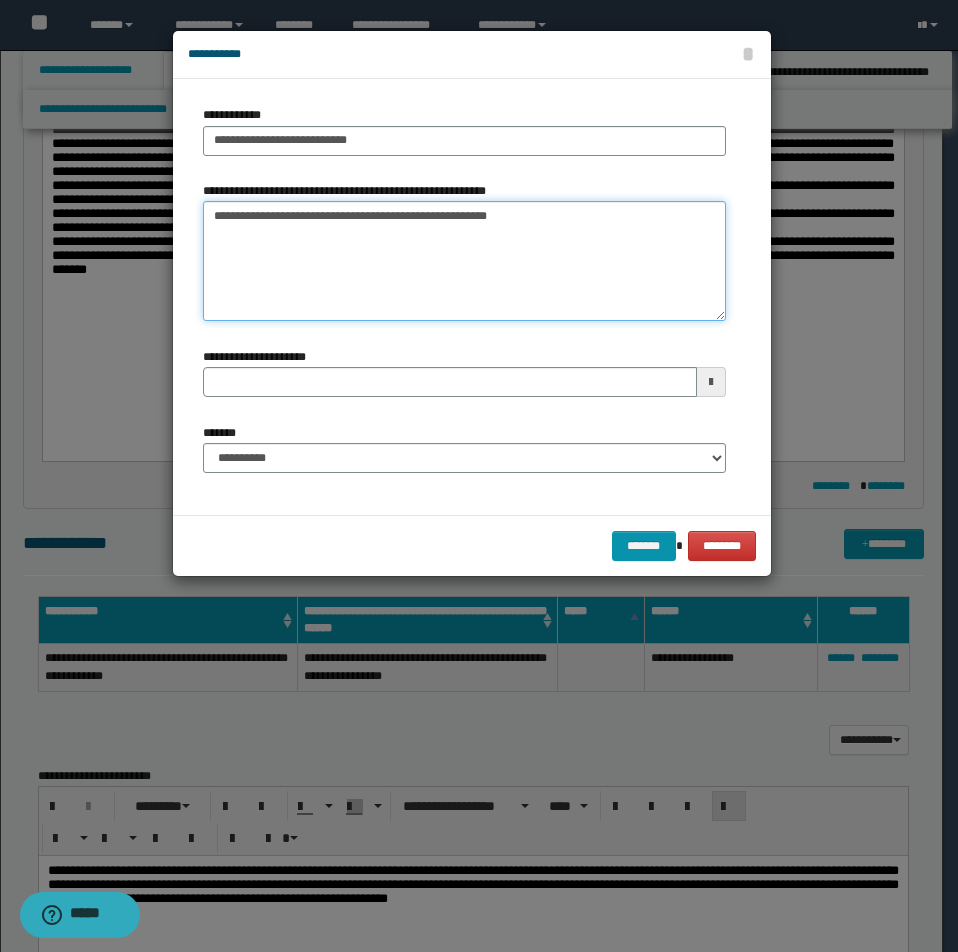 drag, startPoint x: 211, startPoint y: 211, endPoint x: 751, endPoint y: 213, distance: 540.0037 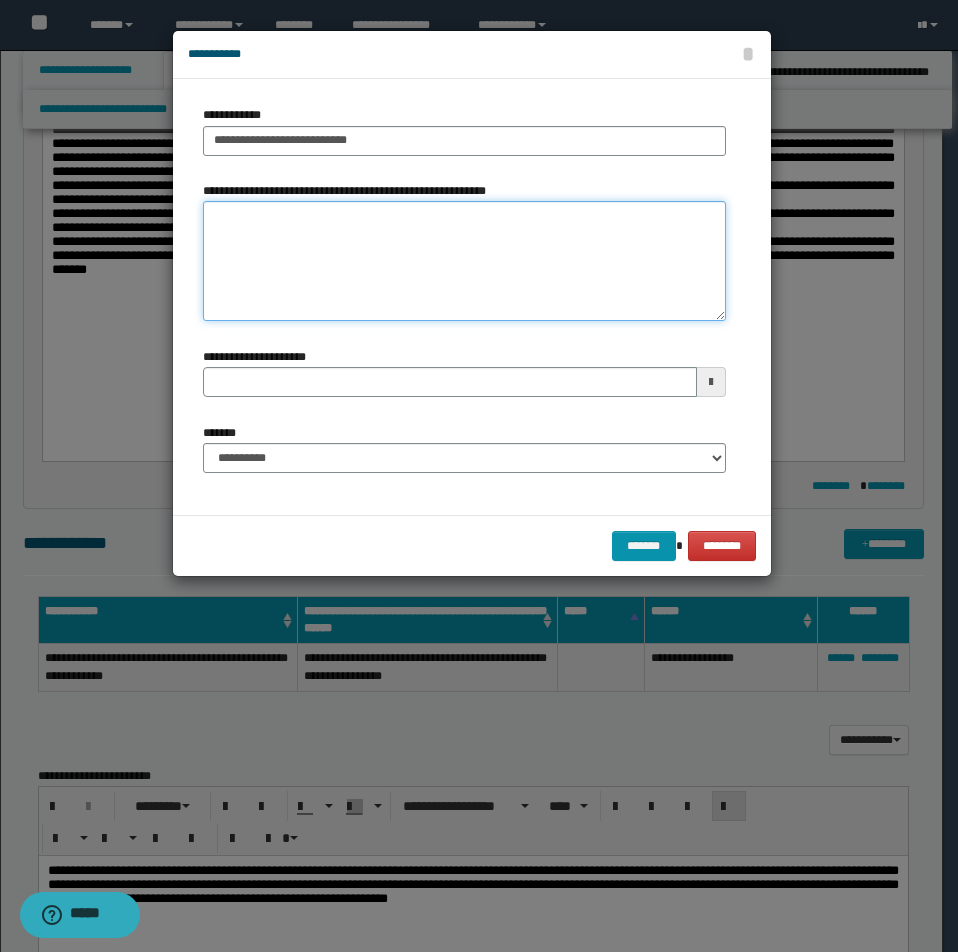 type 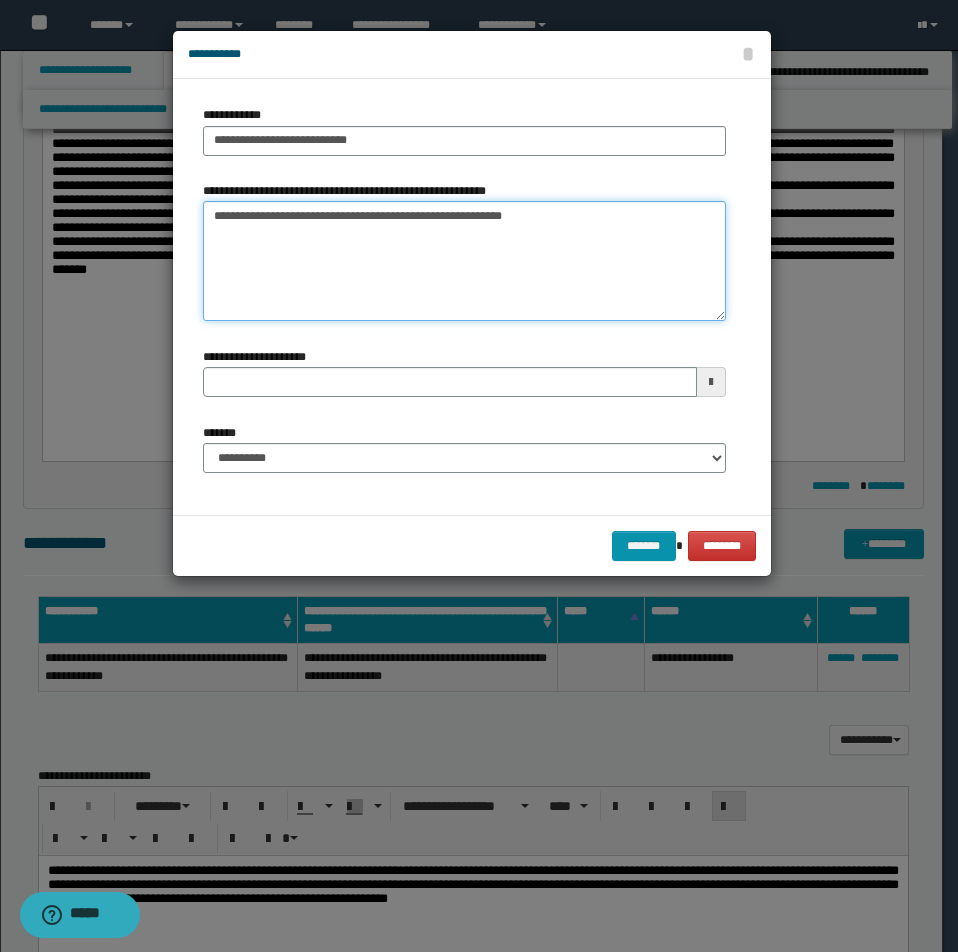 click on "**********" at bounding box center [464, 261] 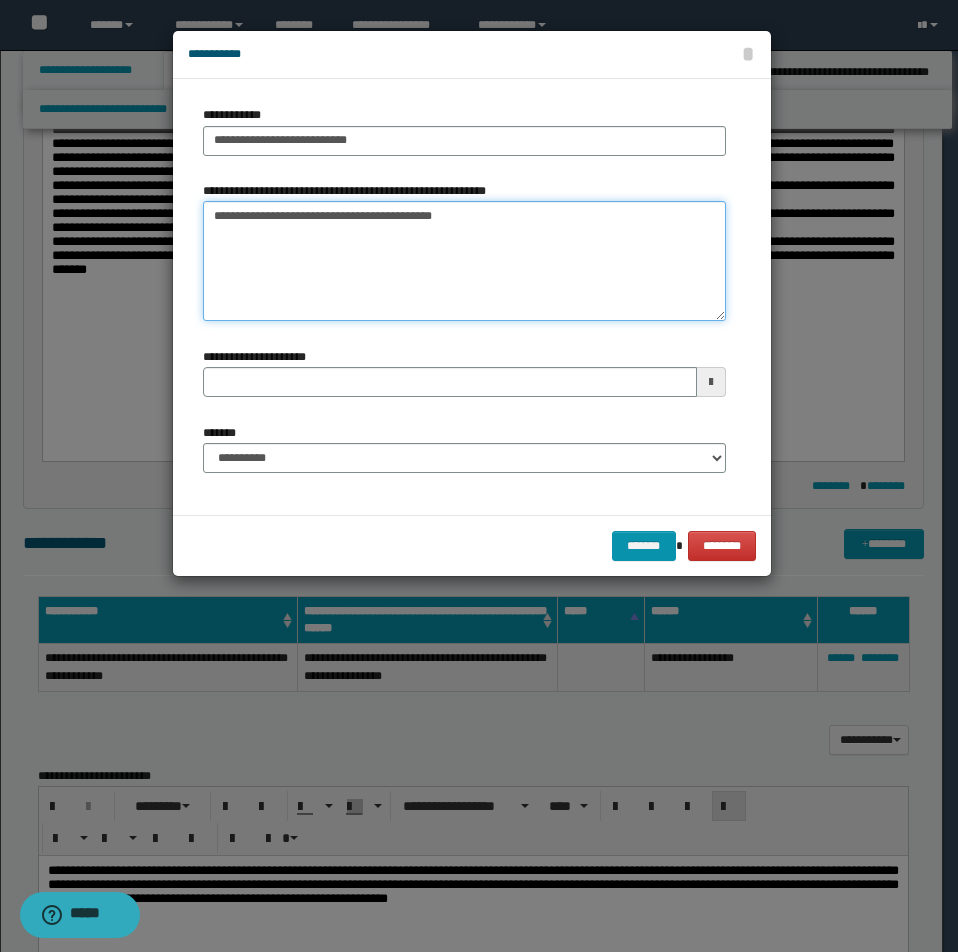 type on "**********" 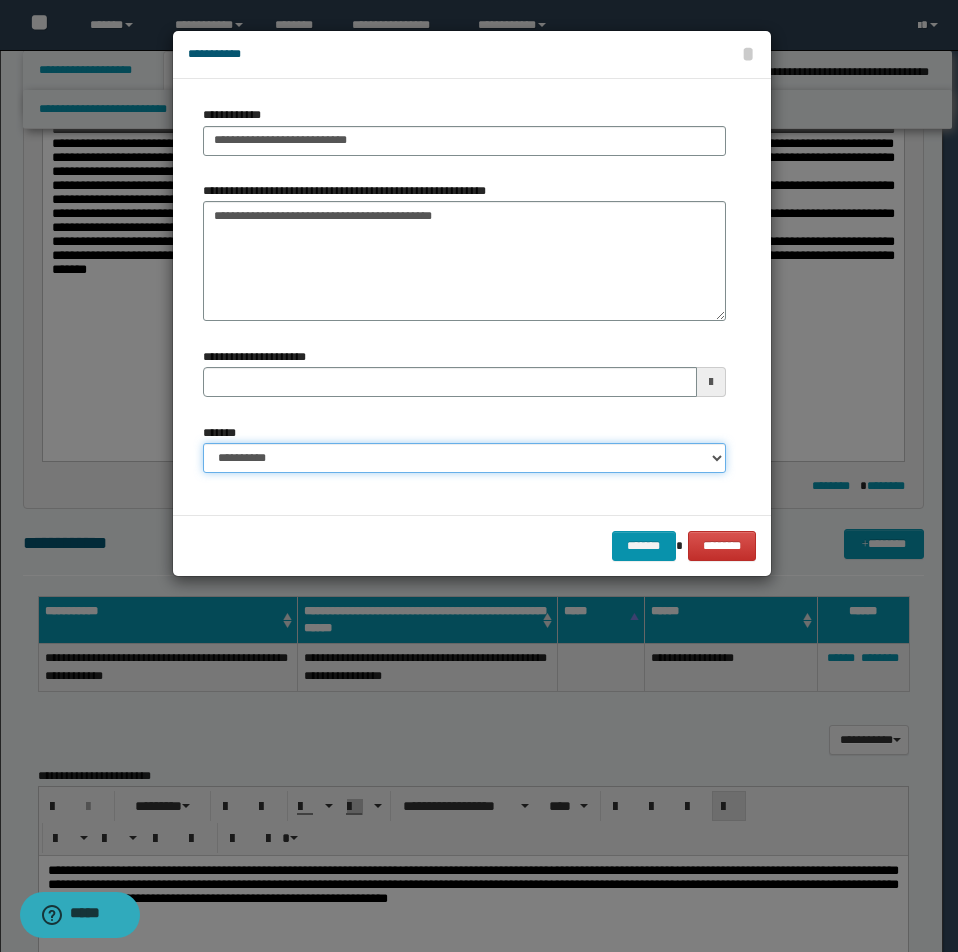 click on "**********" at bounding box center [464, 458] 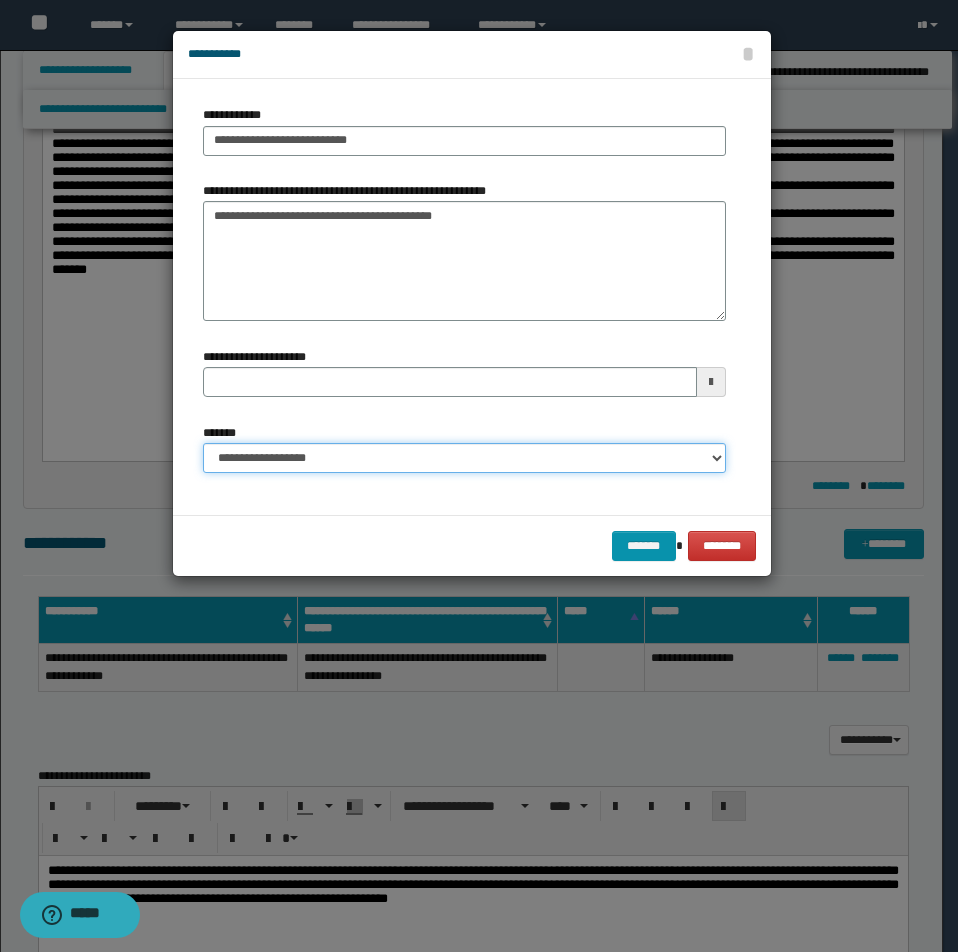 click on "**********" at bounding box center [464, 458] 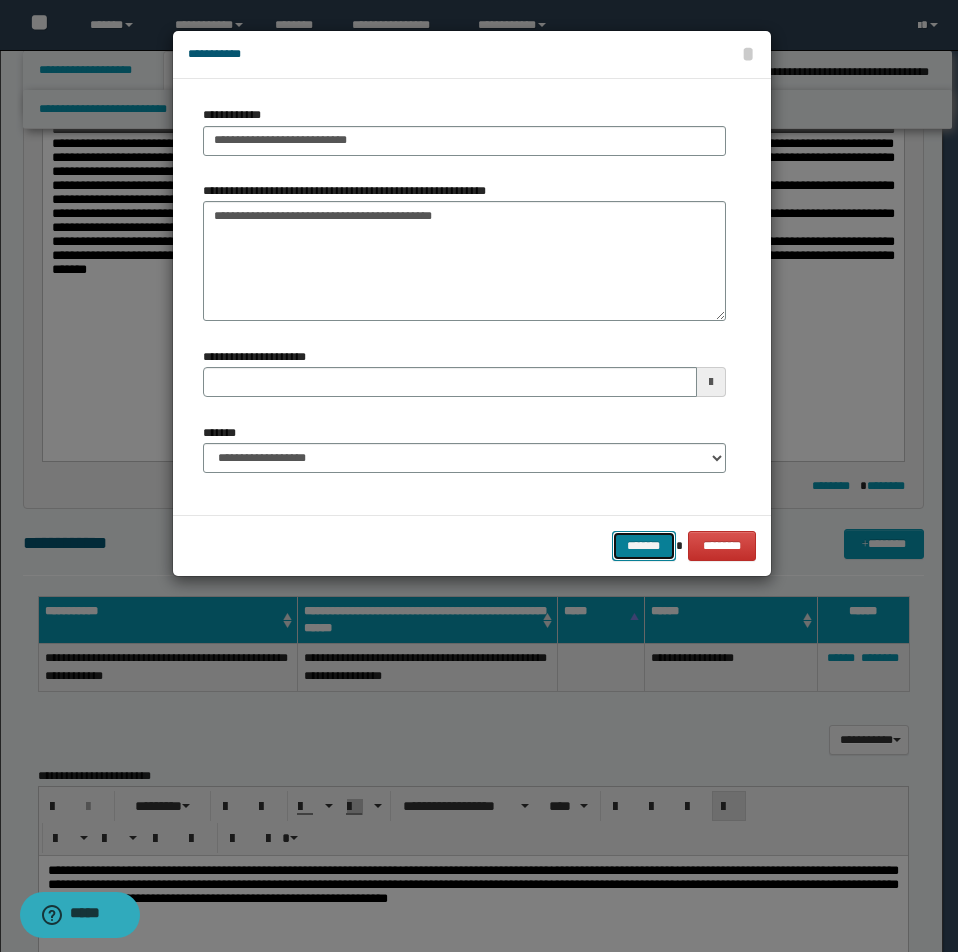 click on "*******" at bounding box center [644, 546] 